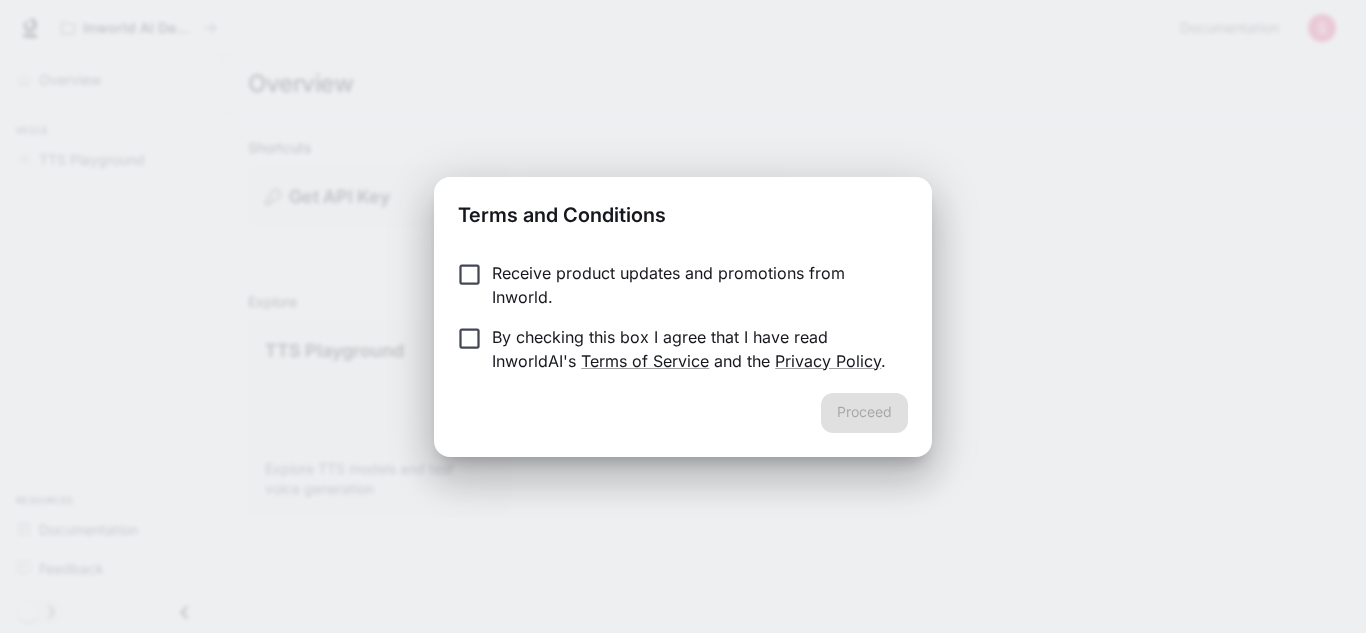 scroll, scrollTop: 0, scrollLeft: 0, axis: both 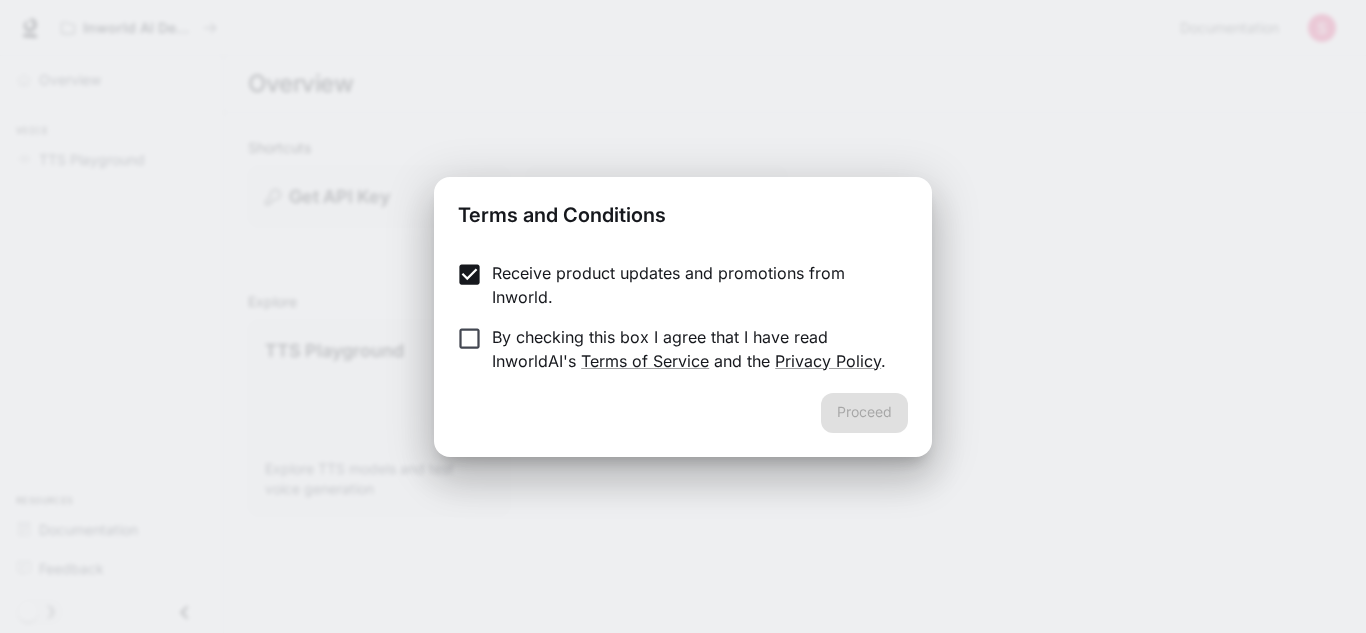 click on "By checking this box I agree that I have read InworldAI's   Terms of Service   and the   Privacy Policy ." at bounding box center [692, 349] 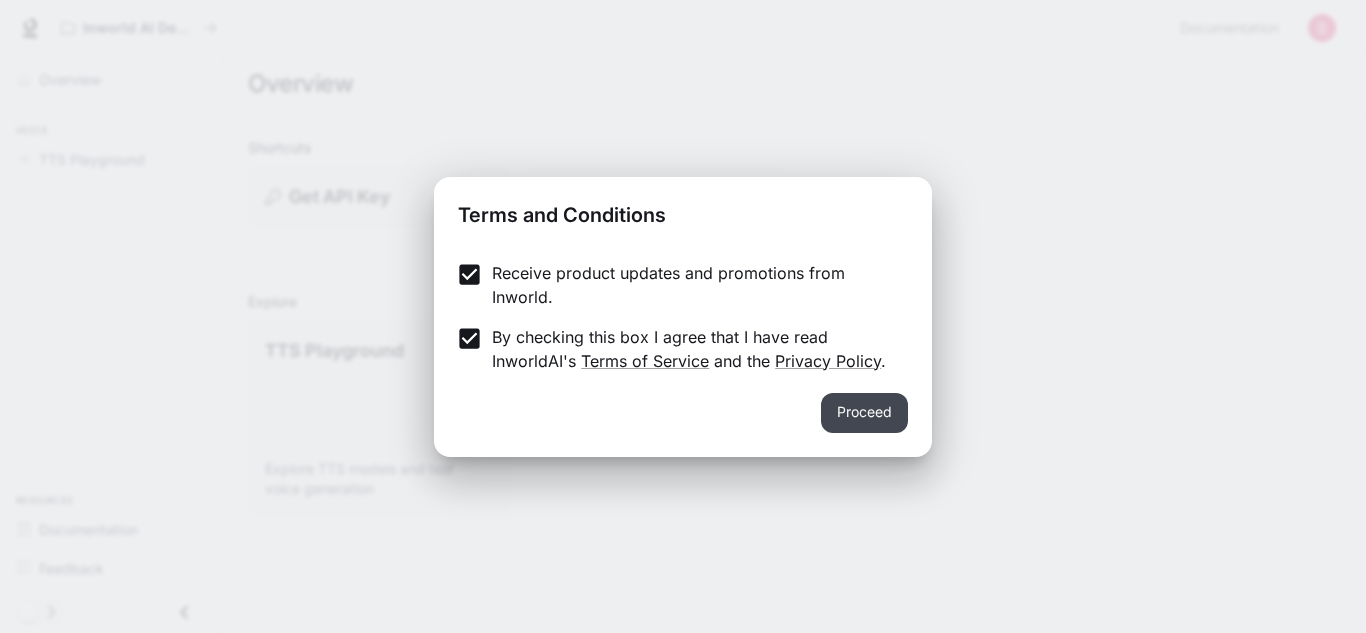 click on "Proceed" at bounding box center [864, 413] 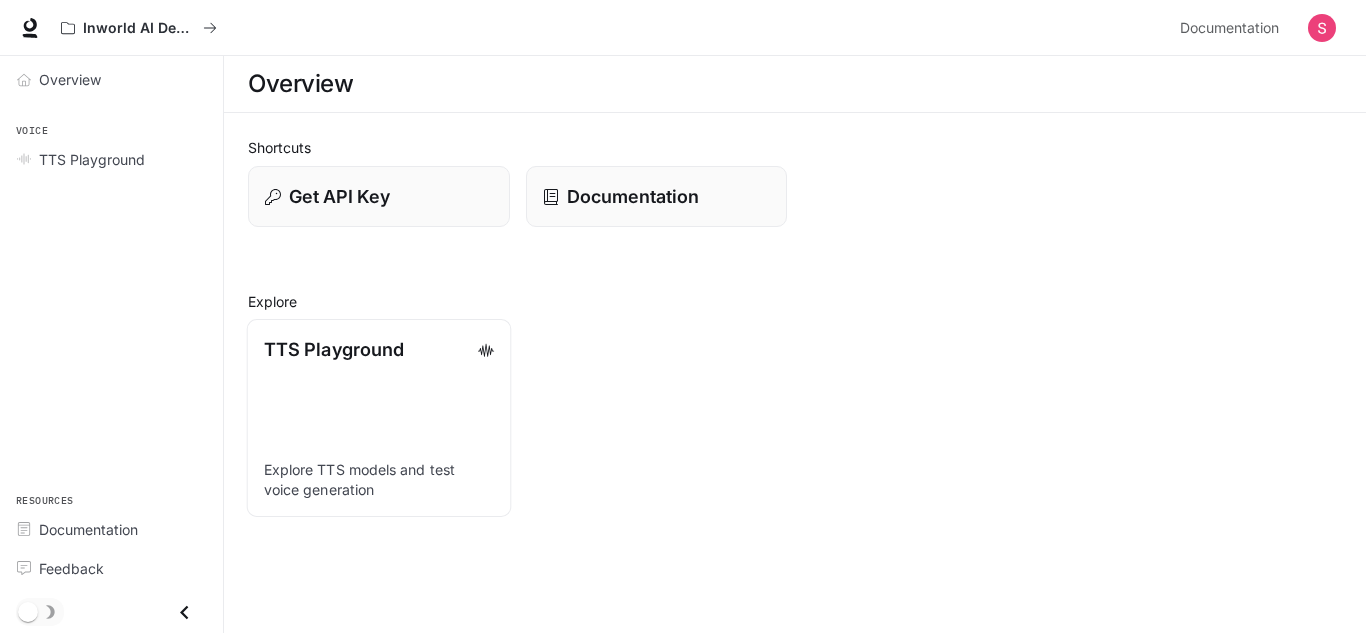 click on "TTS Playground" at bounding box center (334, 349) 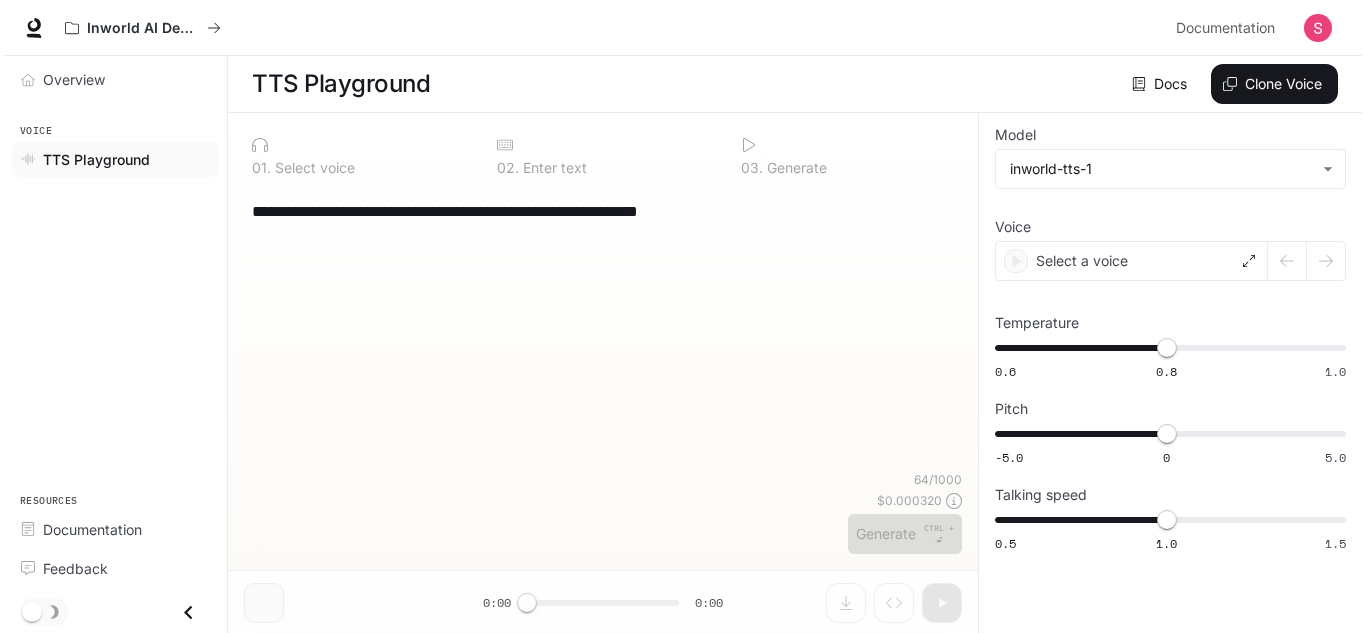 scroll, scrollTop: 1, scrollLeft: 0, axis: vertical 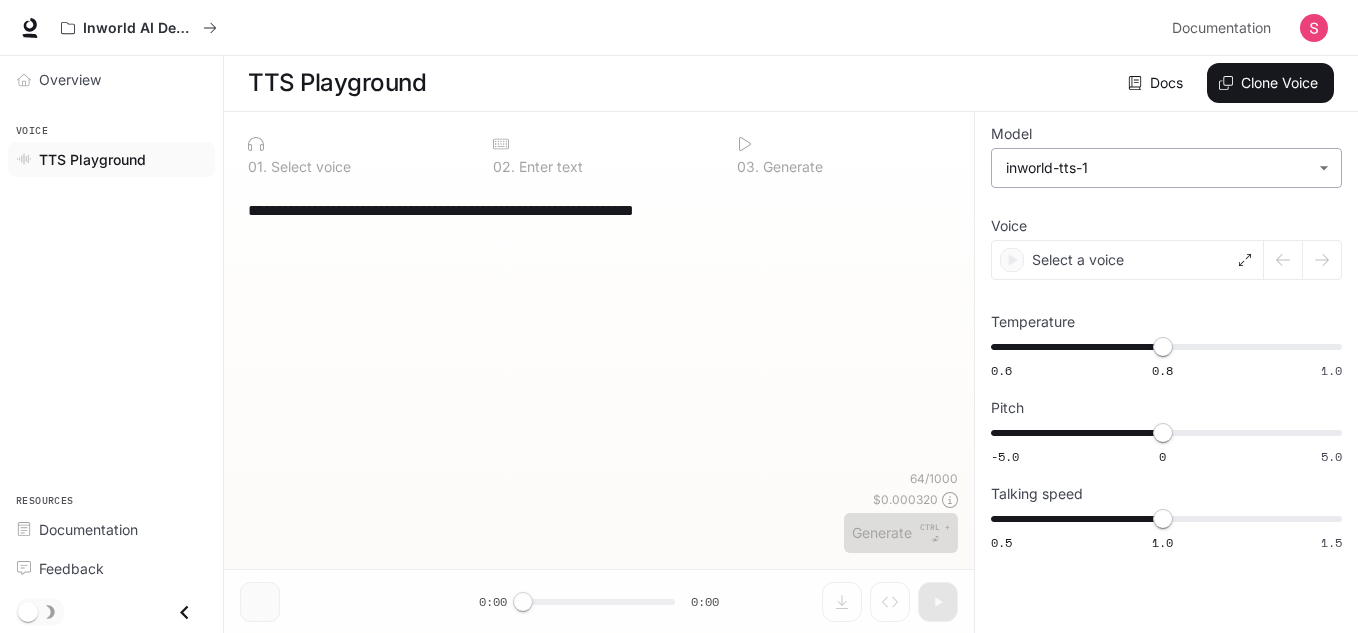 click on "**********" at bounding box center (679, 316) 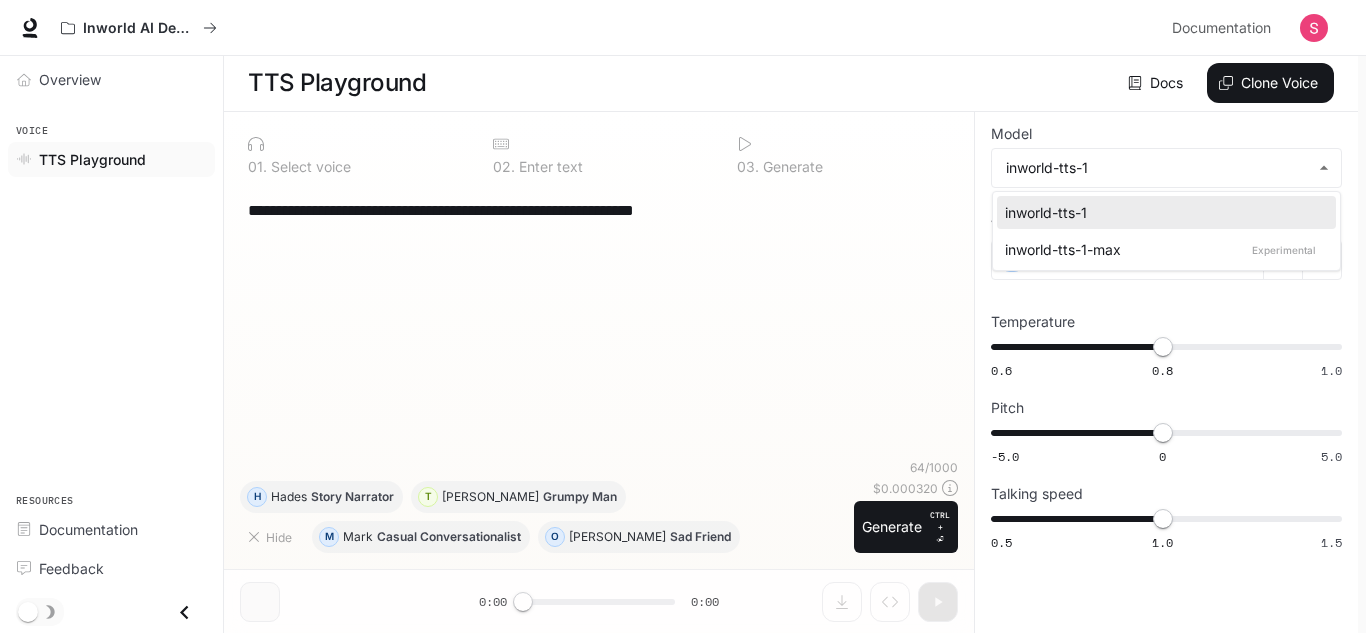 click on "inworld-tts-1-max Experimental" at bounding box center [1162, 249] 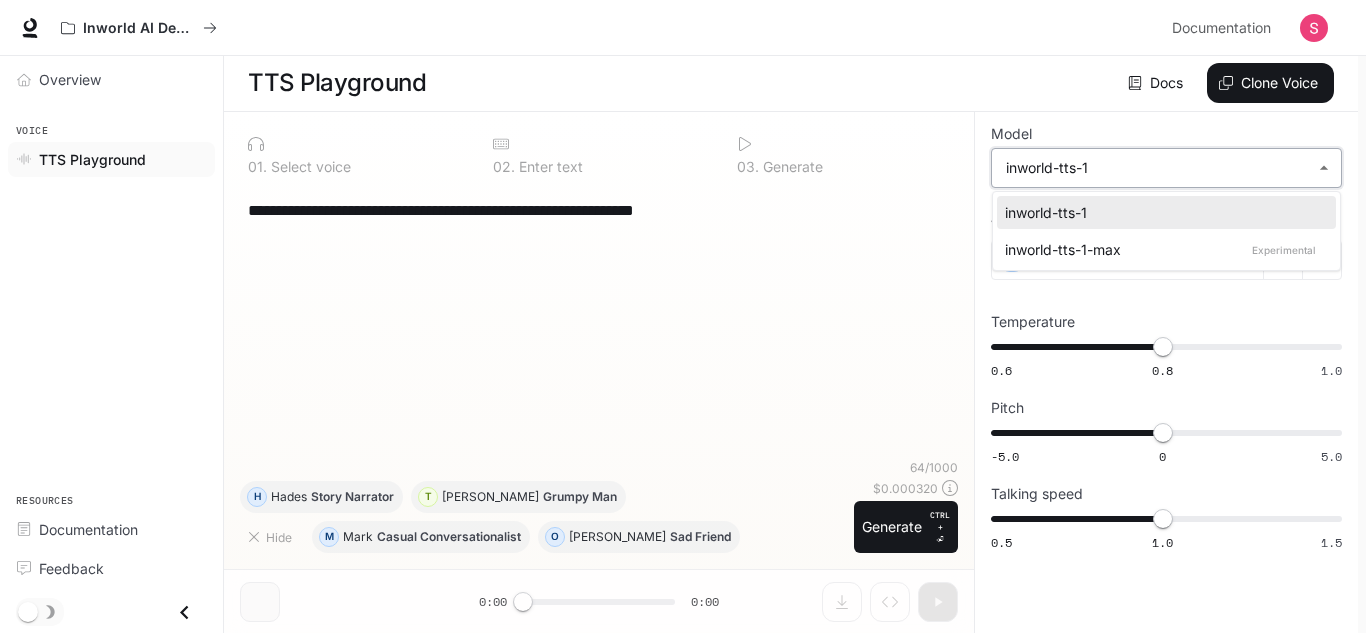 type on "**********" 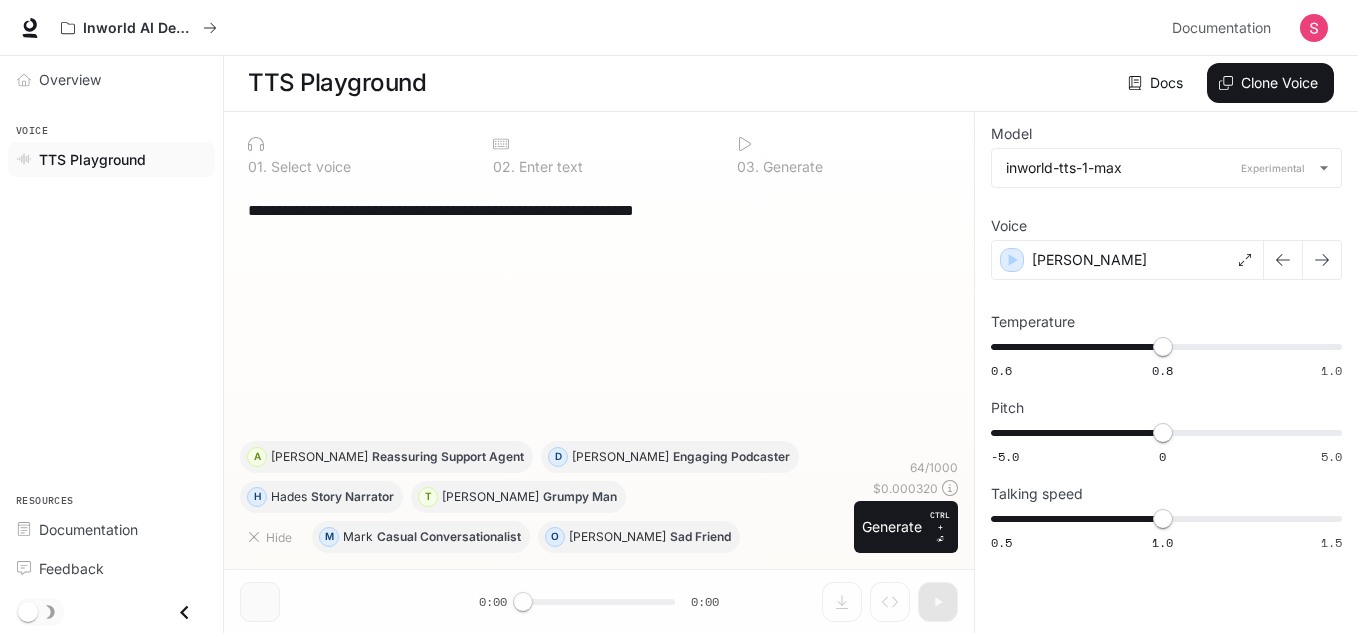 click at bounding box center [1314, 28] 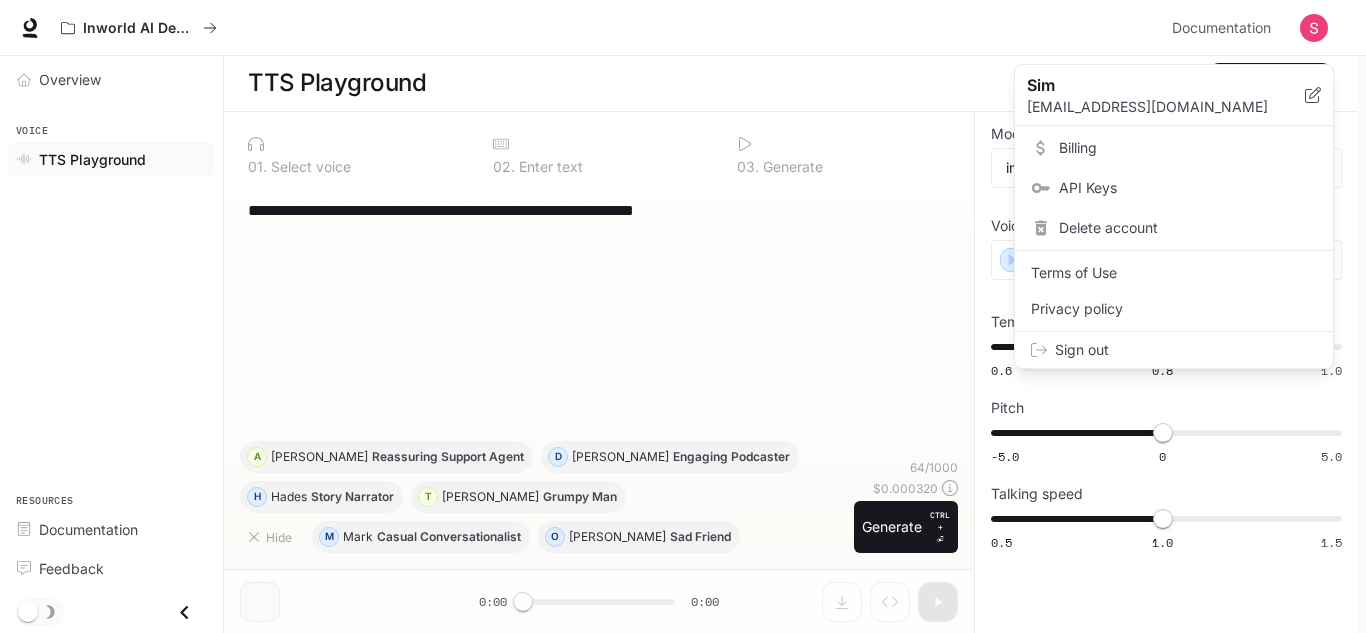 click on "Billing" at bounding box center [1188, 148] 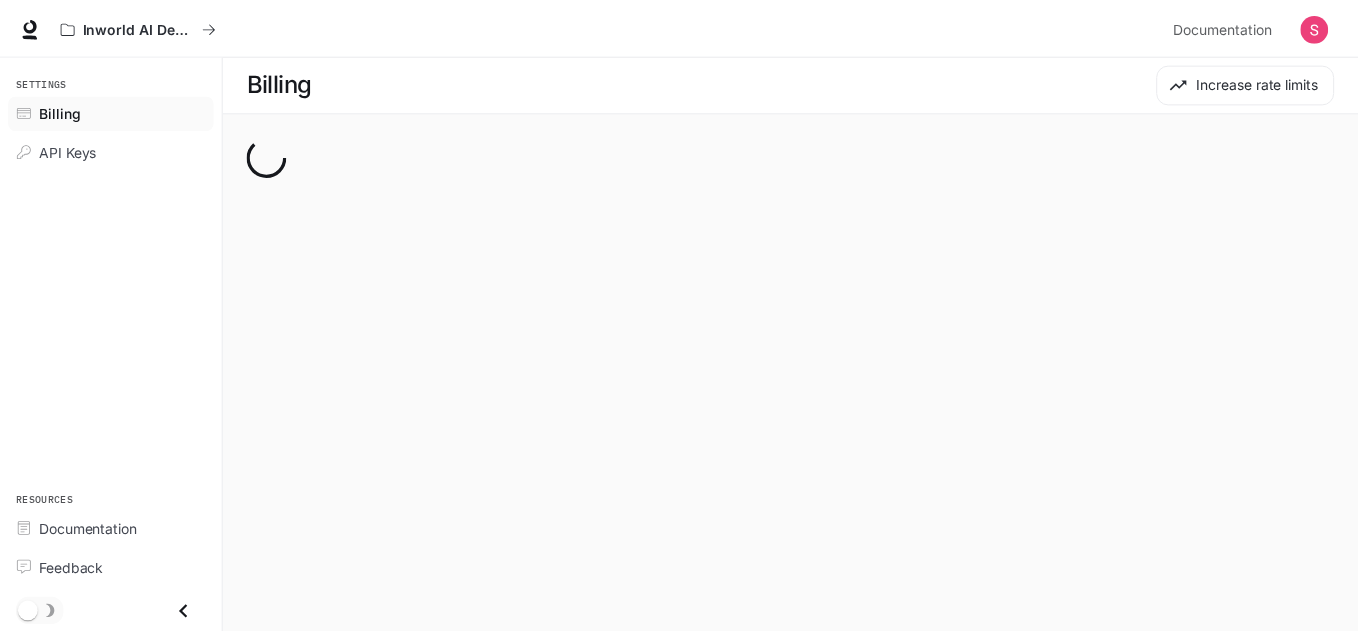 scroll, scrollTop: 0, scrollLeft: 0, axis: both 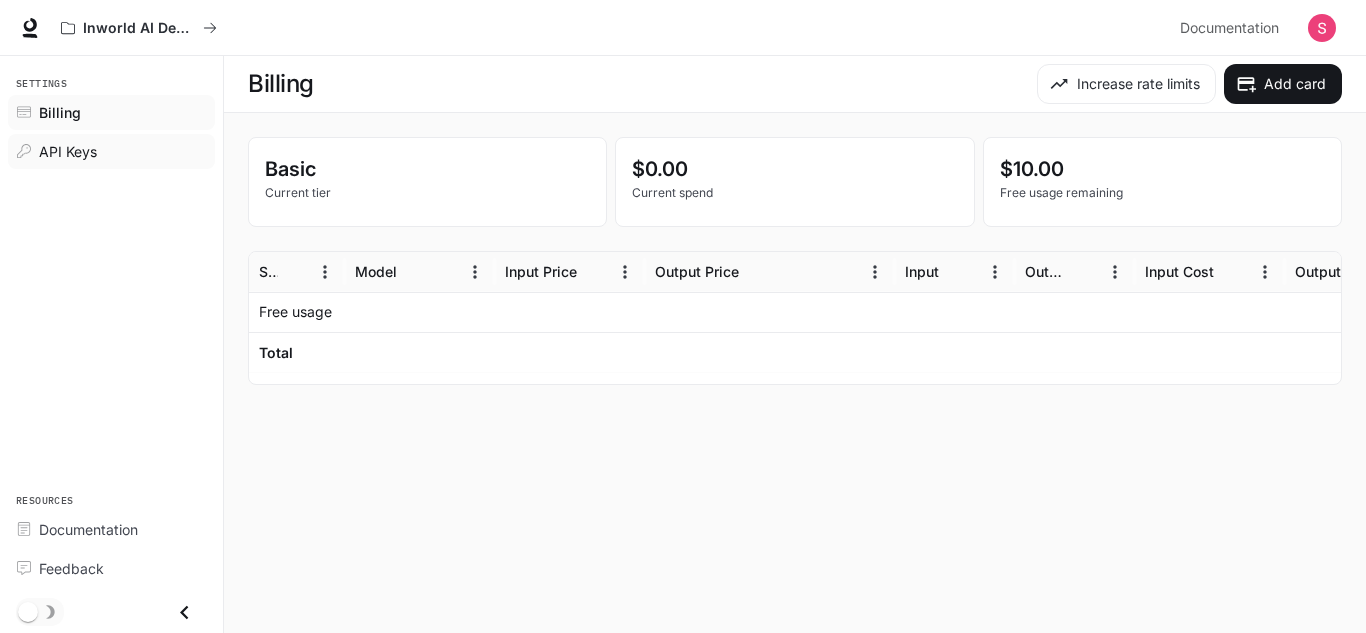 click on "API Keys" at bounding box center (111, 151) 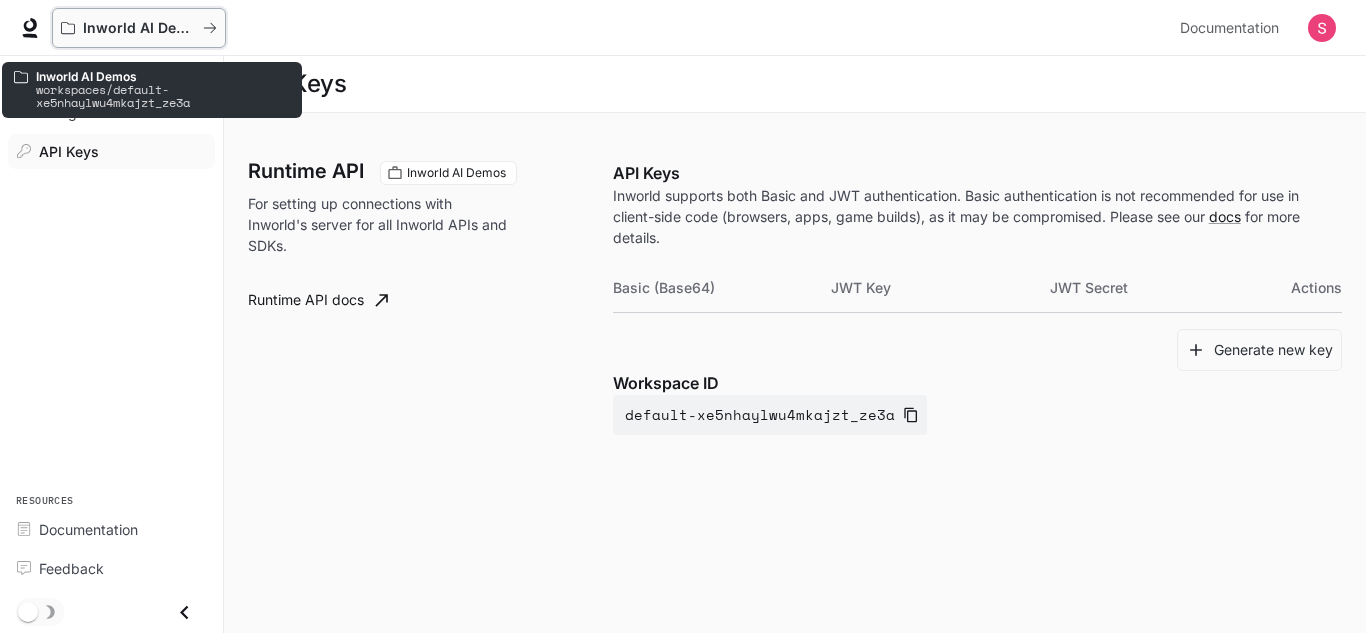 click on "Inworld AI Demos" at bounding box center (139, 28) 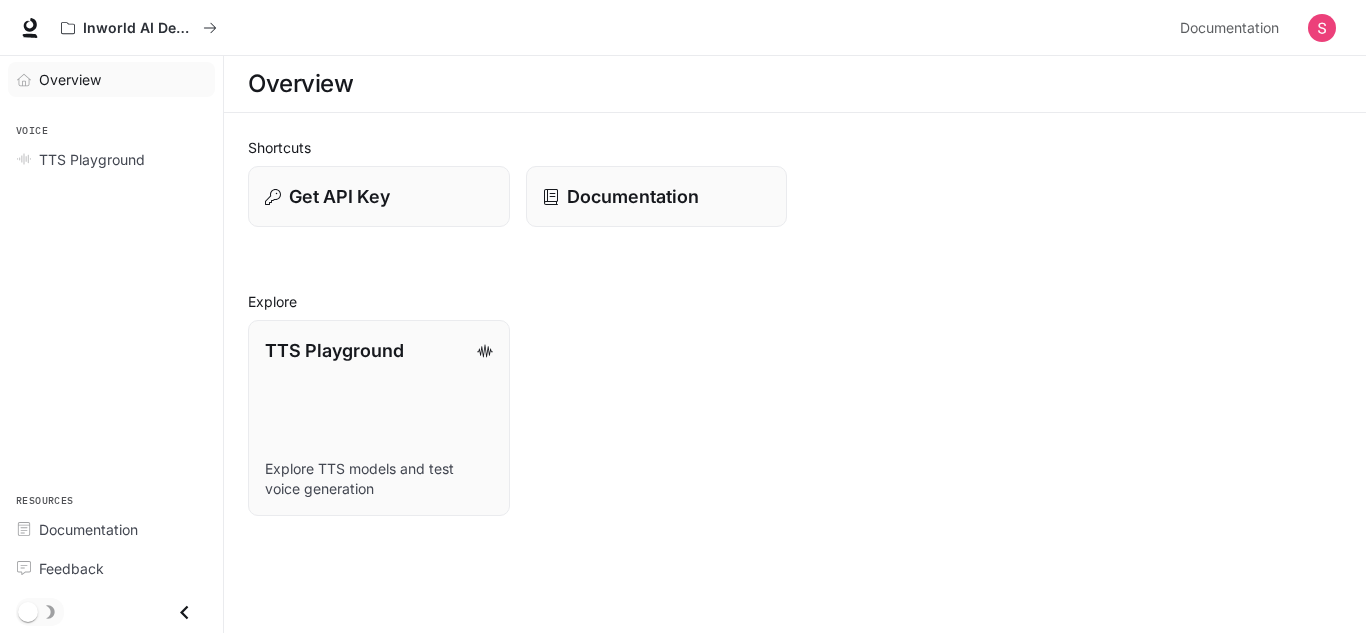click on "Overview" at bounding box center [111, 79] 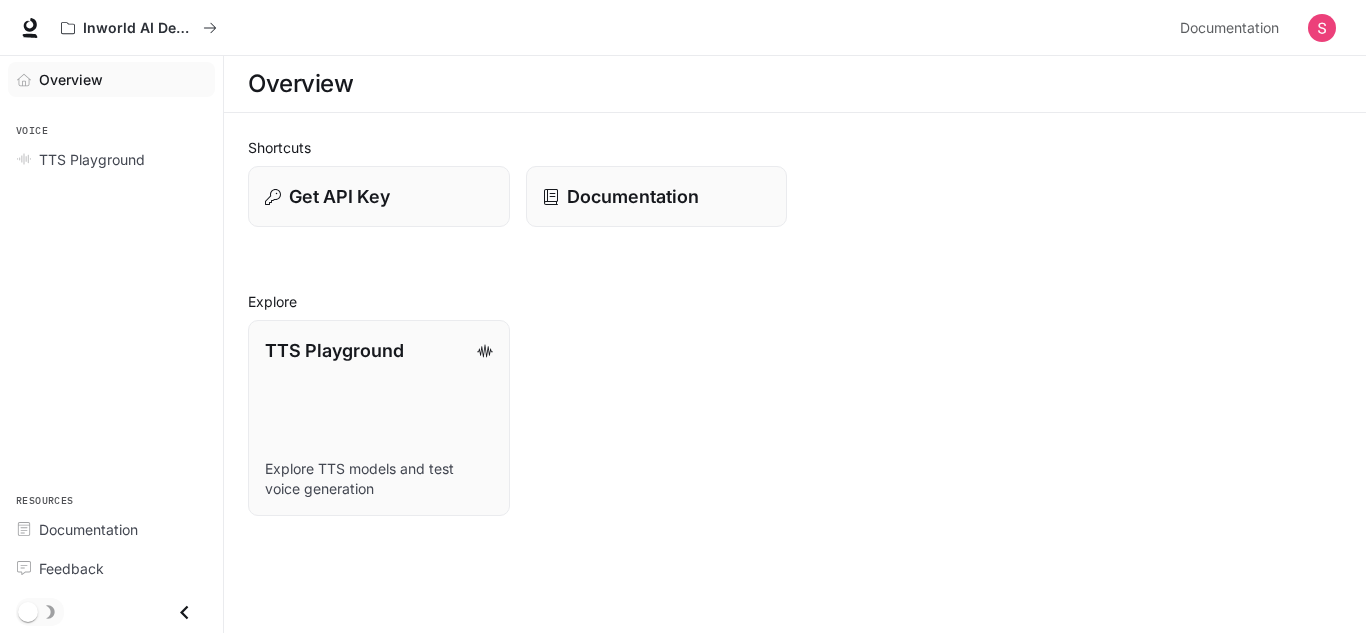 click on "Overview" at bounding box center (111, 79) 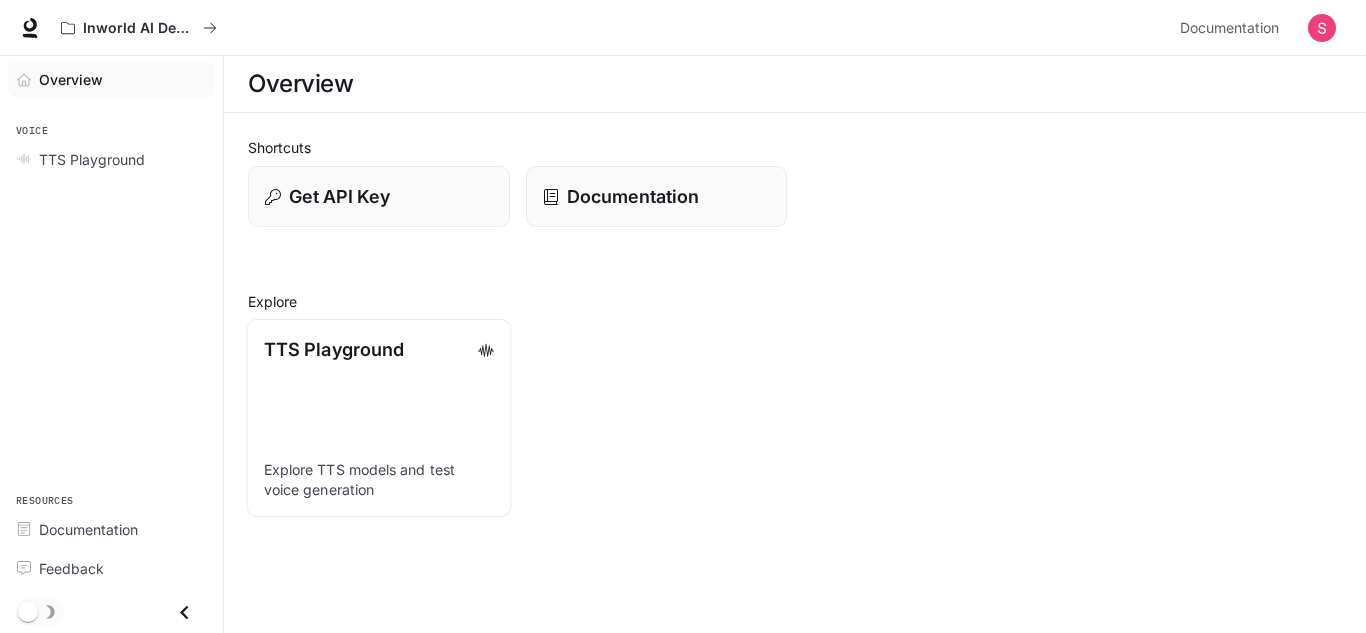 click on "TTS Playground Explore TTS models and test voice generation" at bounding box center [379, 418] 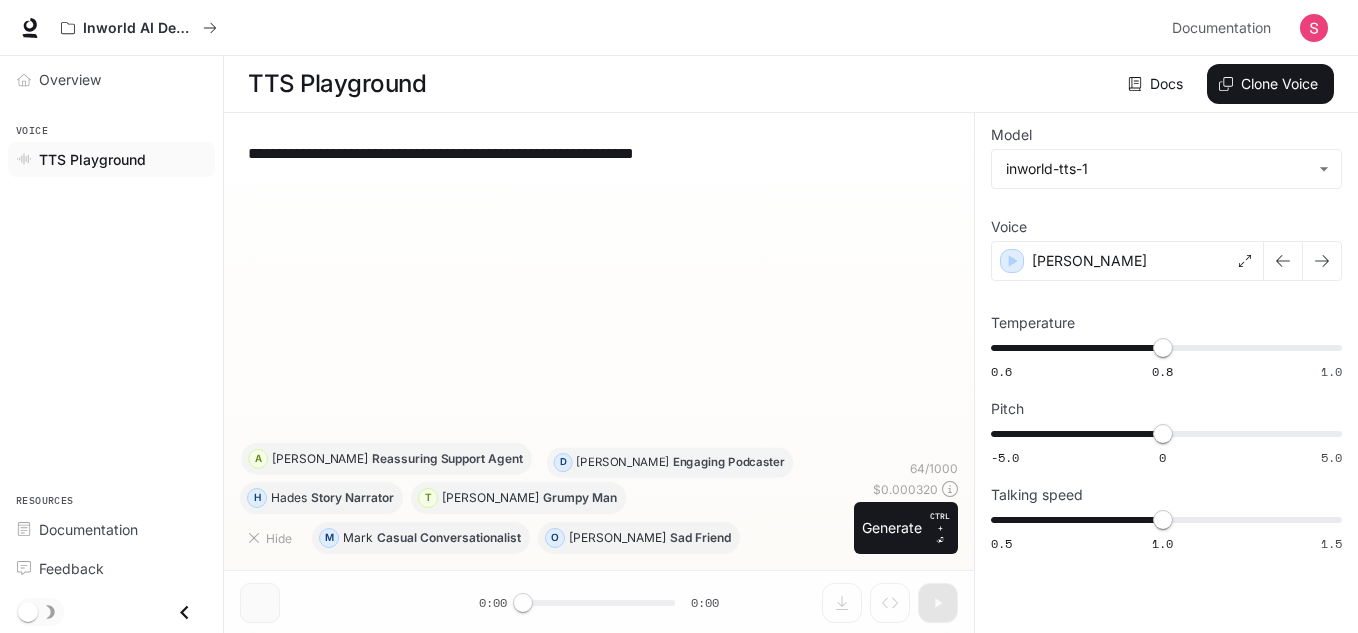 type on "**********" 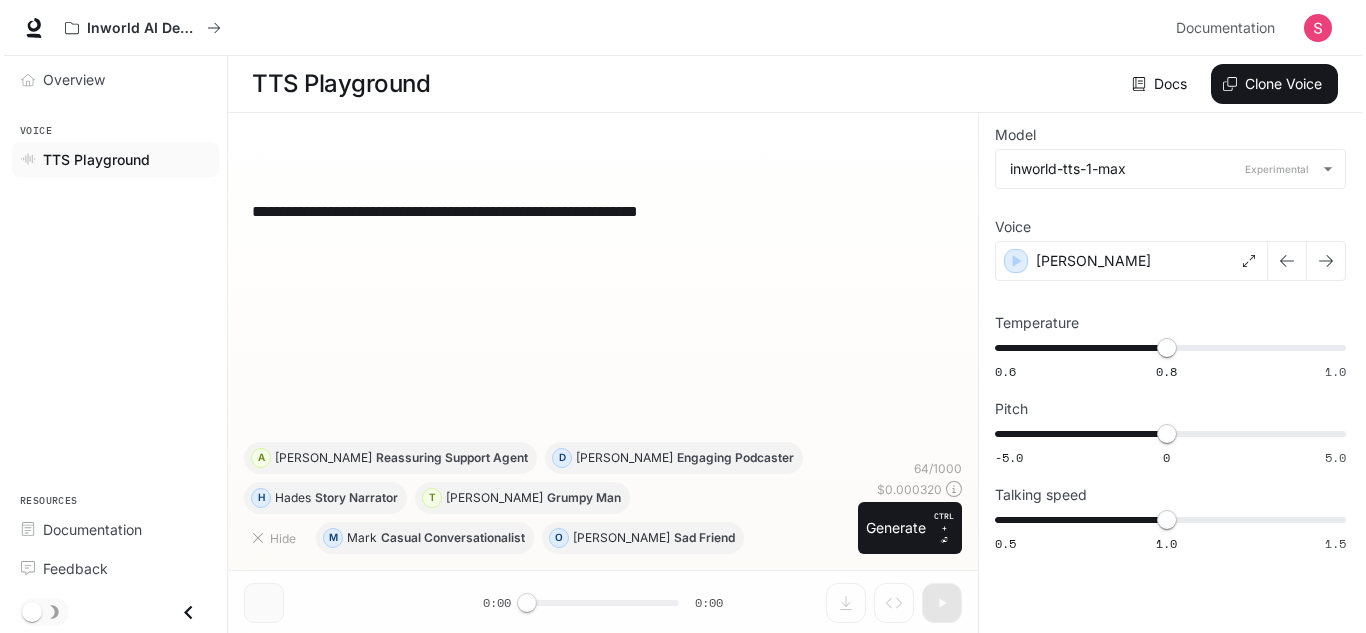 scroll, scrollTop: 1, scrollLeft: 0, axis: vertical 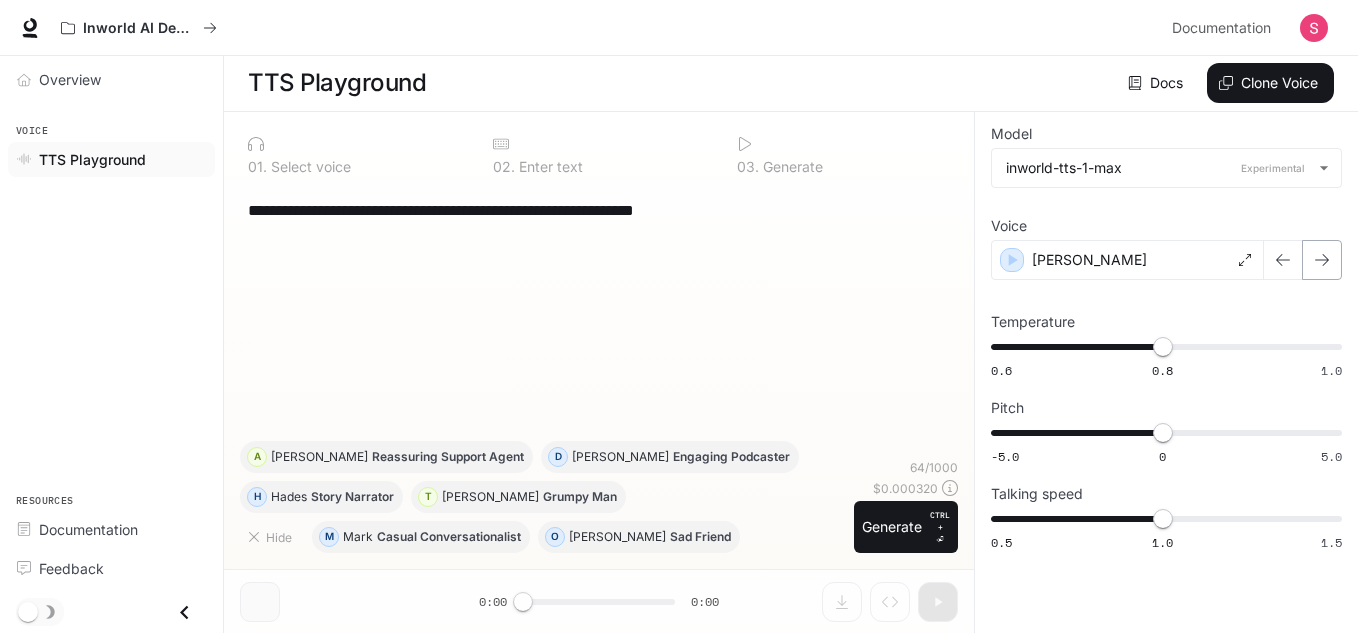 click 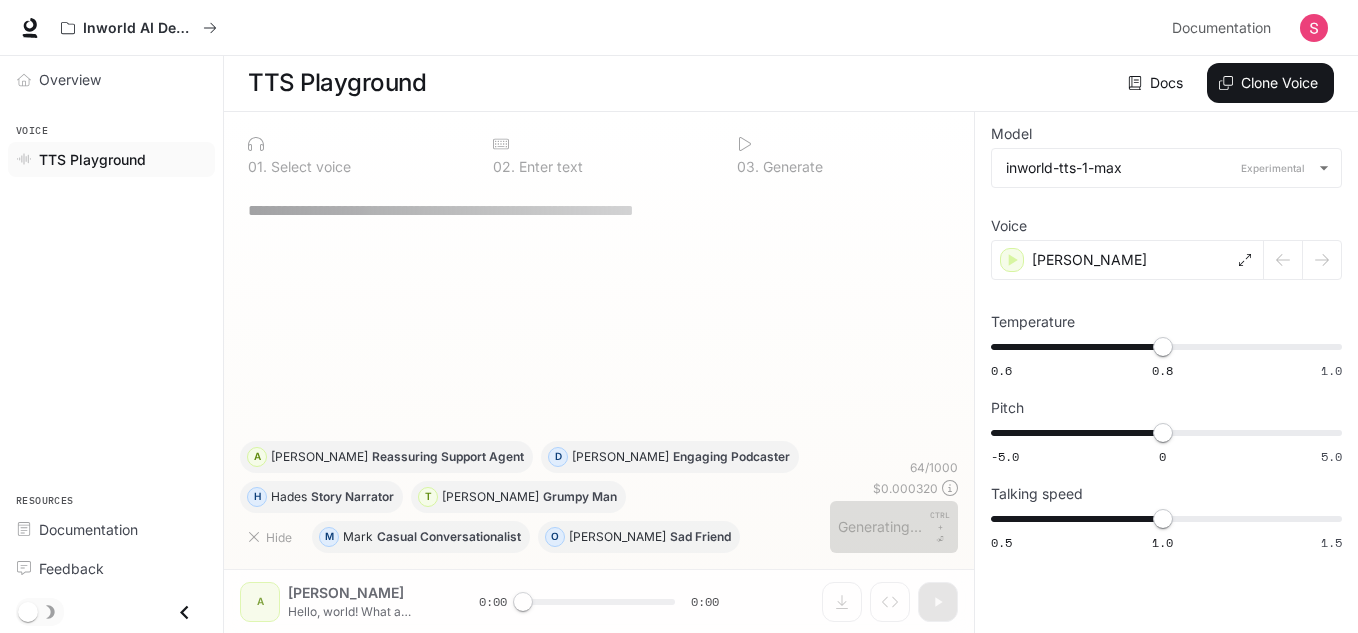 click at bounding box center [1303, 260] 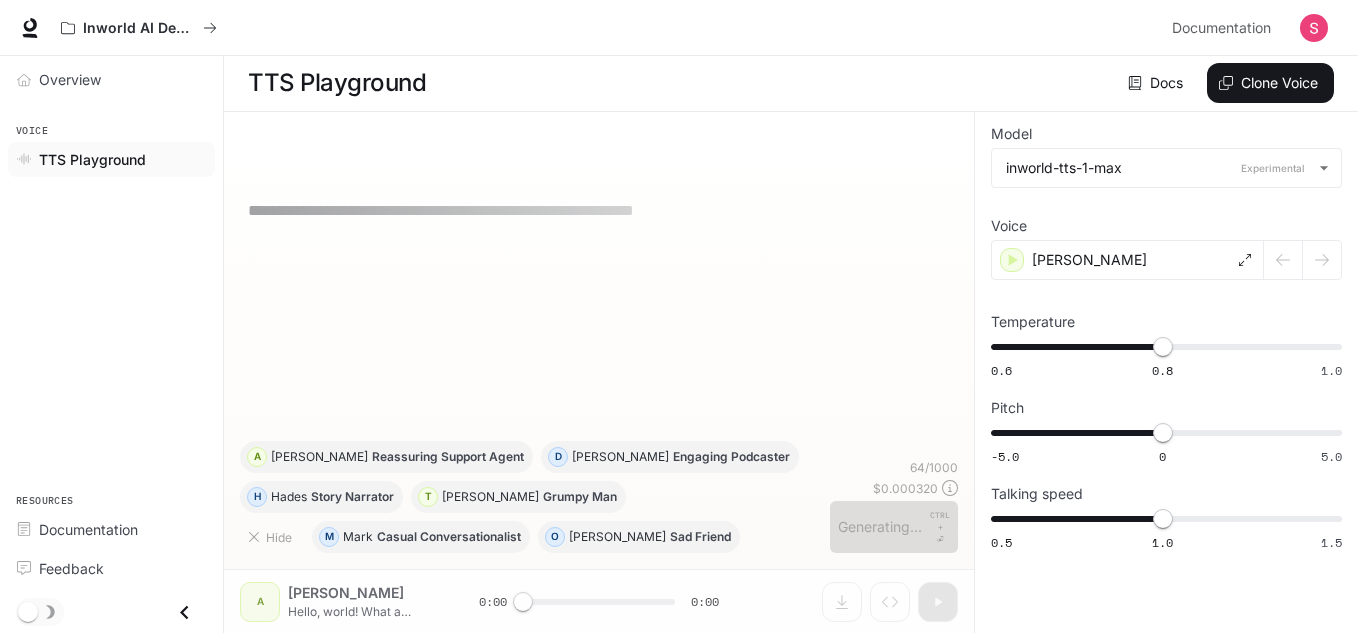 click on "**********" at bounding box center [599, 313] 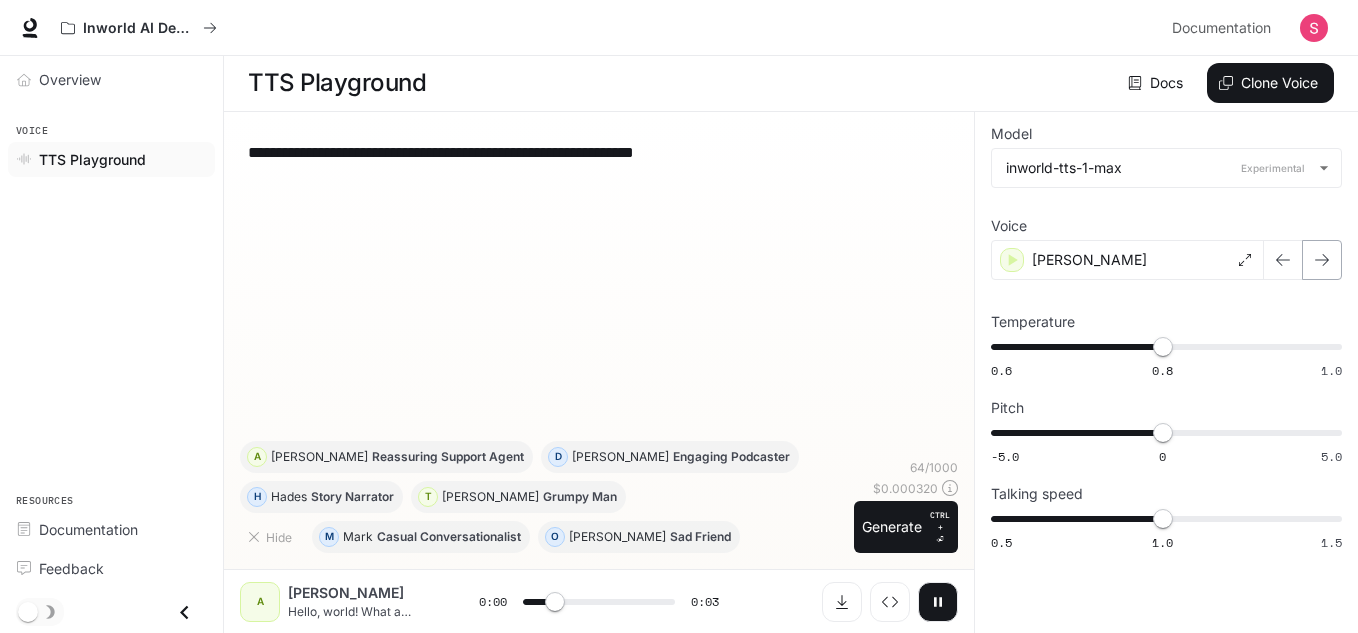 click 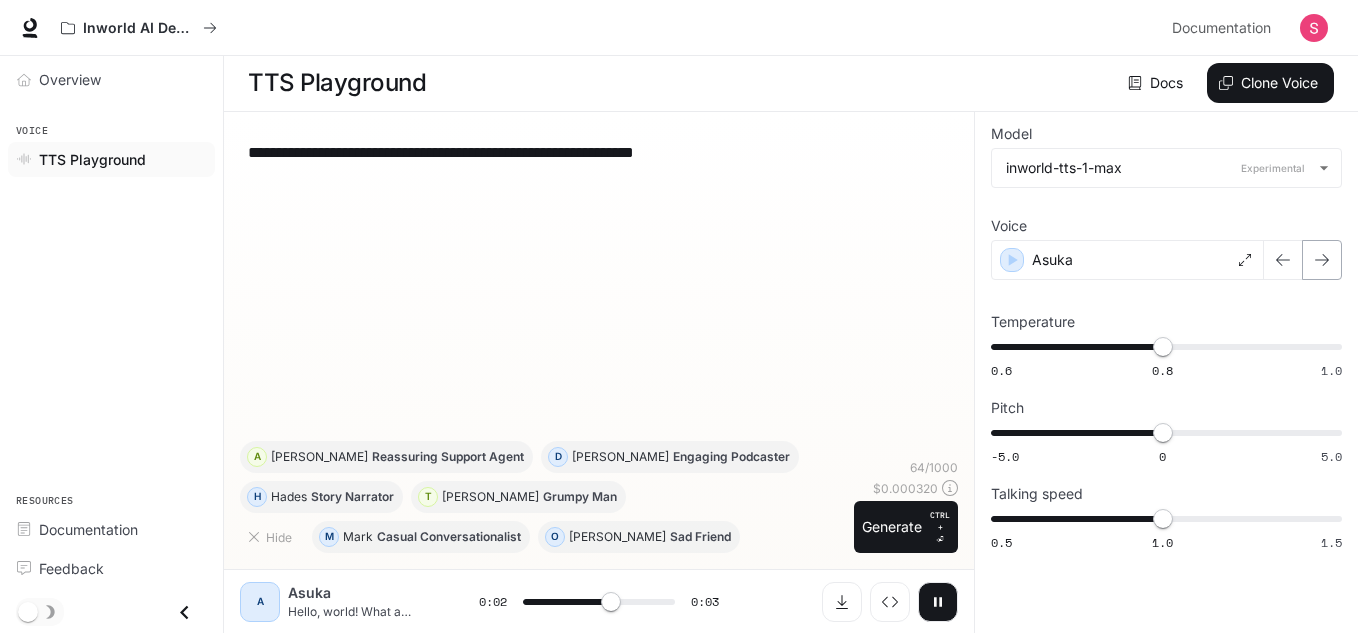 click at bounding box center [1322, 260] 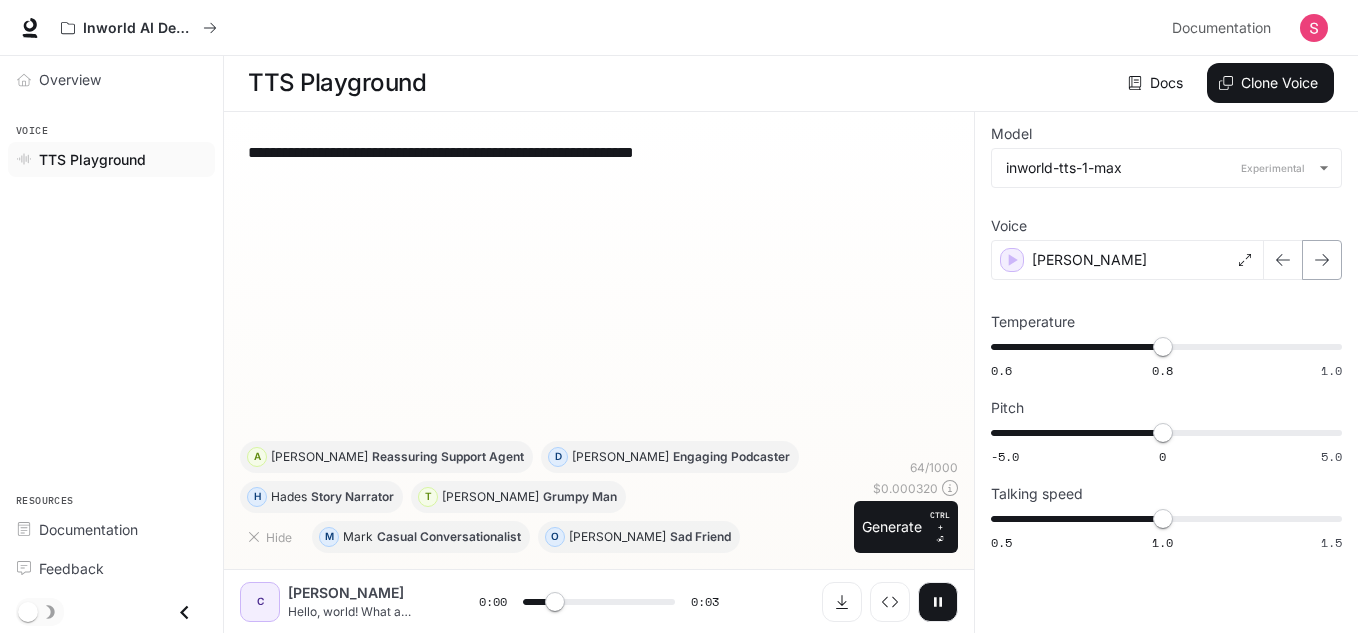 click 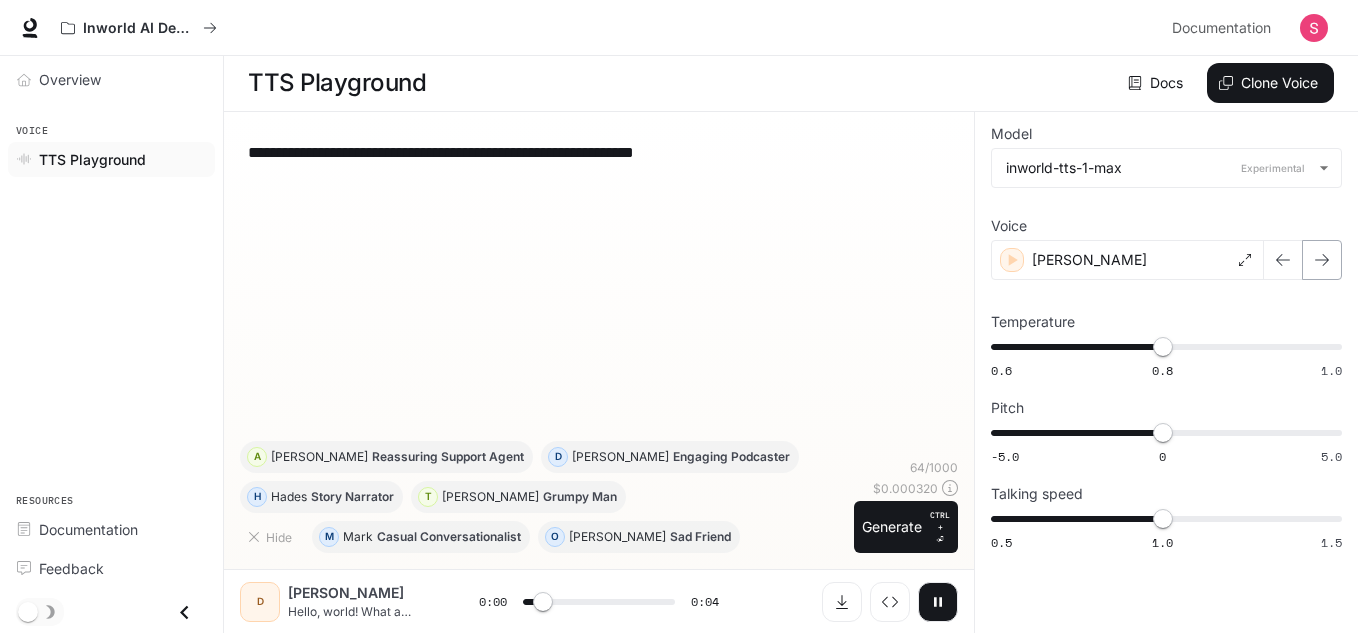 click 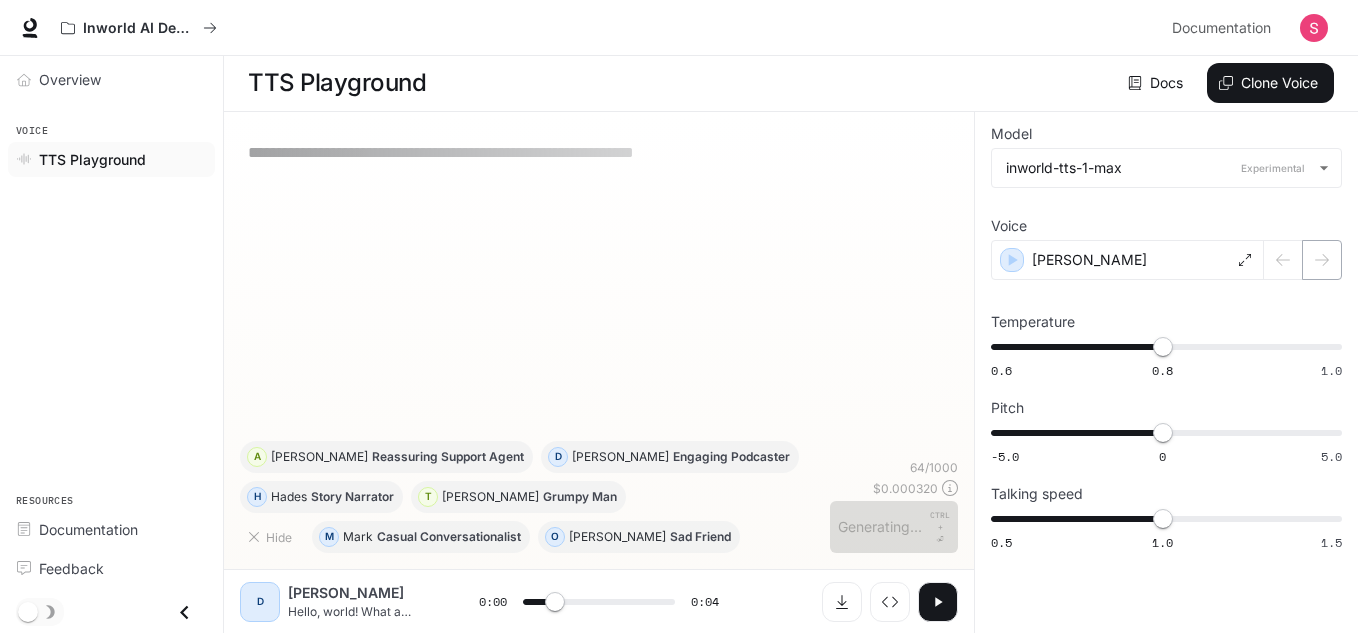 click at bounding box center [1303, 260] 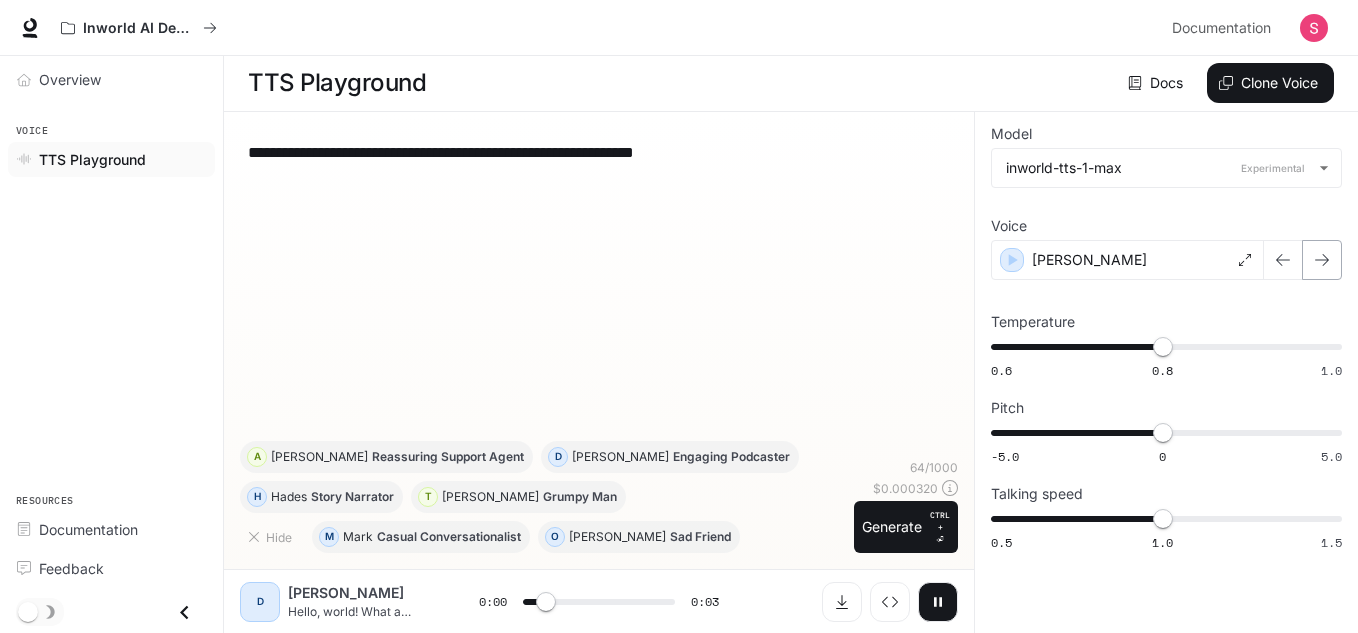 click 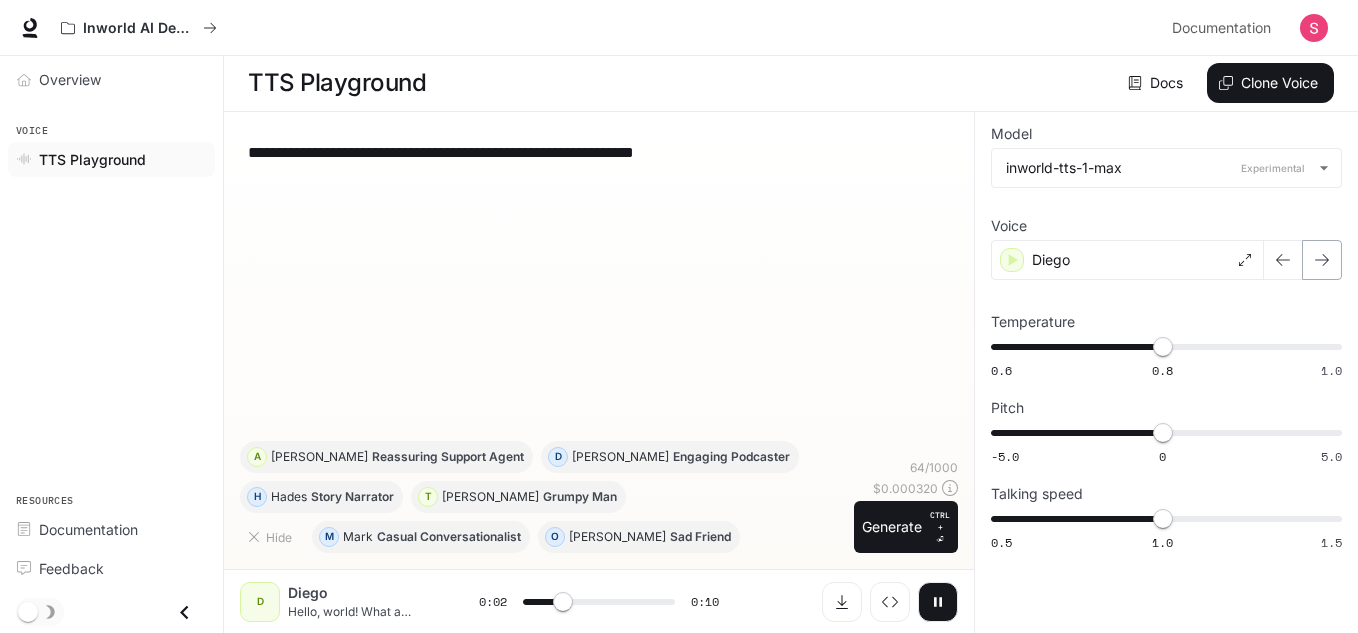 click at bounding box center [1322, 260] 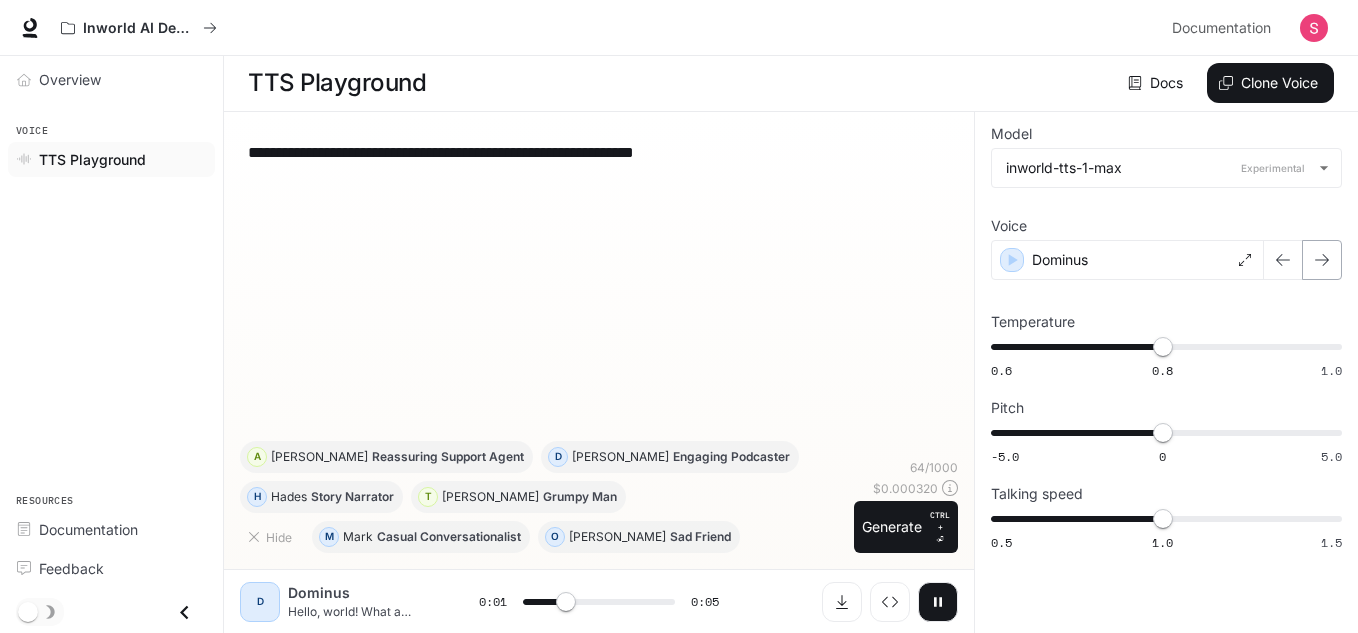 click 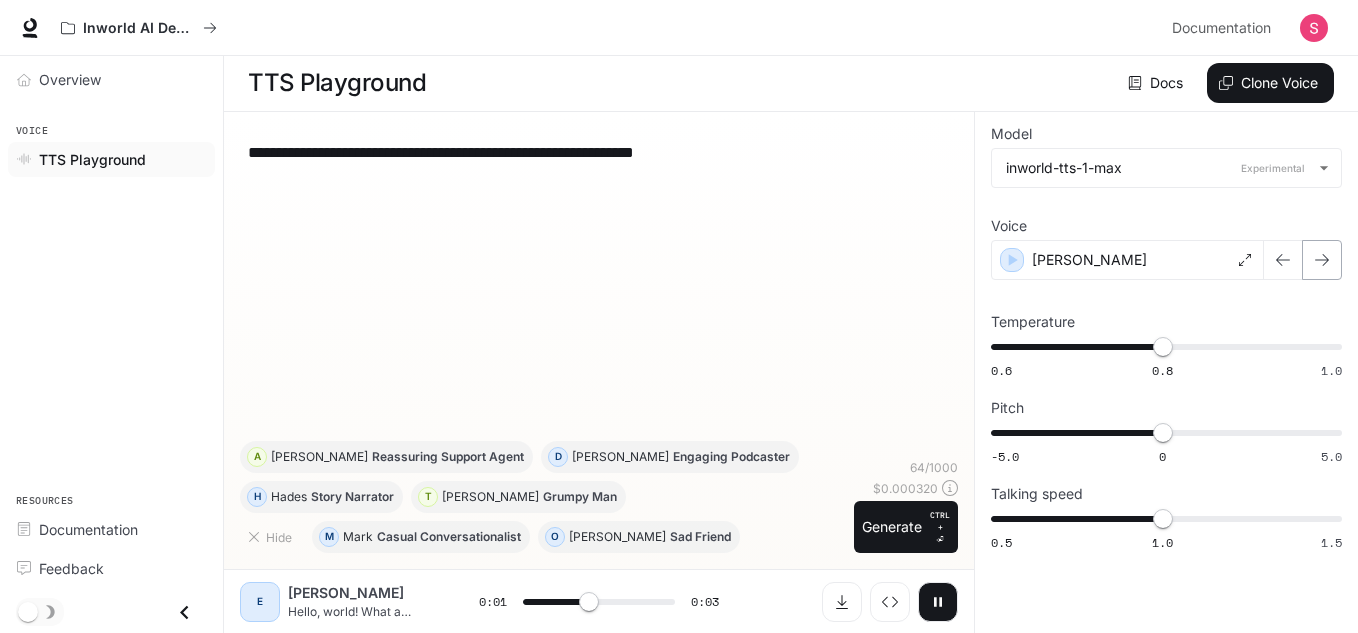 click 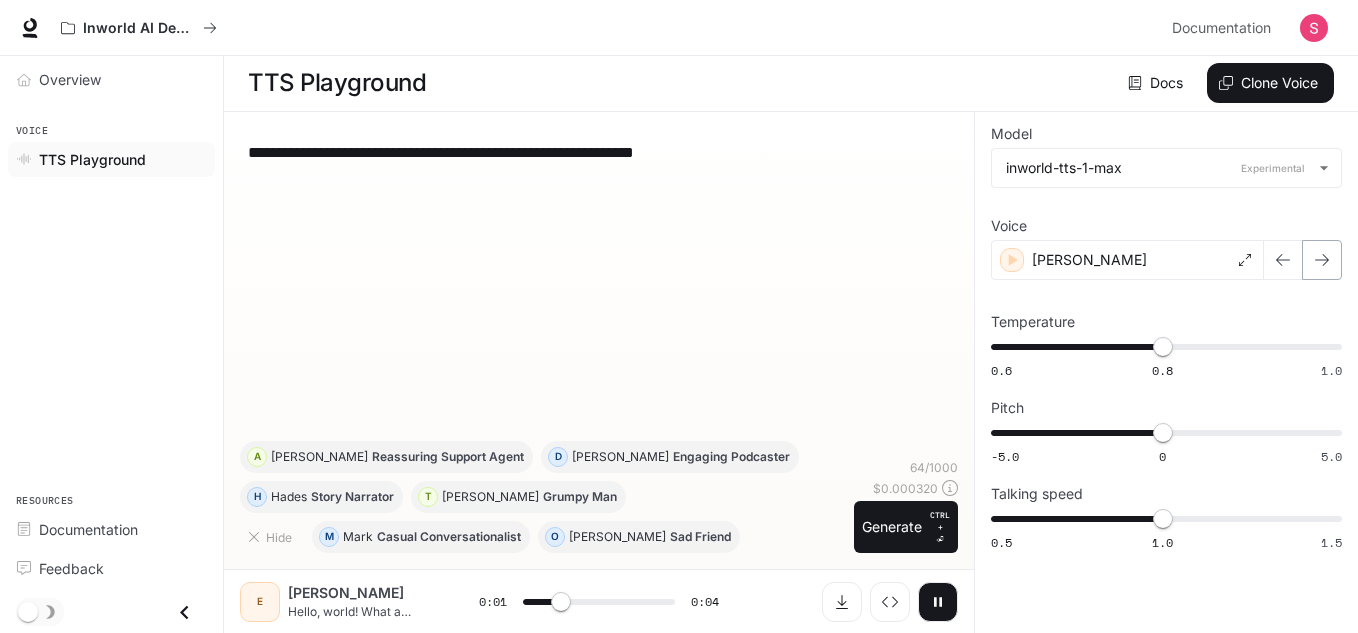 click 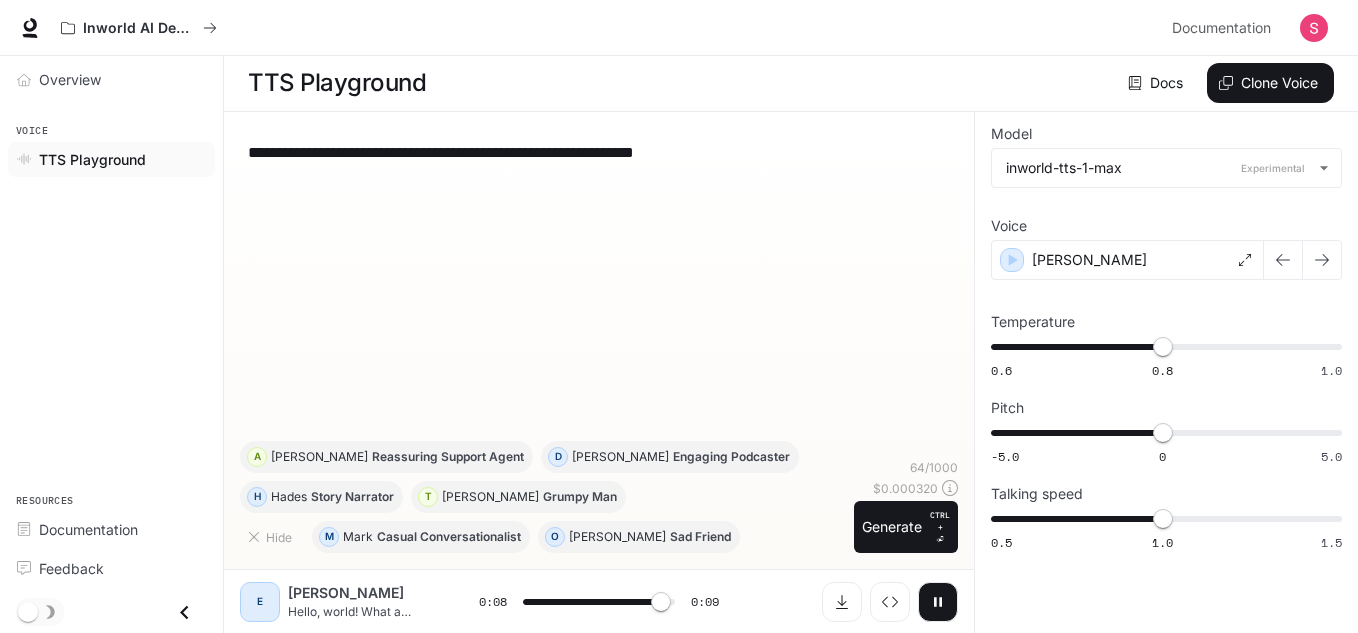 click at bounding box center [661, 602] 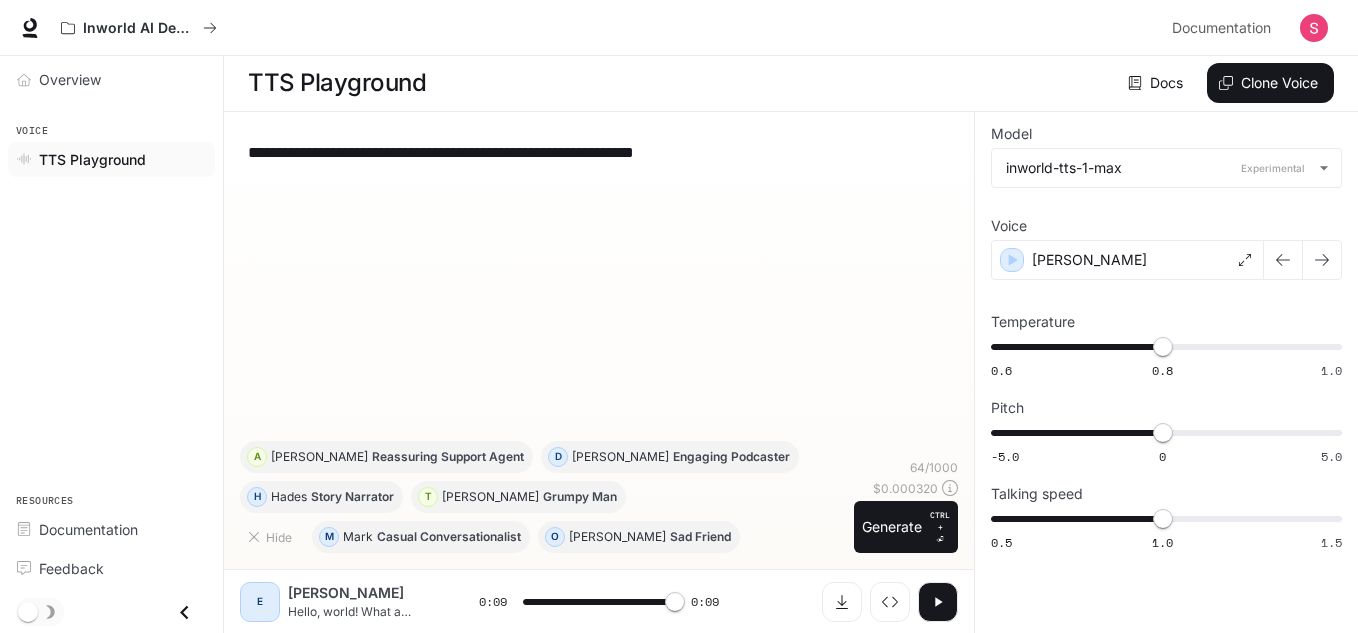 type on "*" 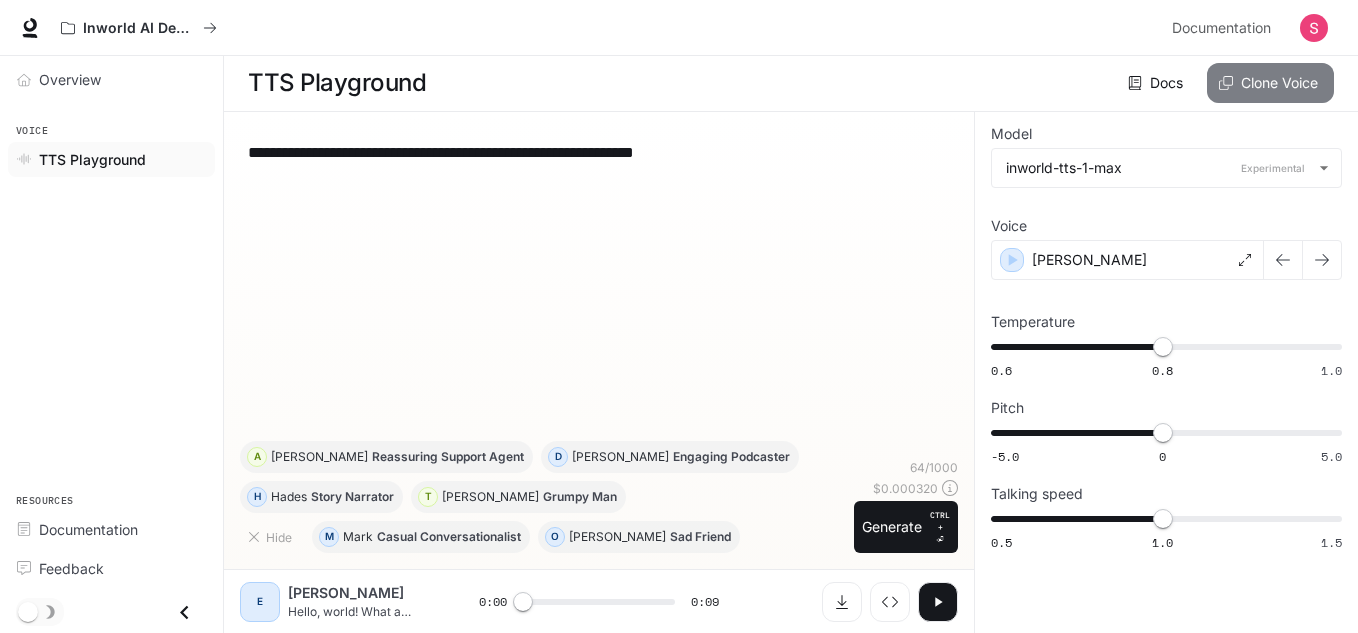 click on "Clone Voice" at bounding box center (1270, 83) 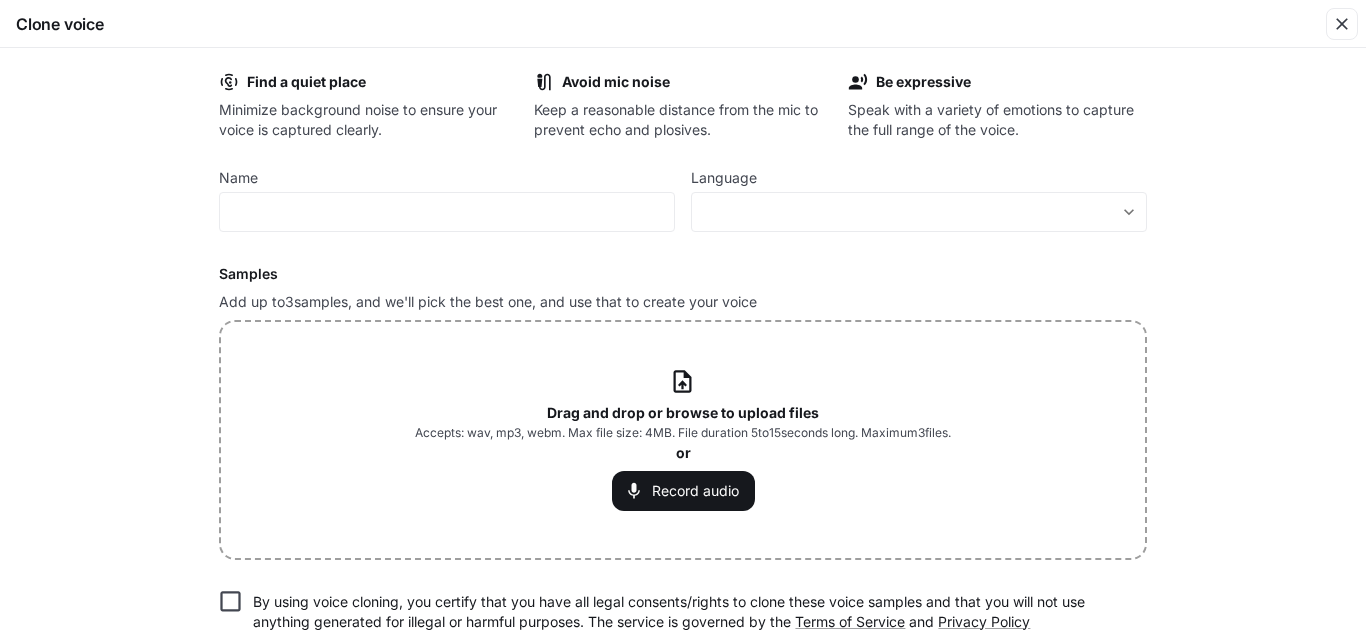 scroll, scrollTop: 12, scrollLeft: 0, axis: vertical 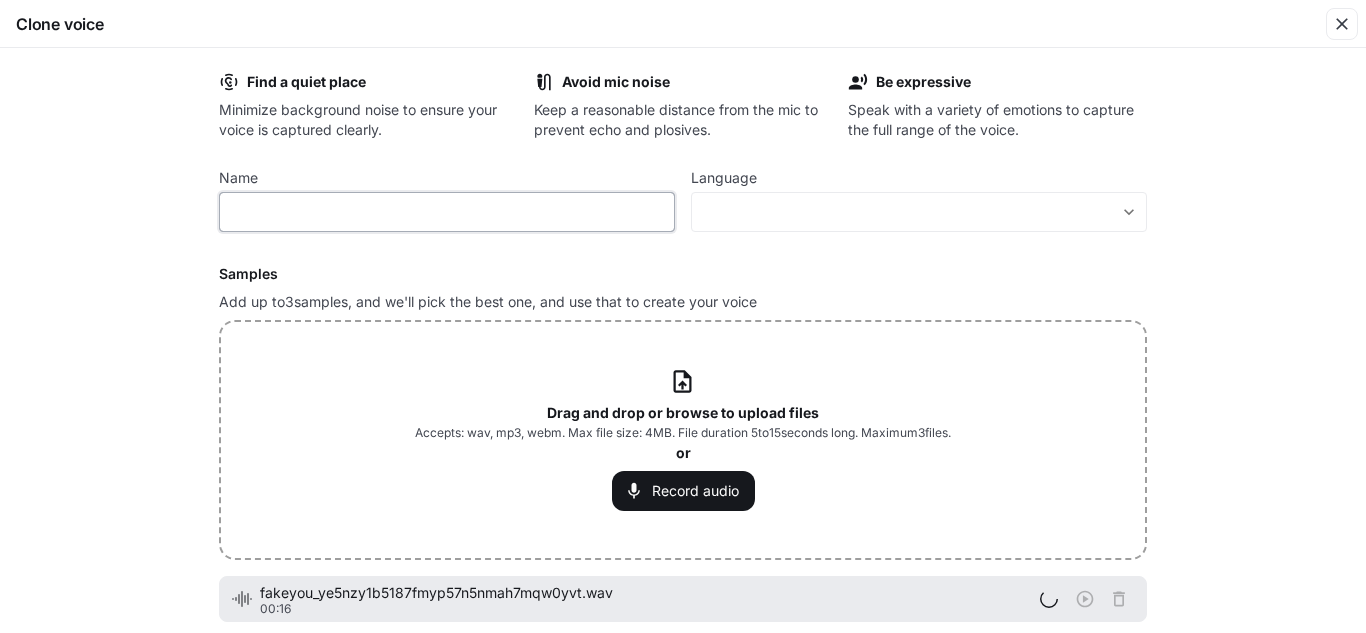 click at bounding box center (447, 212) 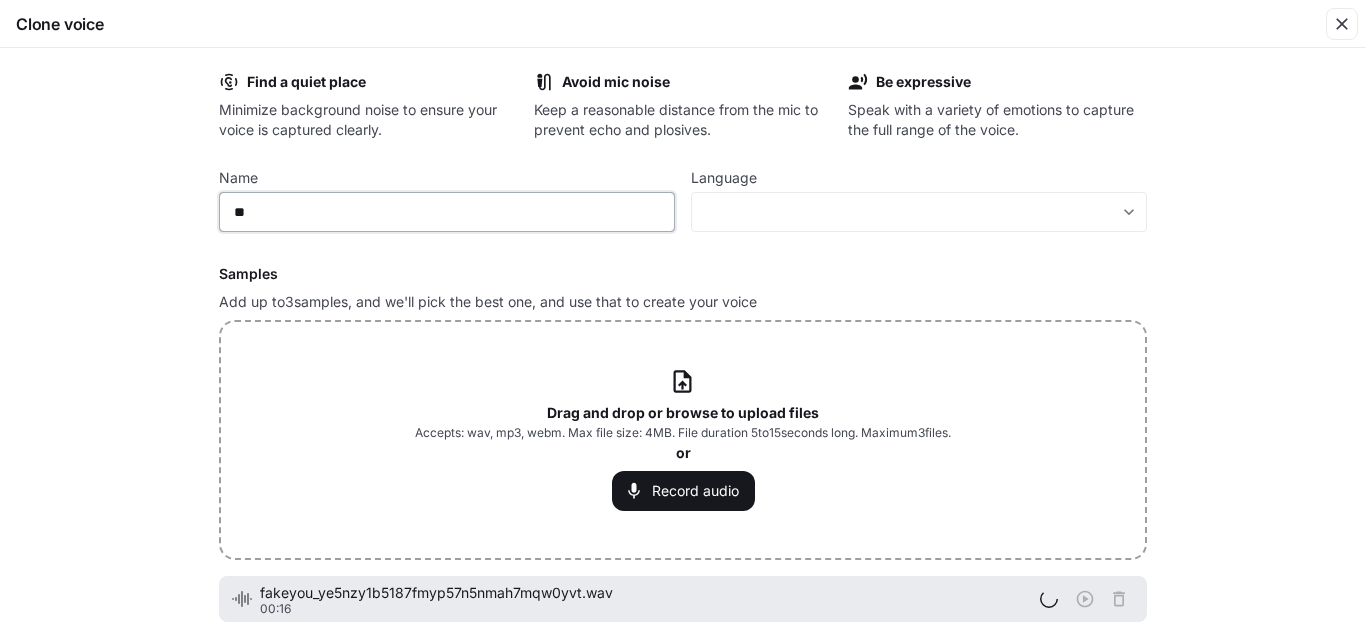 type on "*" 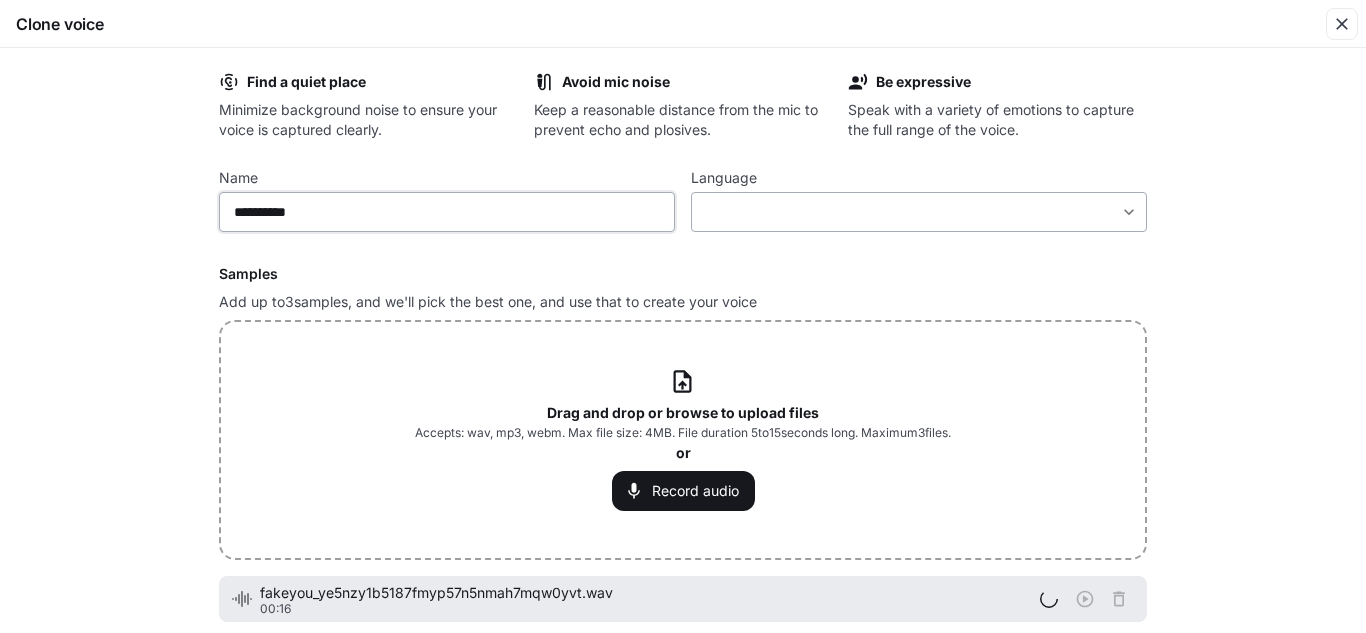 type on "**********" 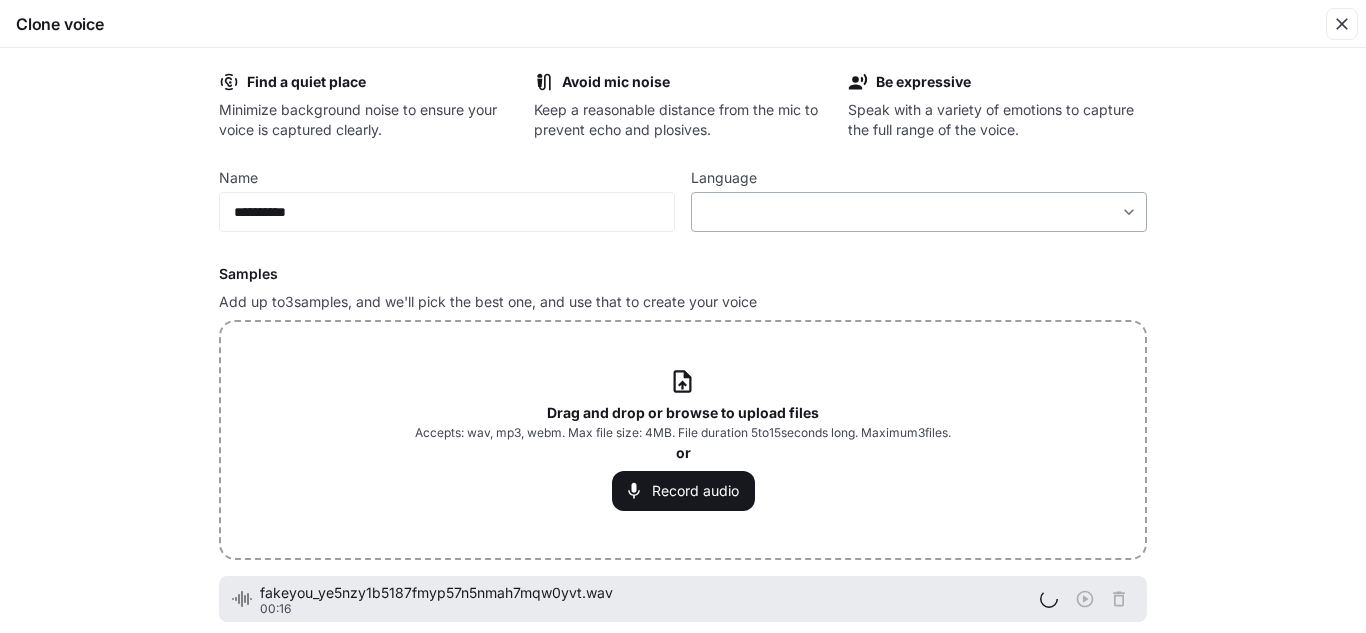 click on "​ ​" at bounding box center (919, 212) 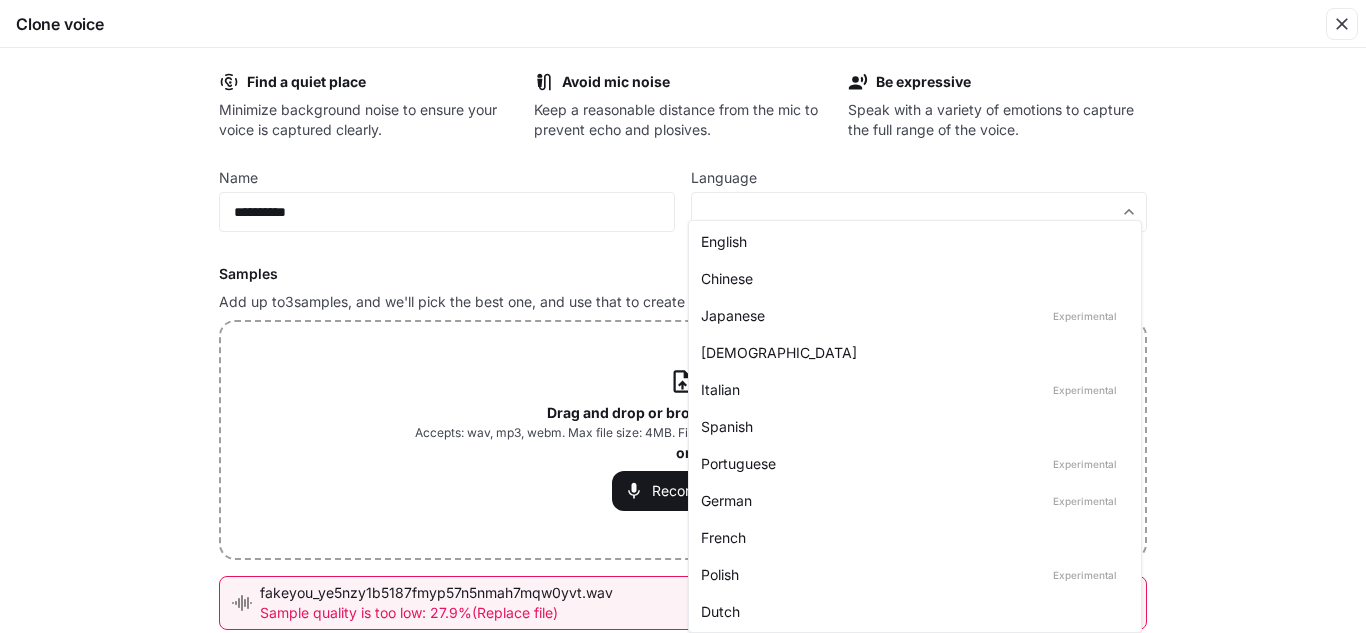 click on "English" at bounding box center (911, 241) 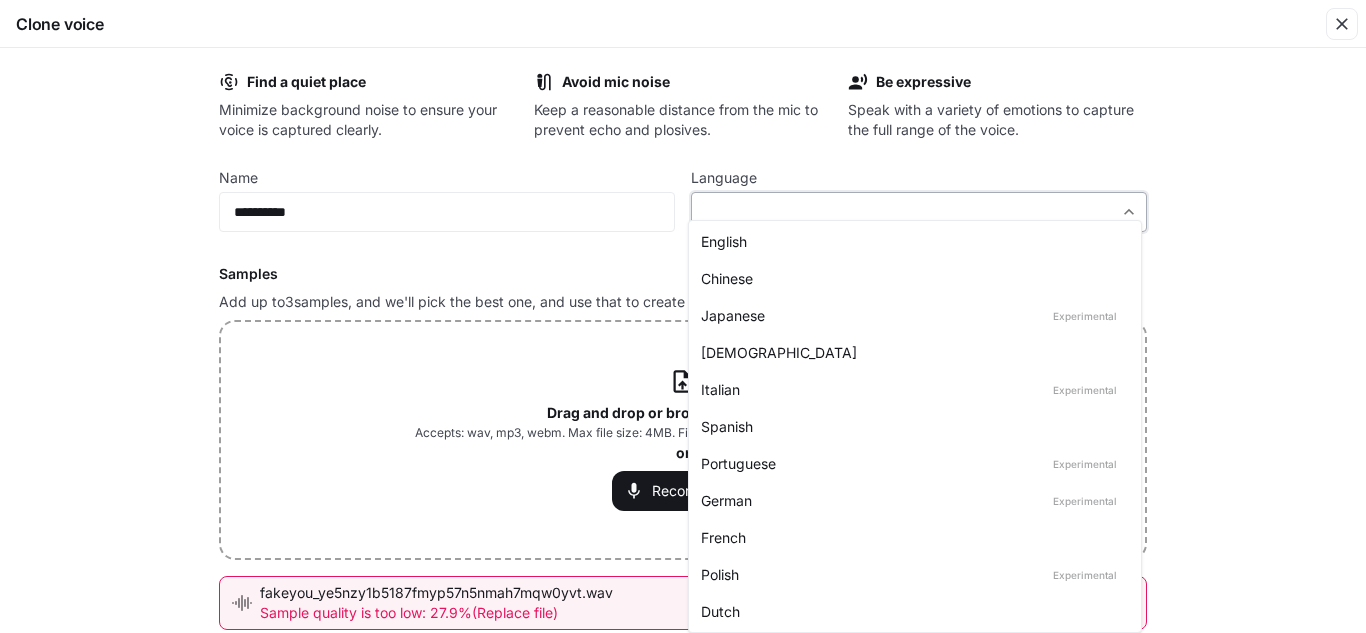 type on "*****" 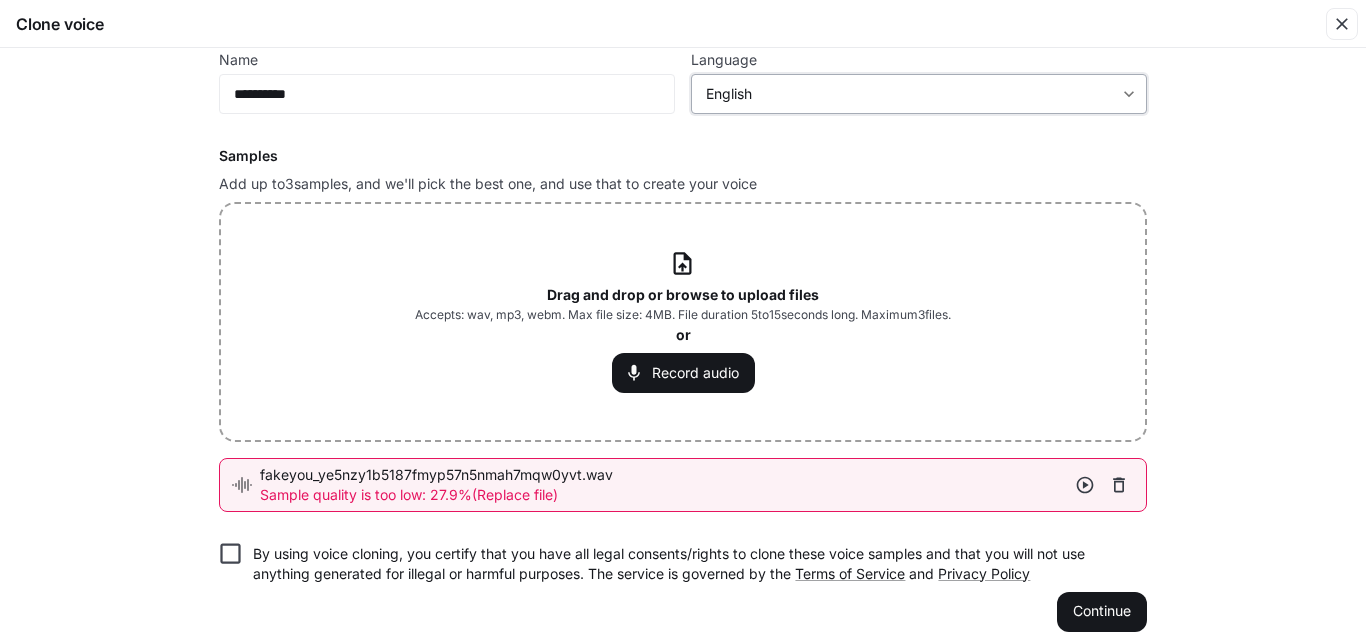 scroll, scrollTop: 141, scrollLeft: 0, axis: vertical 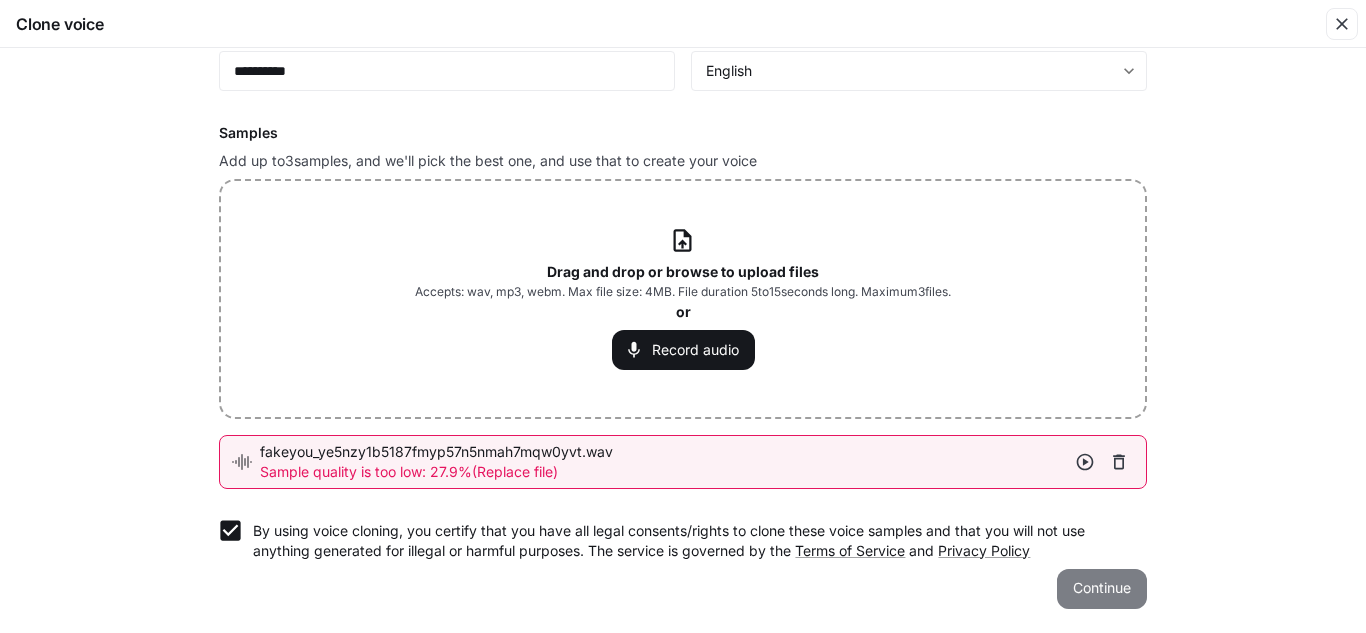 click on "Continue" at bounding box center [1102, 589] 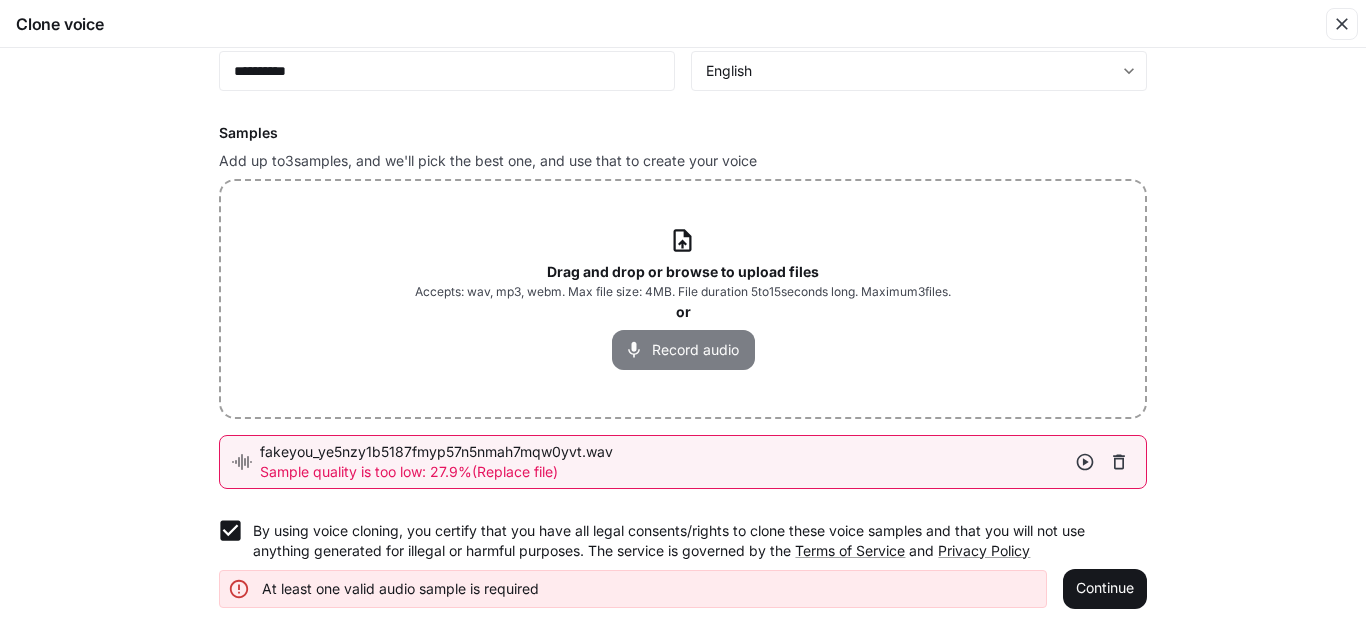 click on "Record audio" at bounding box center (683, 350) 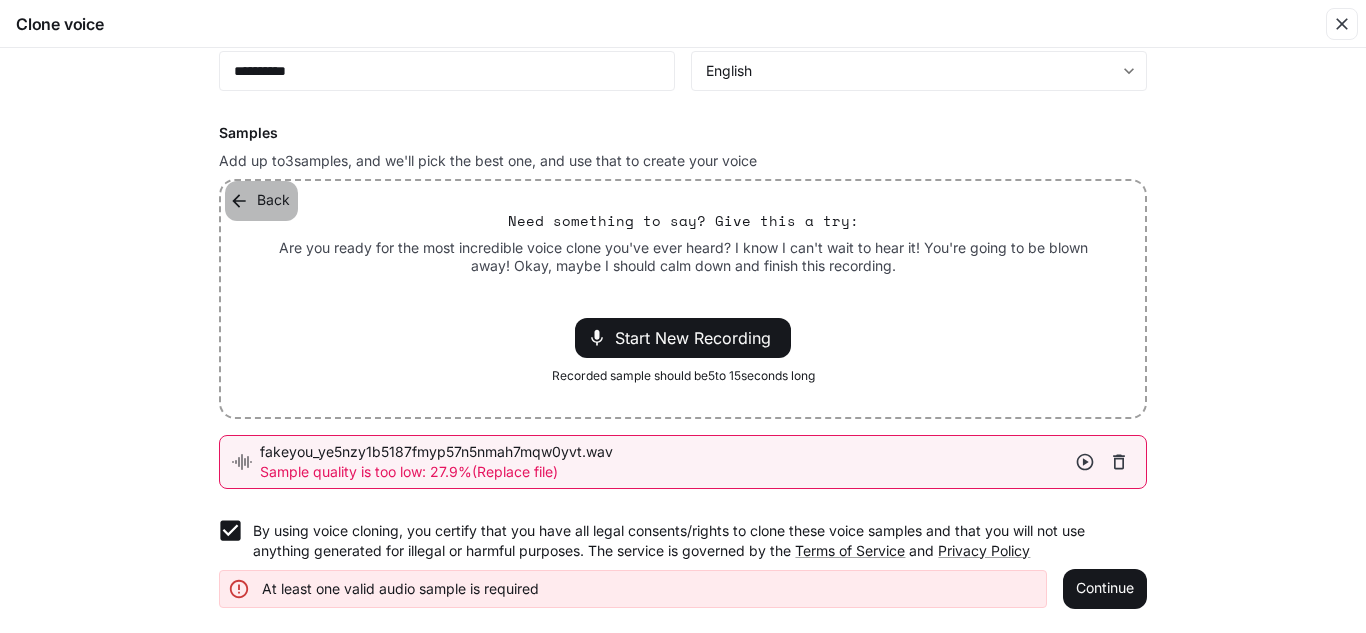 click on "Back" at bounding box center [261, 201] 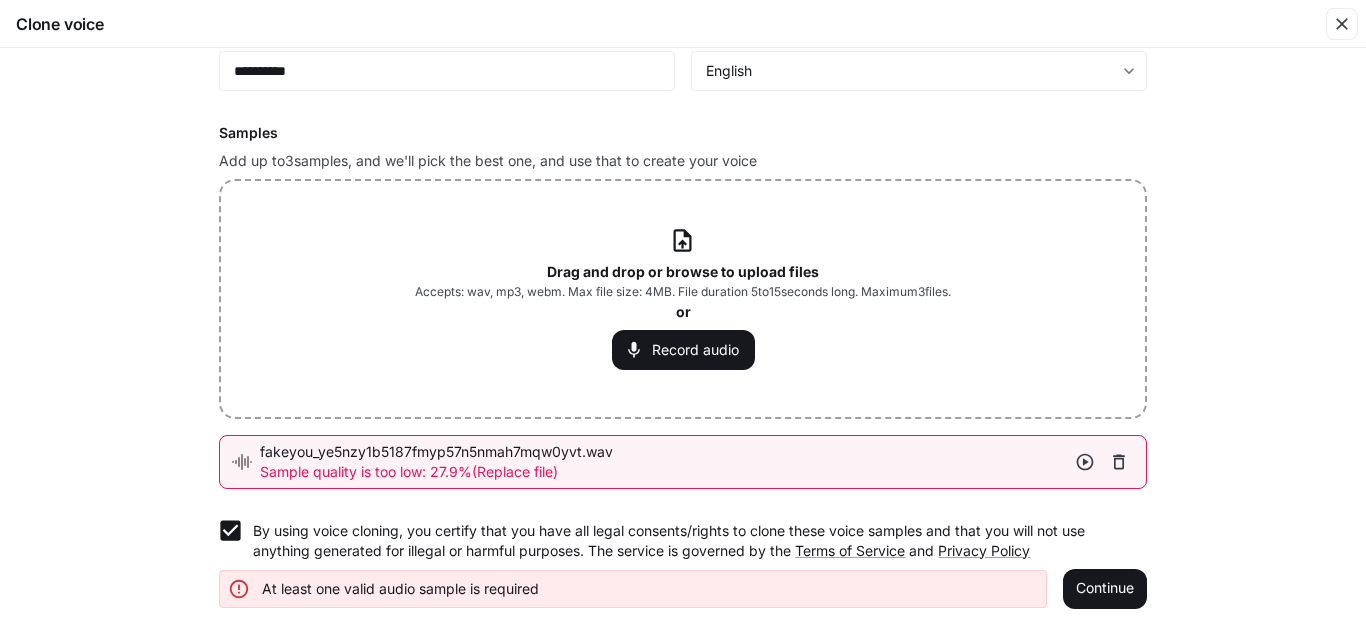 click 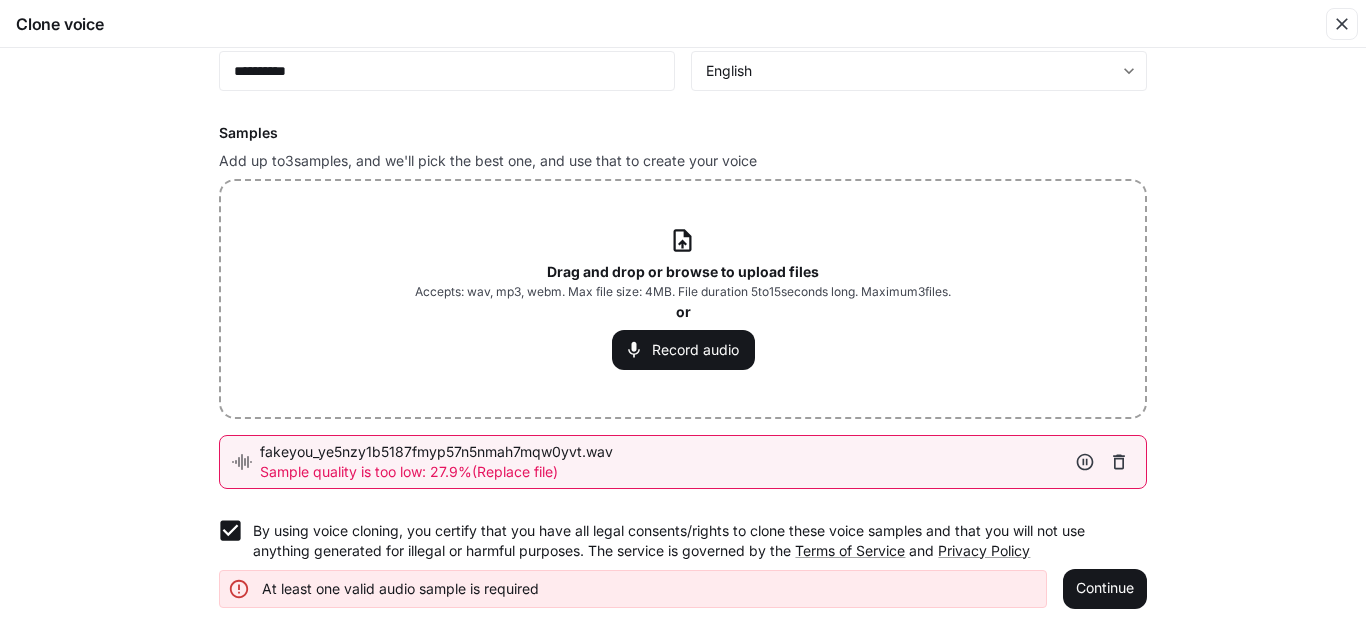 click 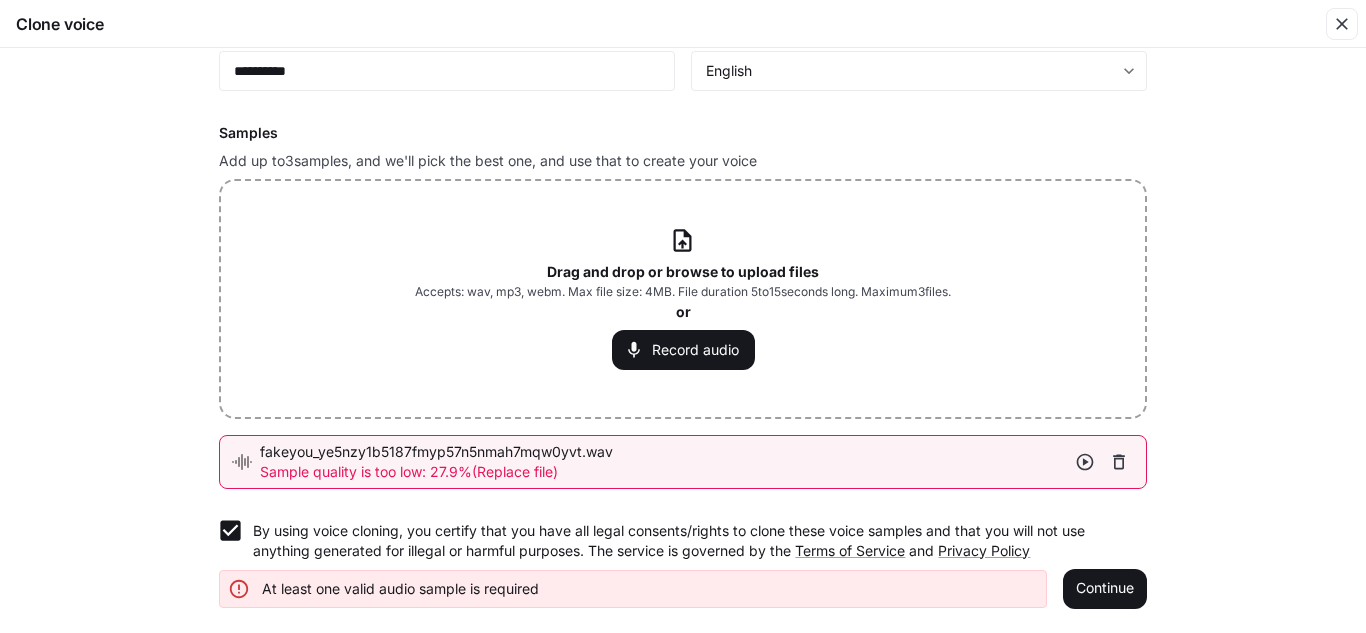 click 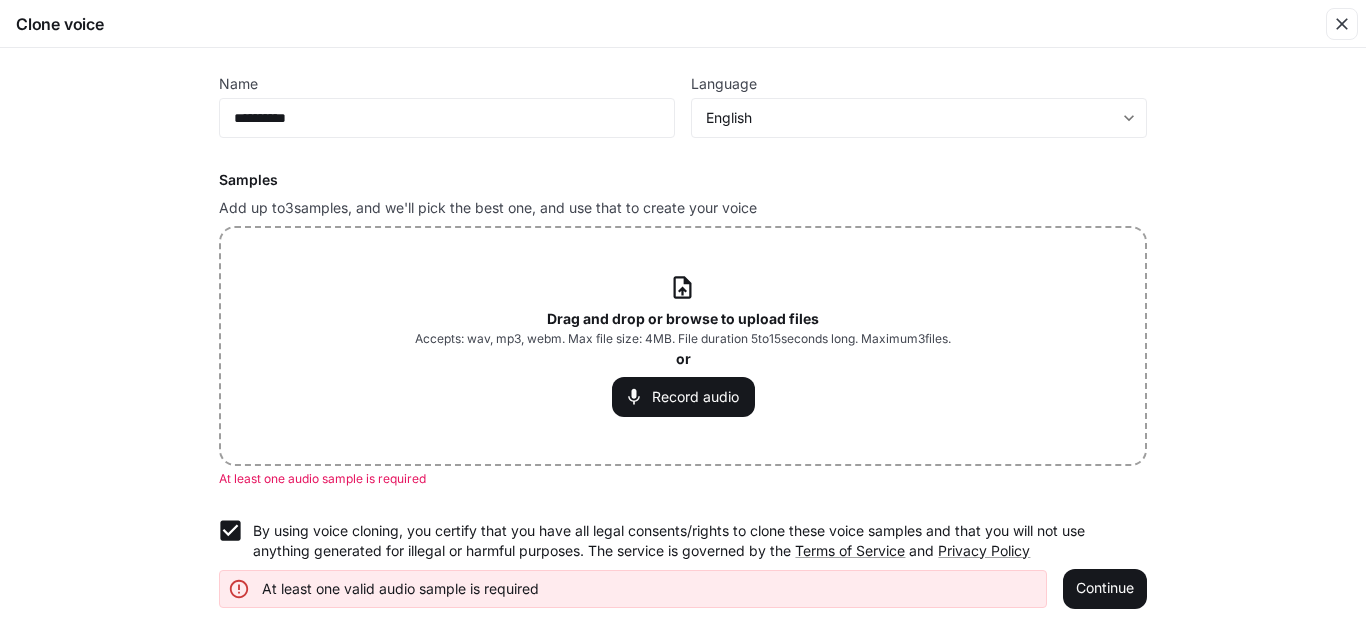 scroll, scrollTop: 94, scrollLeft: 0, axis: vertical 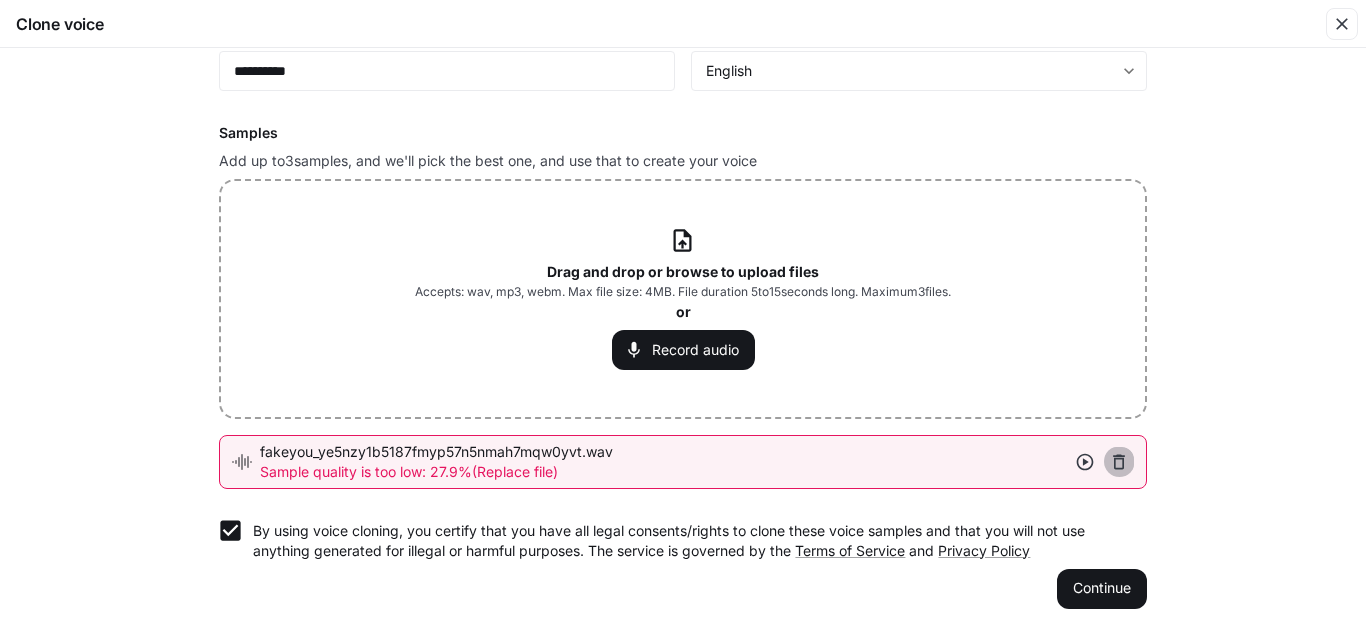 click 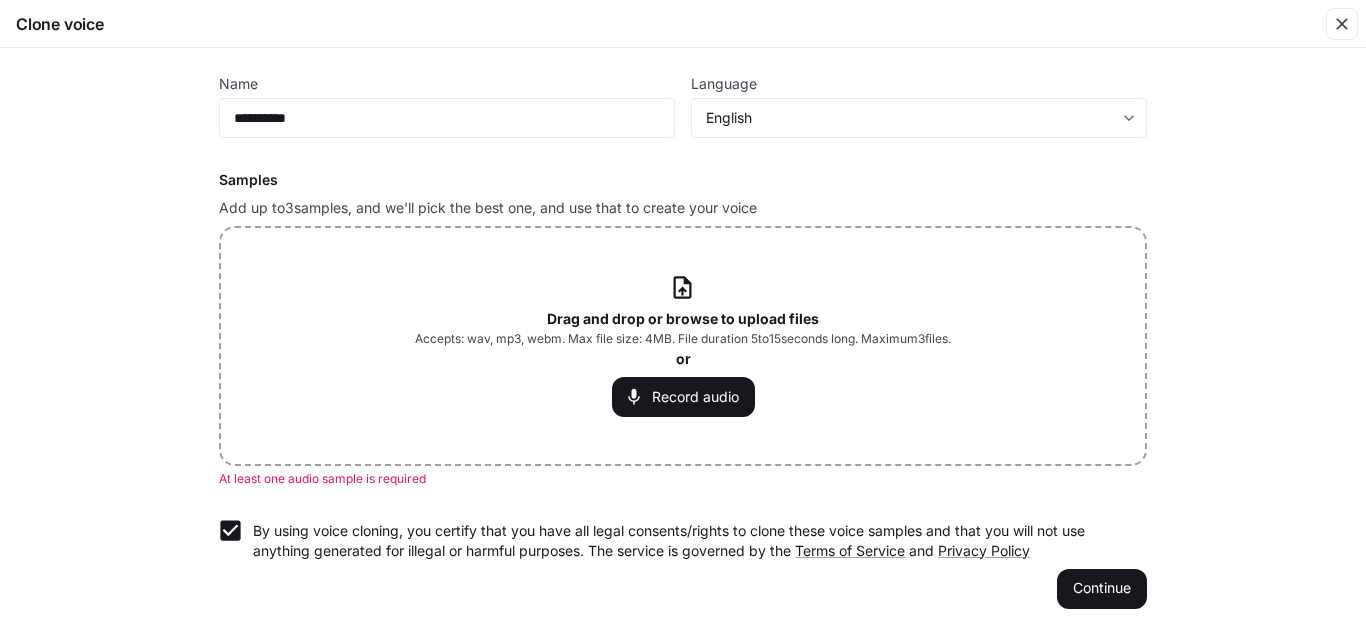 drag, startPoint x: 111, startPoint y: 218, endPoint x: 707, endPoint y: 270, distance: 598.26416 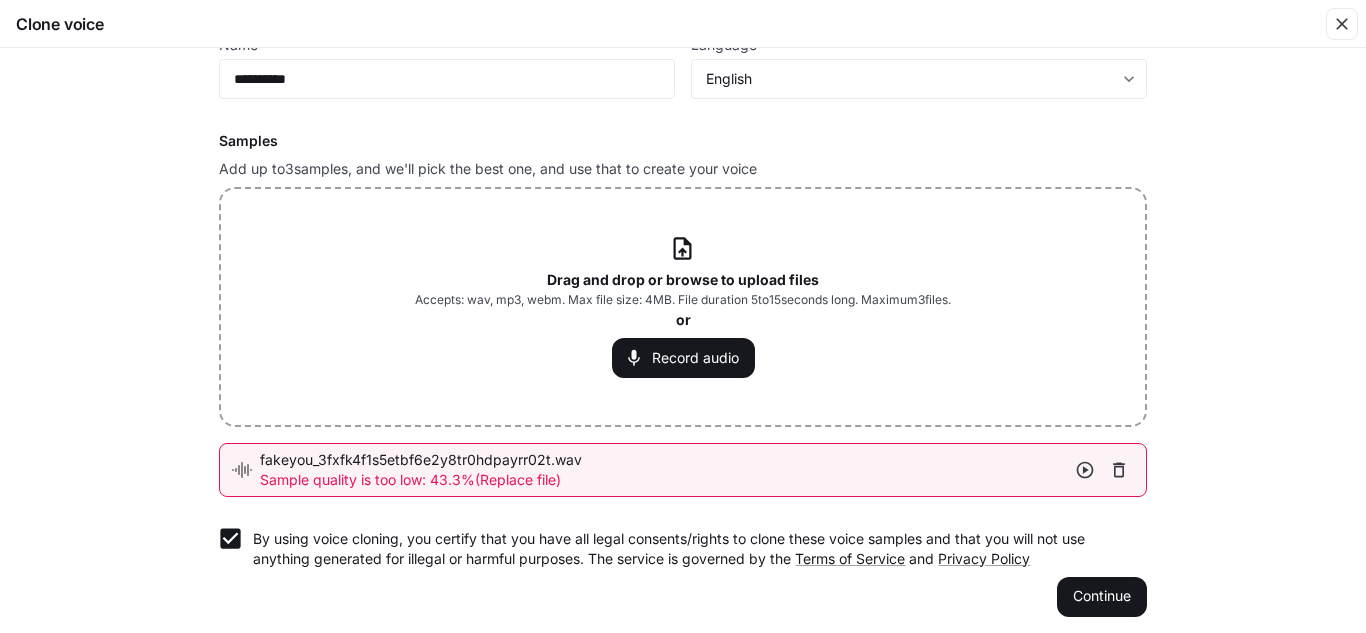 scroll, scrollTop: 141, scrollLeft: 0, axis: vertical 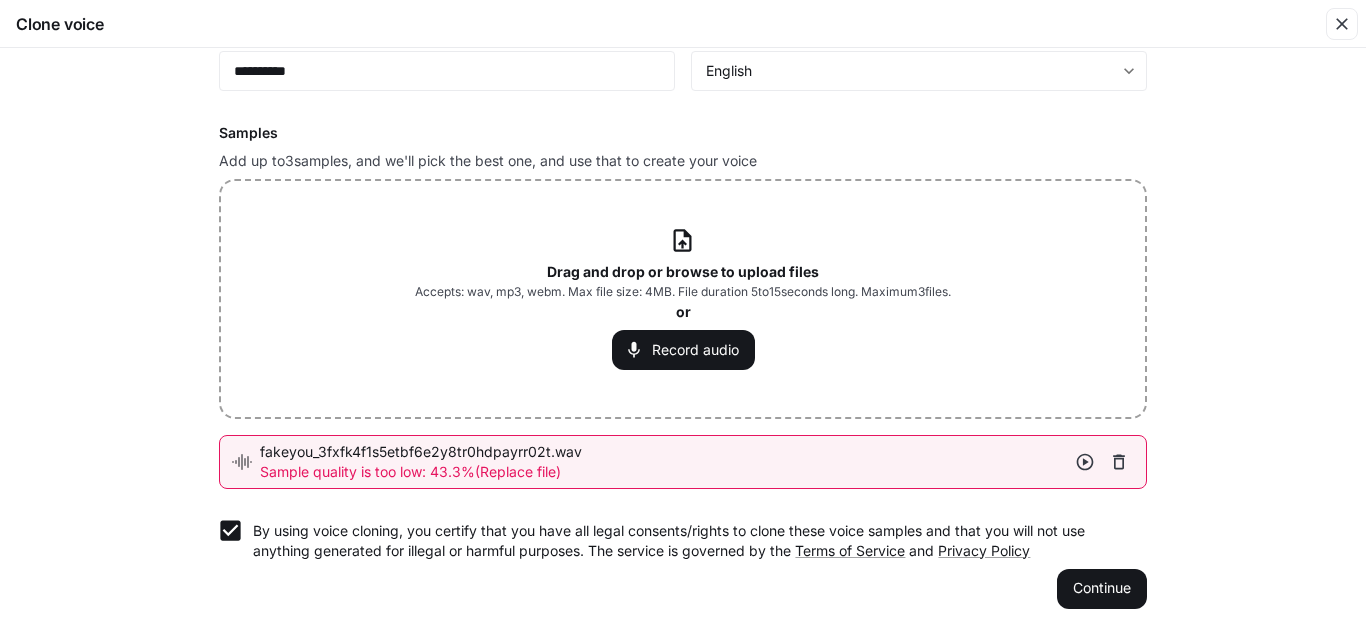 drag, startPoint x: 77, startPoint y: 315, endPoint x: 519, endPoint y: 305, distance: 442.1131 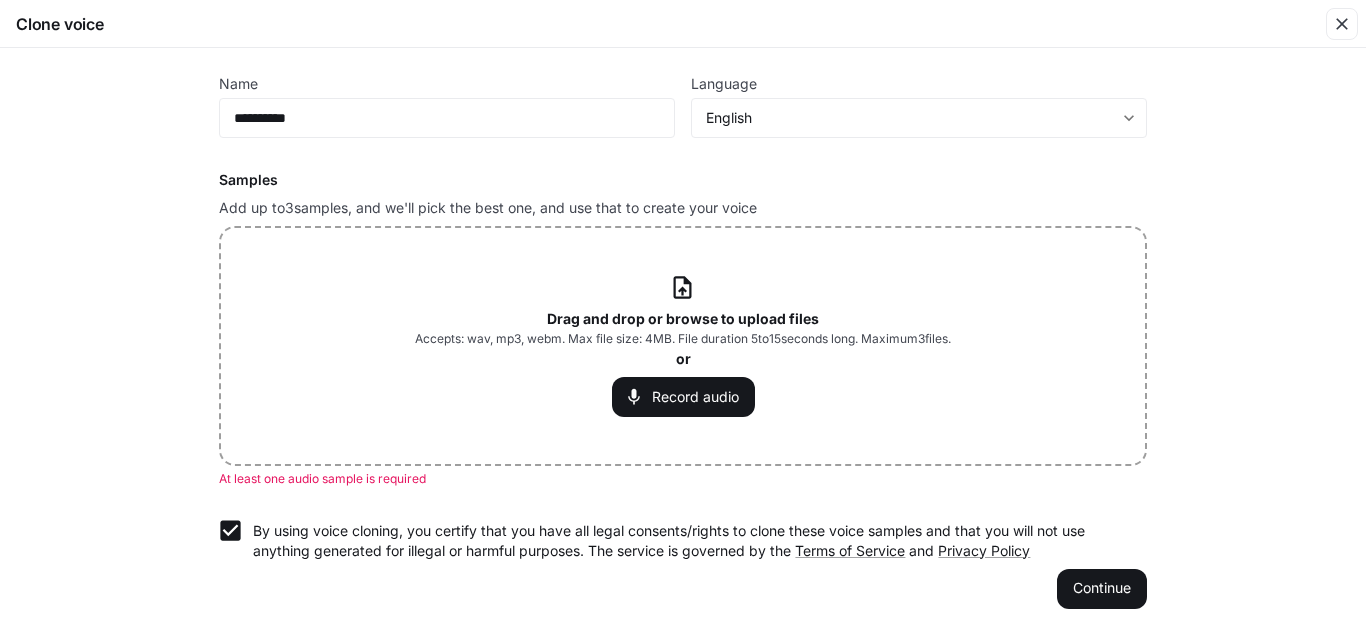 scroll, scrollTop: 94, scrollLeft: 0, axis: vertical 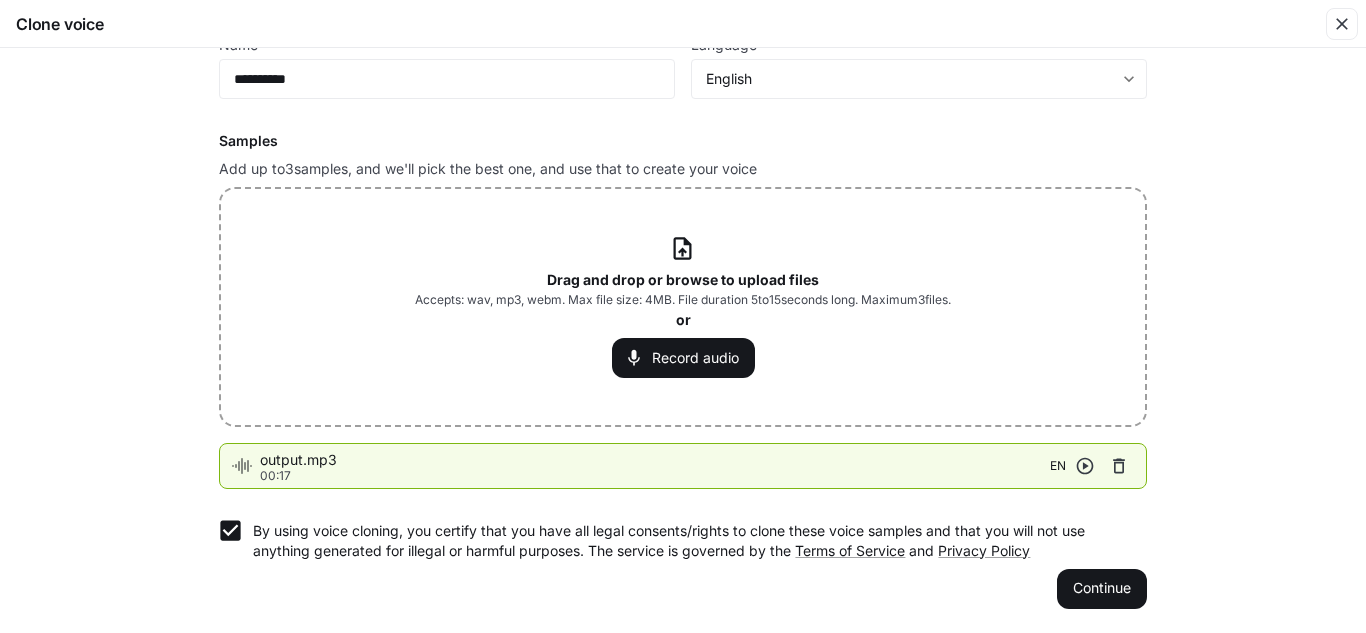 click 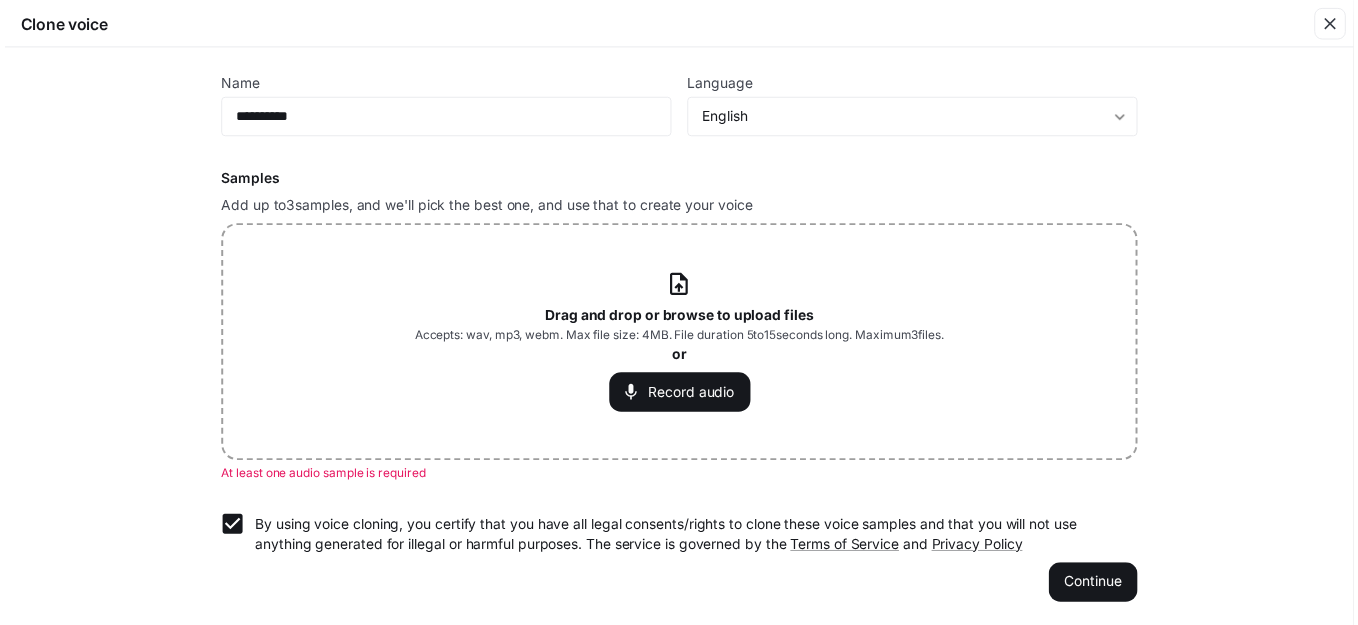 scroll, scrollTop: 94, scrollLeft: 0, axis: vertical 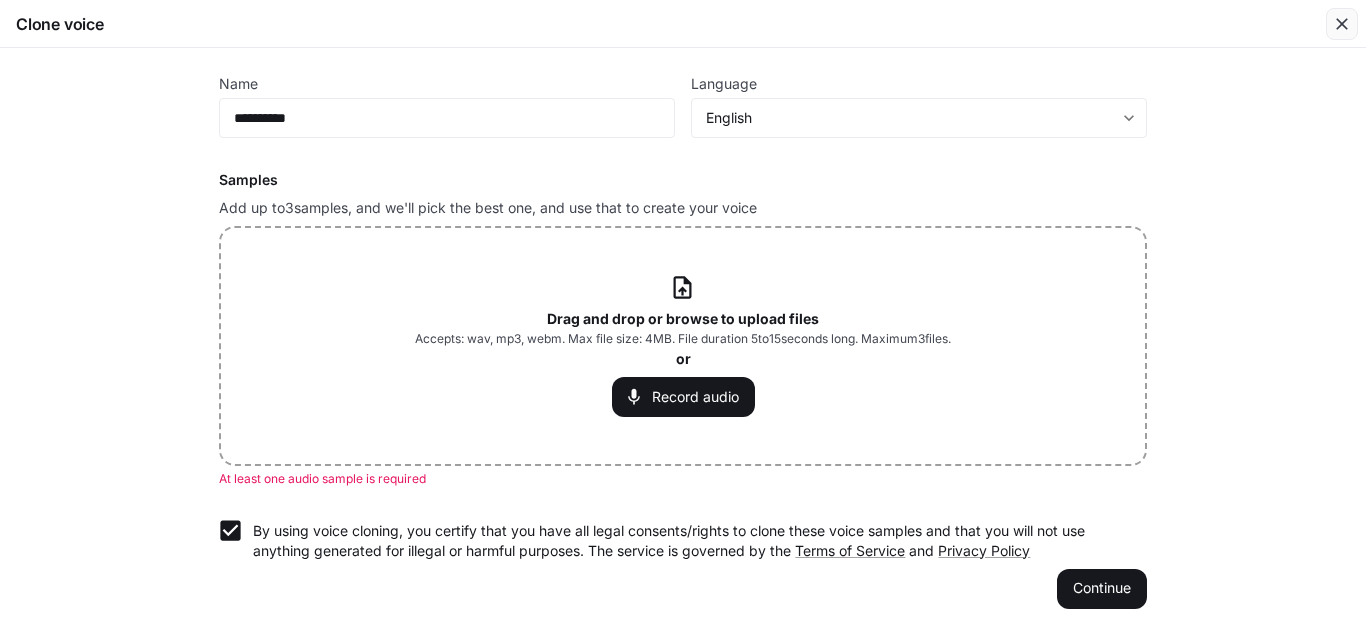 drag, startPoint x: 1244, startPoint y: 41, endPoint x: 1339, endPoint y: 17, distance: 97.984695 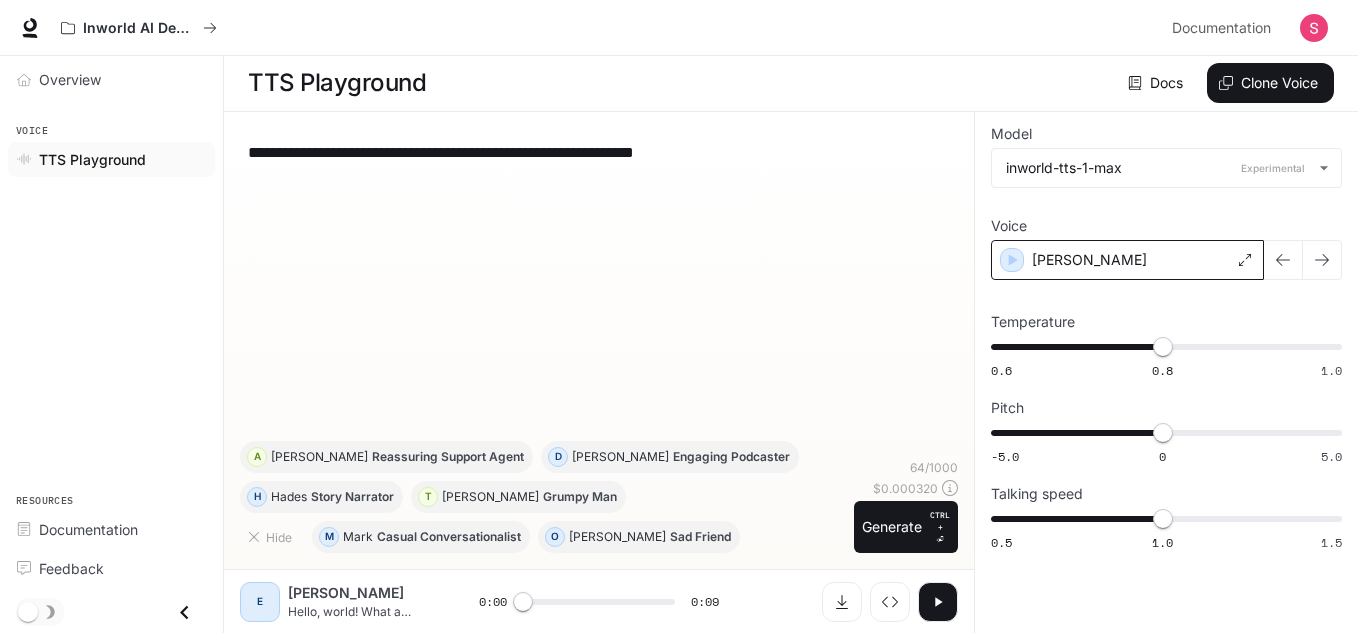 click on "[PERSON_NAME]" at bounding box center (1127, 260) 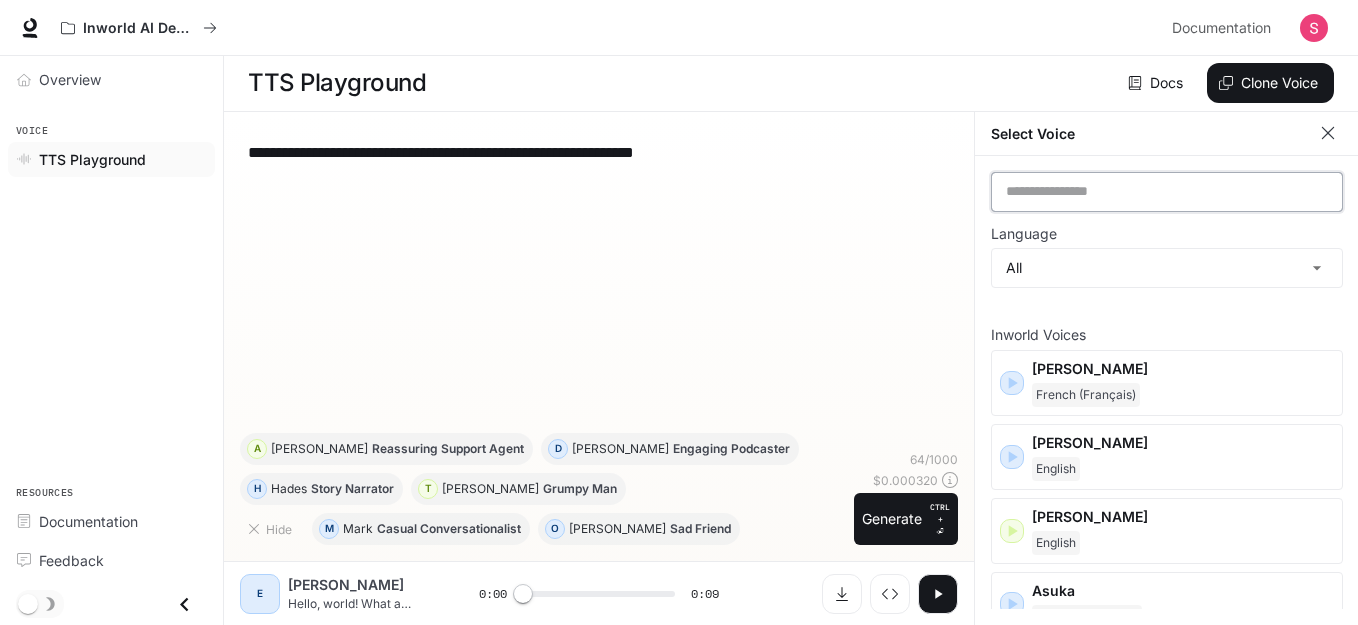 click at bounding box center [1167, 192] 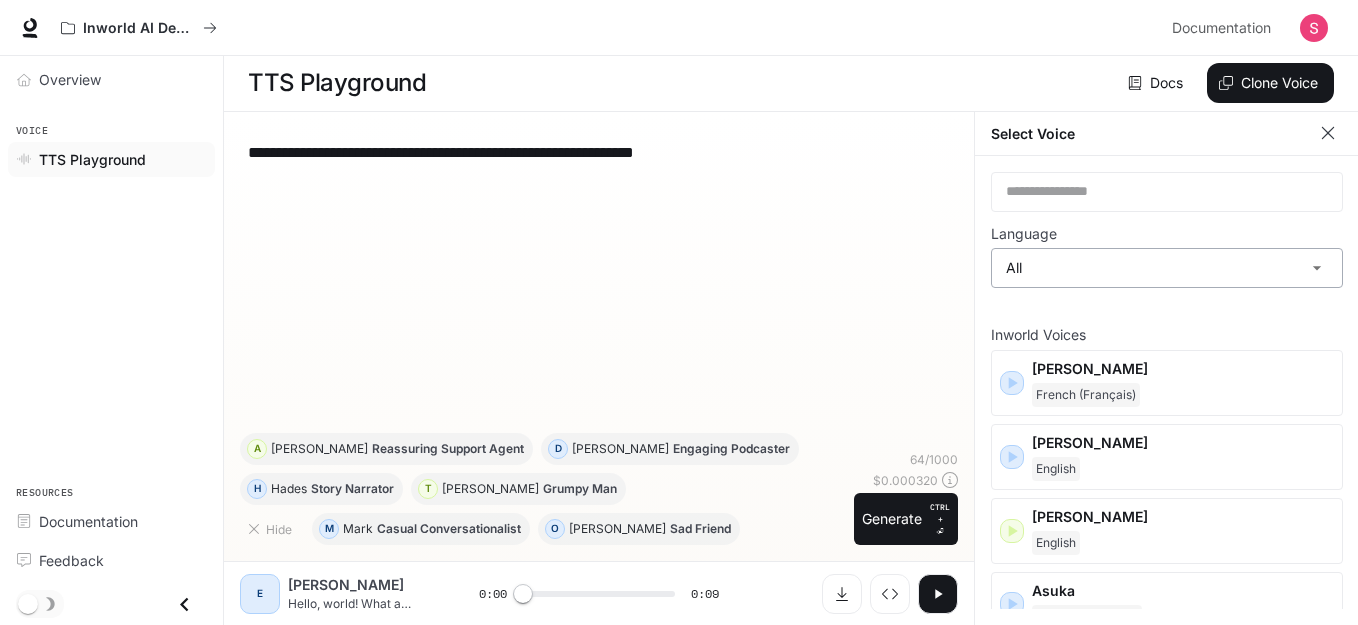 click on "**********" at bounding box center (679, 312) 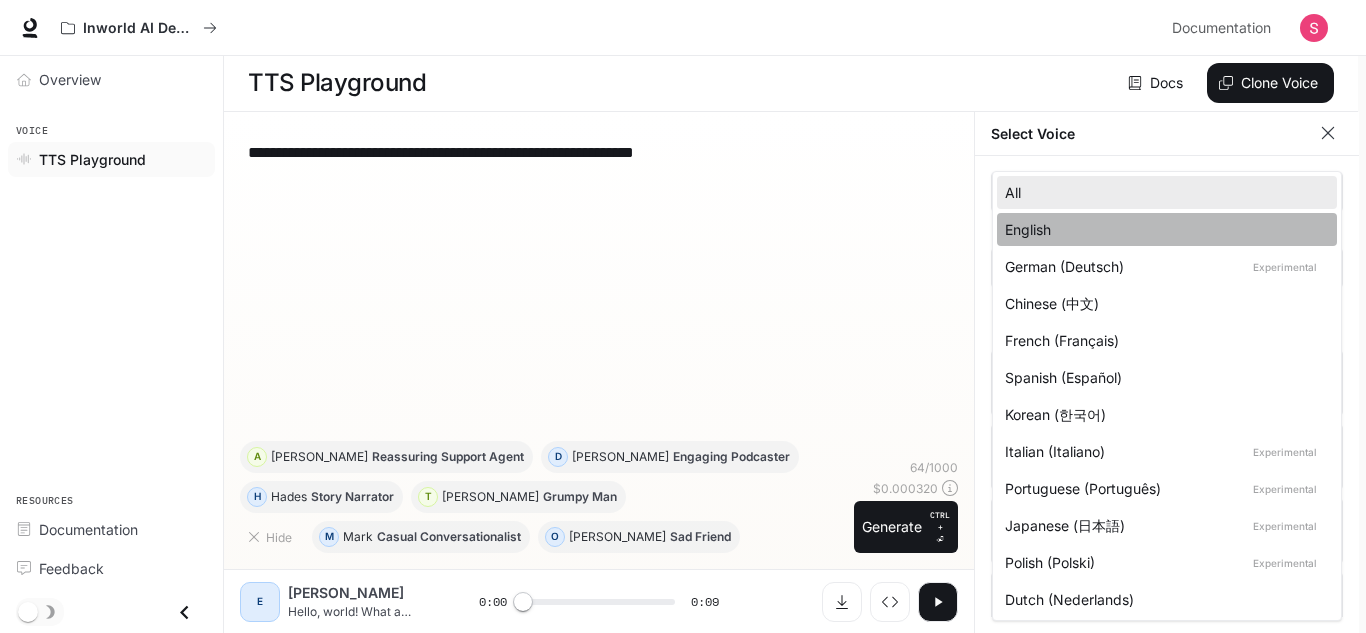 click on "English" at bounding box center [1163, 229] 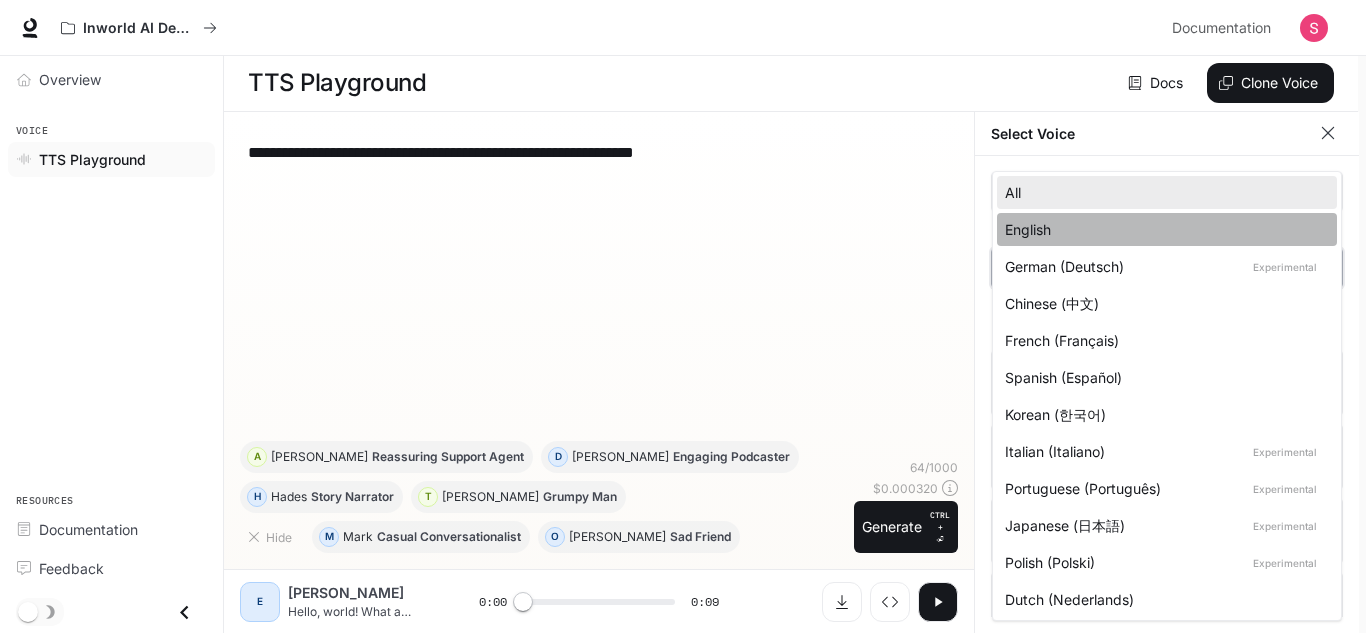 type on "*****" 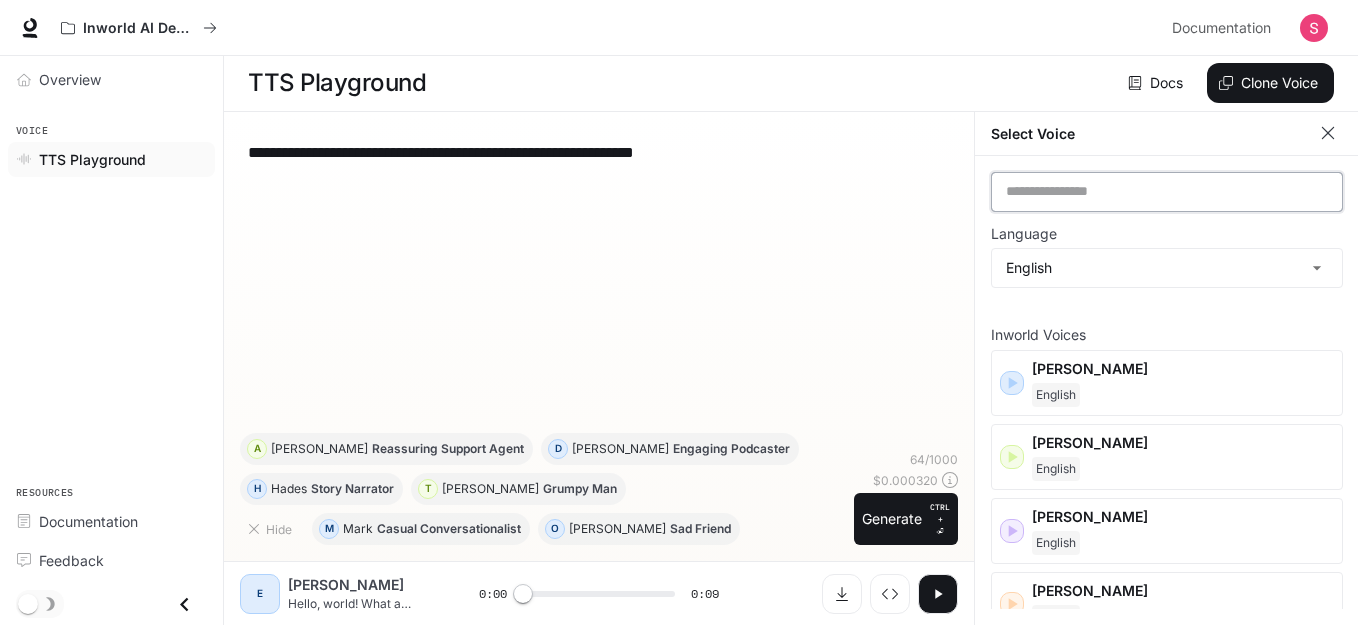 click at bounding box center [1167, 192] 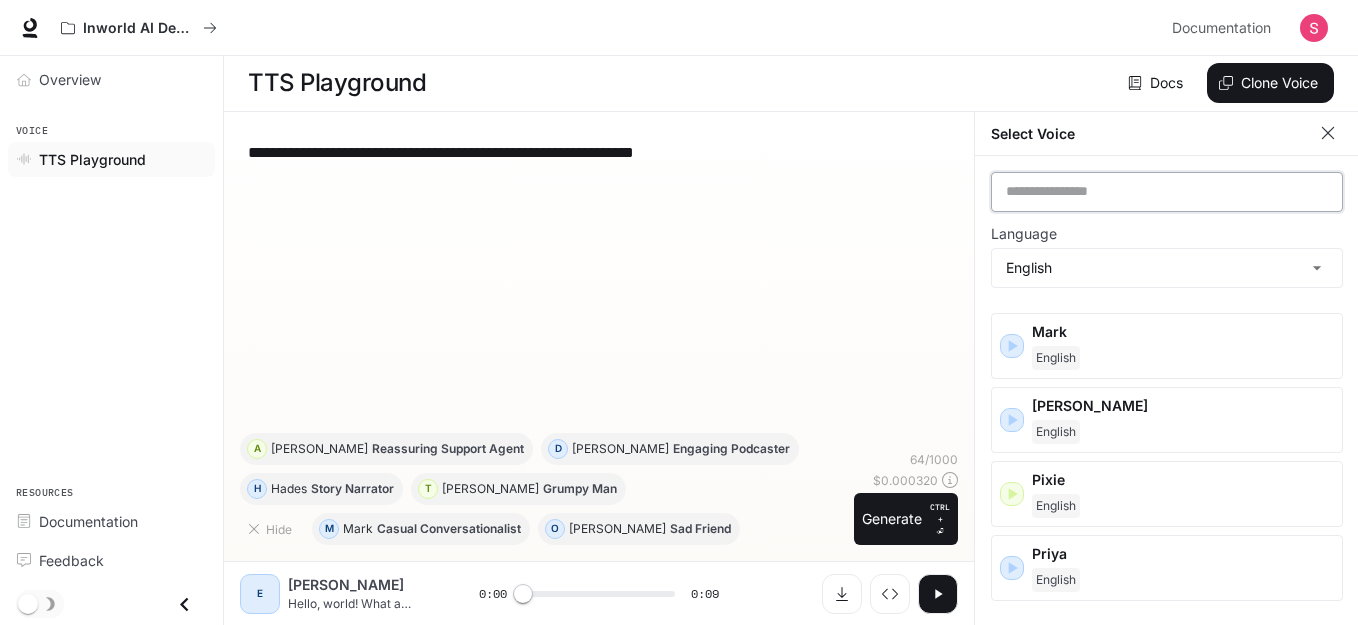 scroll, scrollTop: 1203, scrollLeft: 0, axis: vertical 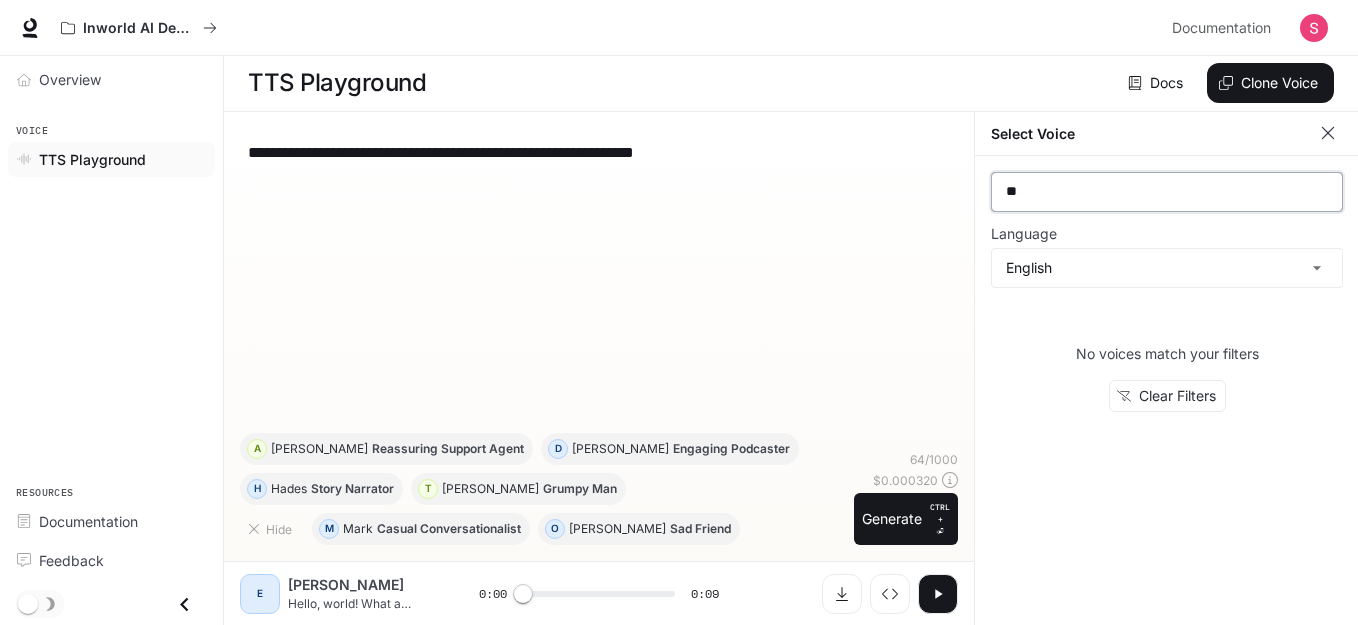 type on "*" 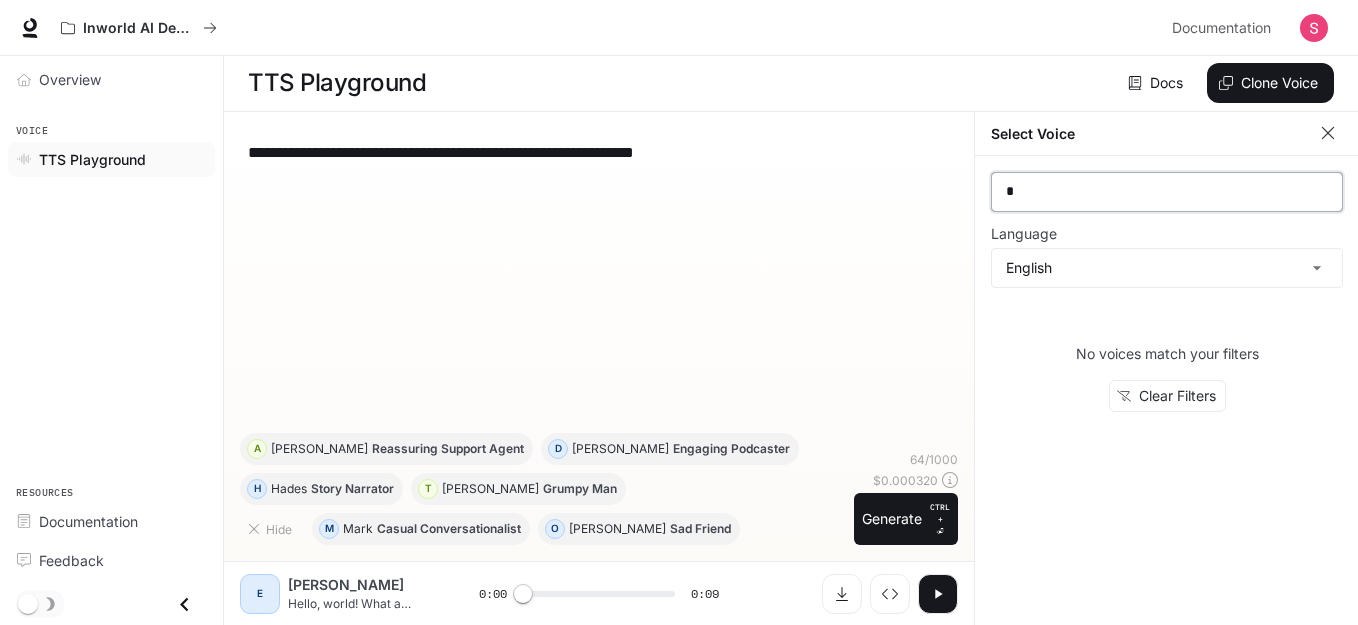 type 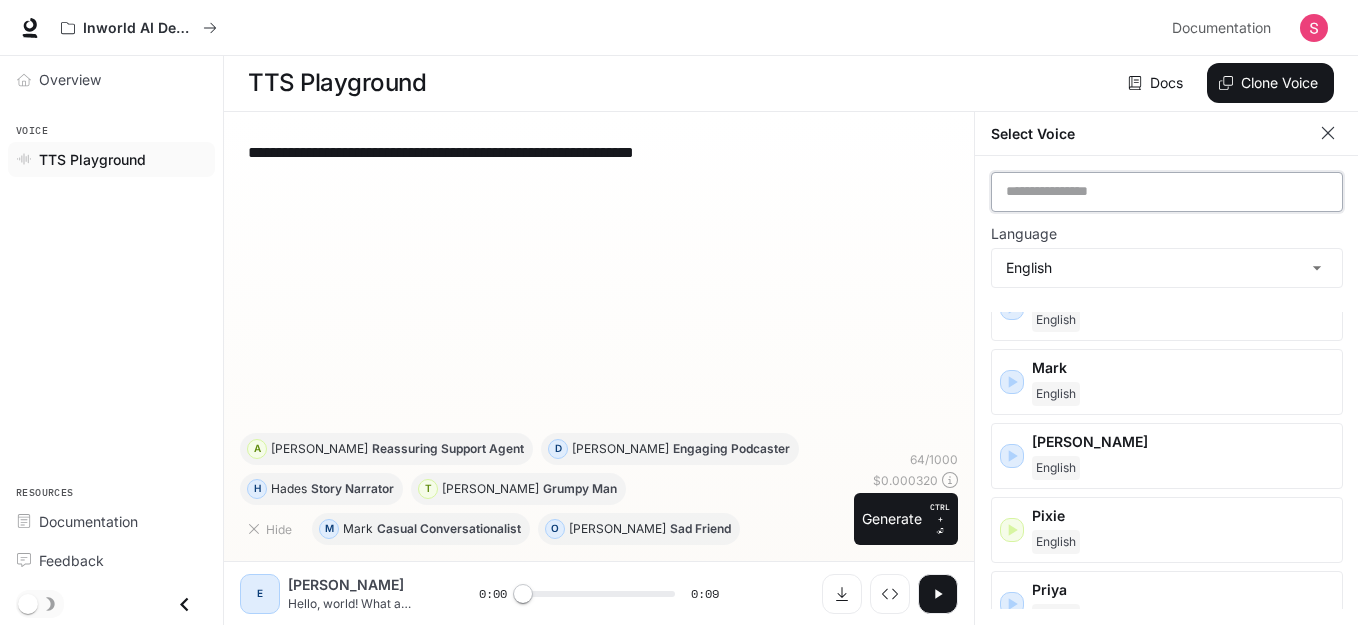 scroll, scrollTop: 742, scrollLeft: 0, axis: vertical 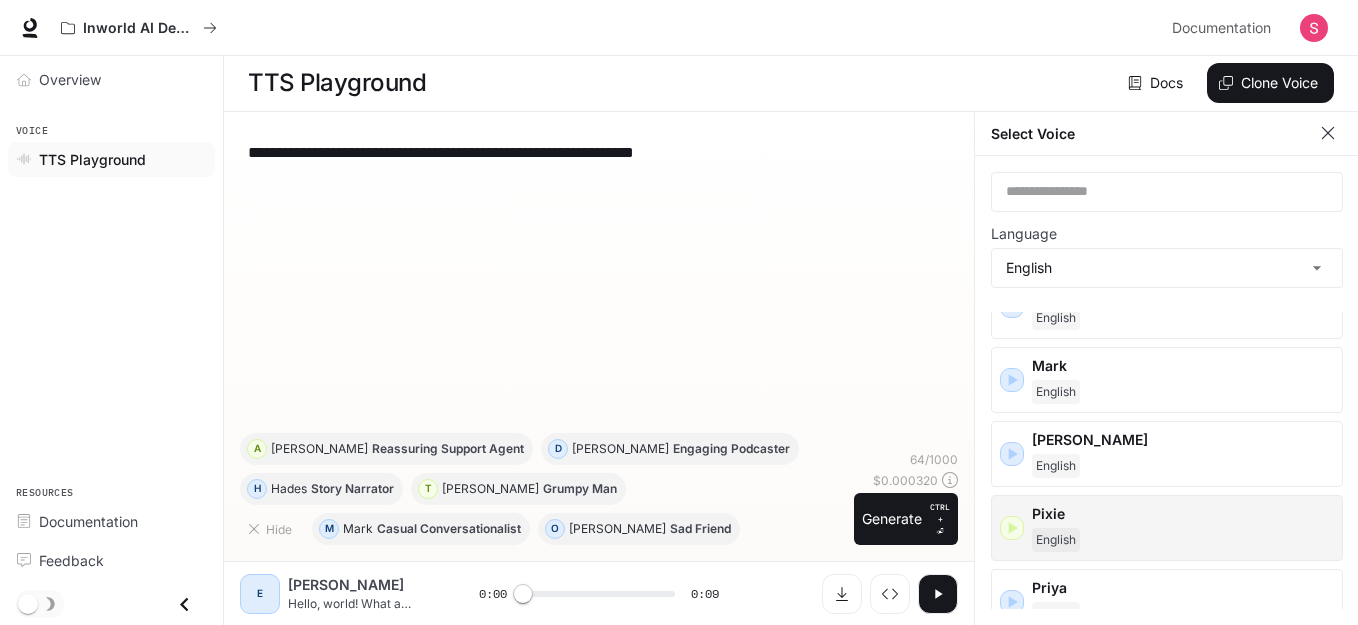 click on "Inworld Voices [PERSON_NAME] [PERSON_NAME] [PERSON_NAME] [PERSON_NAME] [PERSON_NAME] Dominus English [PERSON_NAME] [PERSON_NAME] Hades English [PERSON_NAME] [PERSON_NAME] [PERSON_NAME] Pixie English [PERSON_NAME] [PERSON_NAME] [PERSON_NAME] [PERSON_NAME] [PERSON_NAME] [PERSON_NAME] [PERSON_NAME]" at bounding box center (1167, 324) 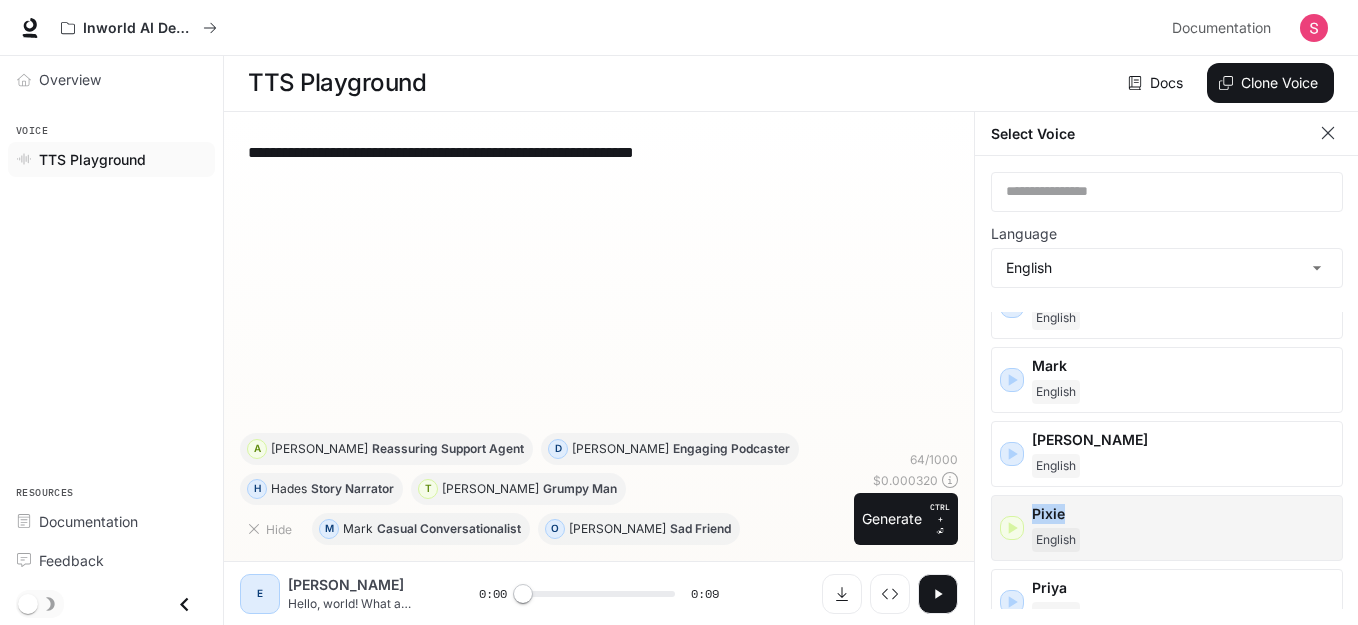 click on "Pixie English" at bounding box center (1167, 528) 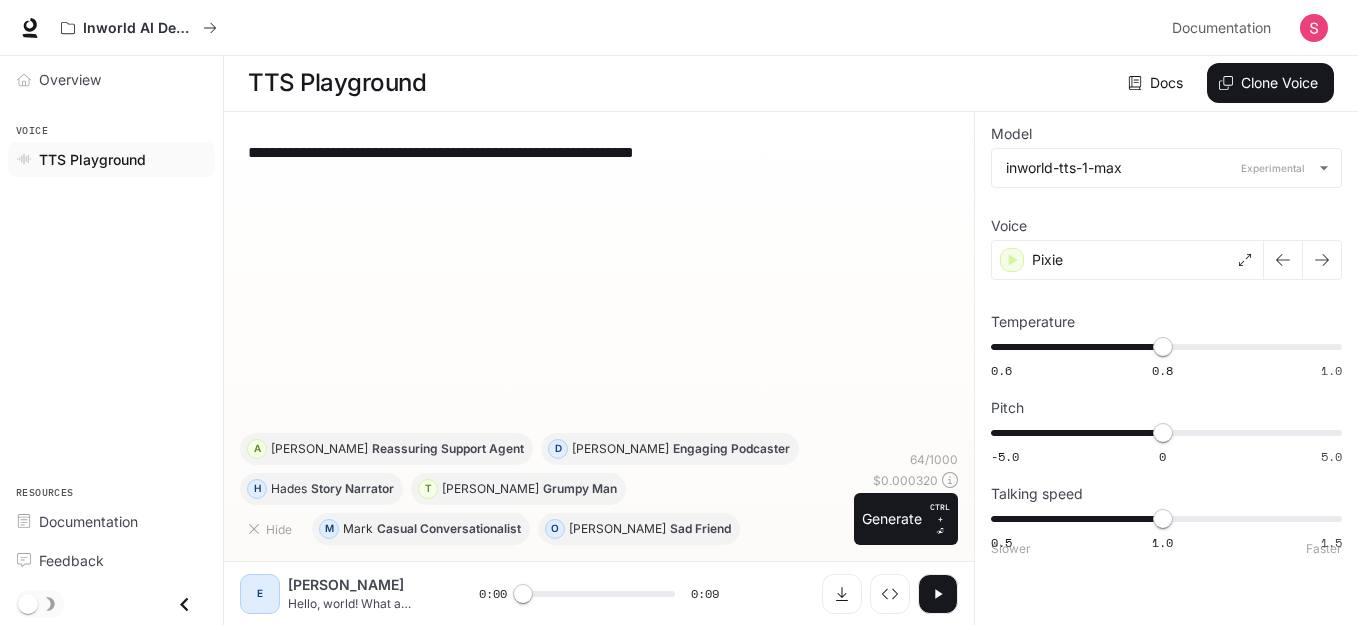 scroll, scrollTop: 1, scrollLeft: 0, axis: vertical 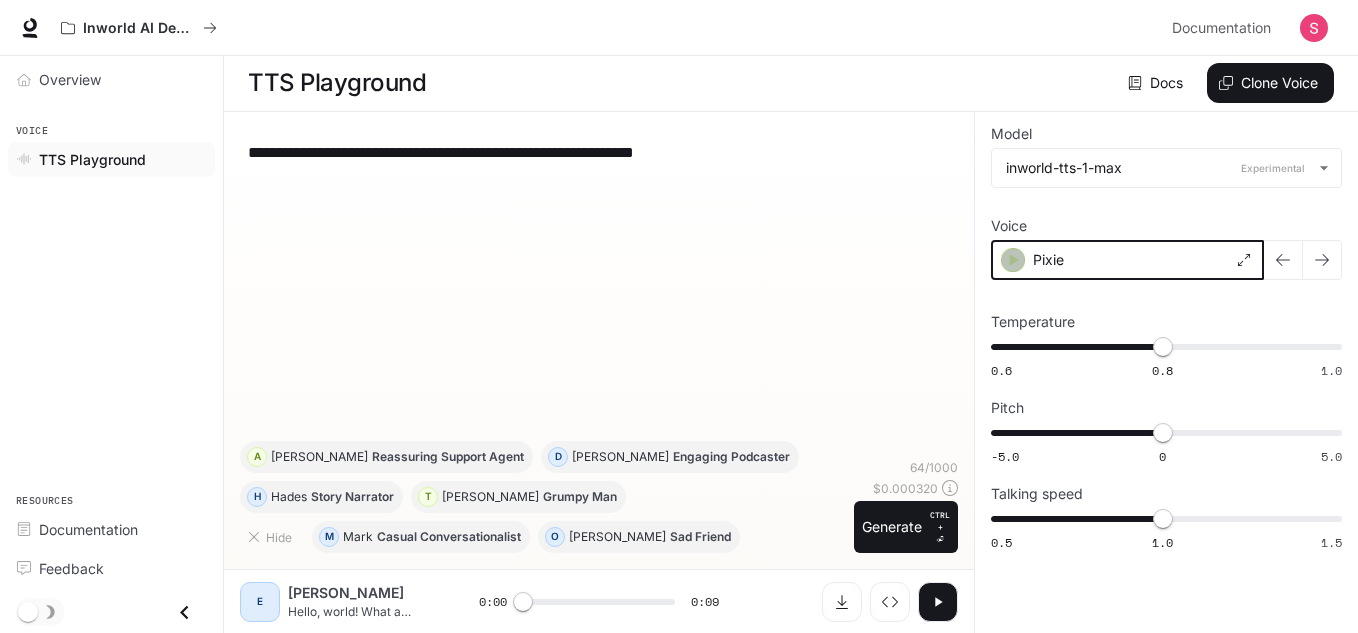 click 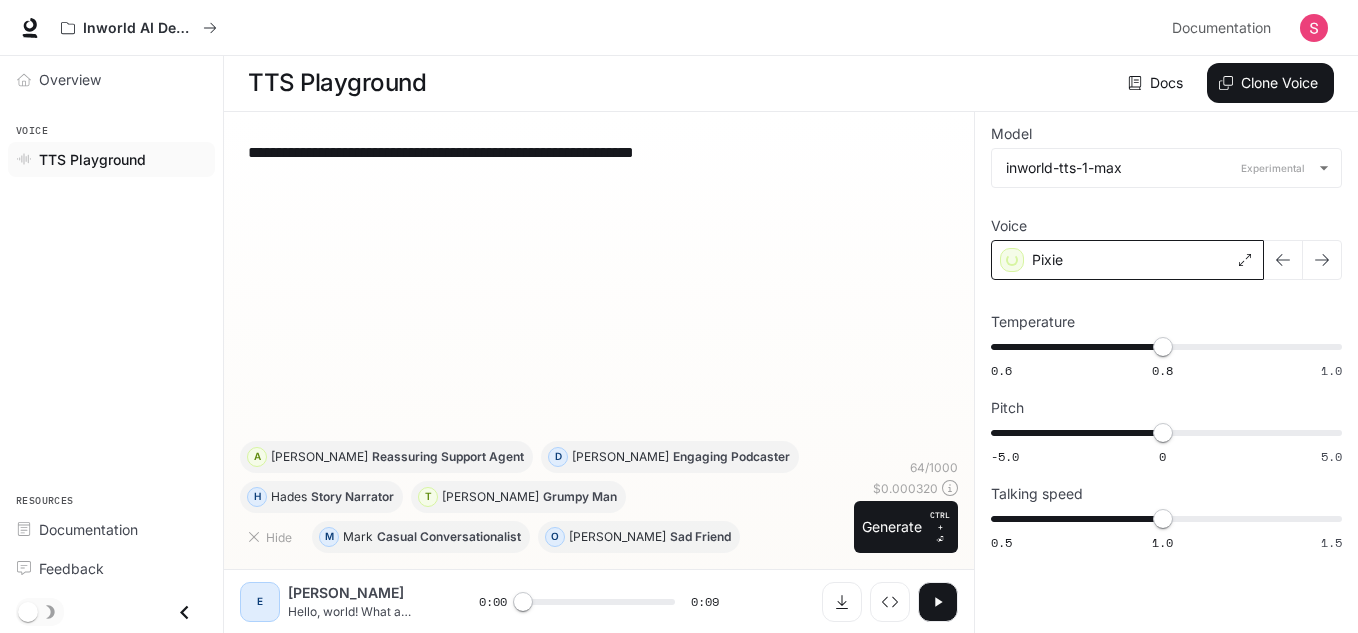click on "Pixie" at bounding box center (1127, 260) 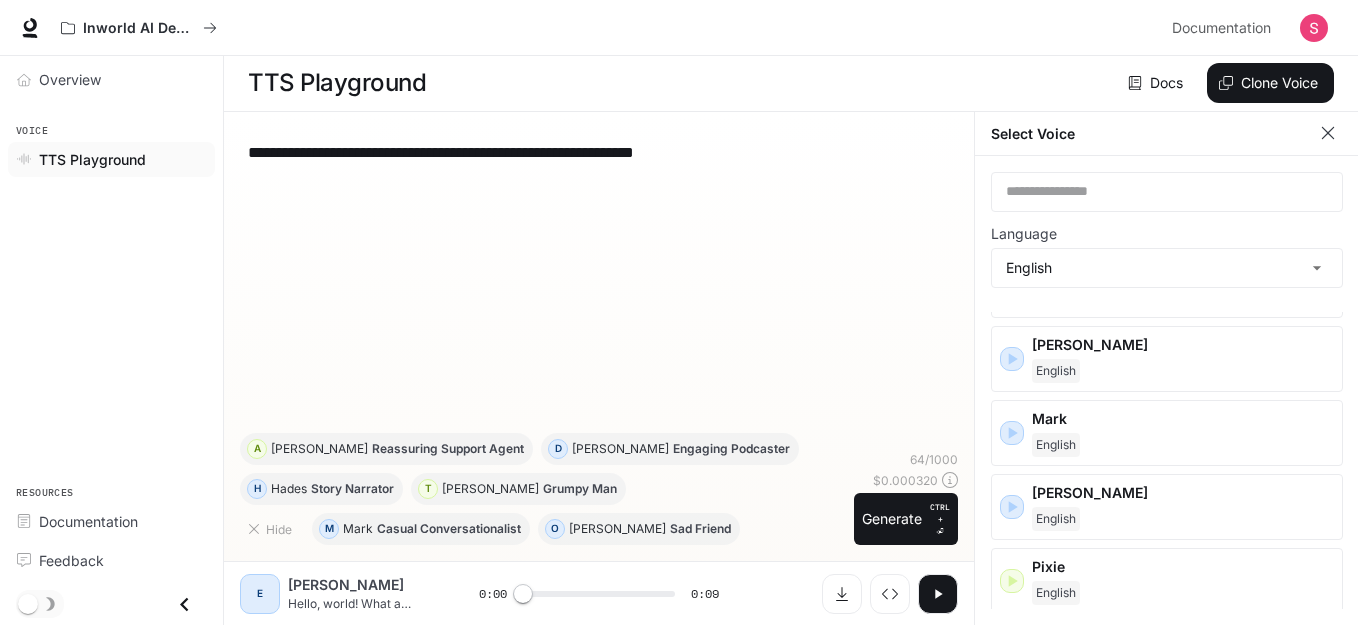 scroll, scrollTop: 1203, scrollLeft: 0, axis: vertical 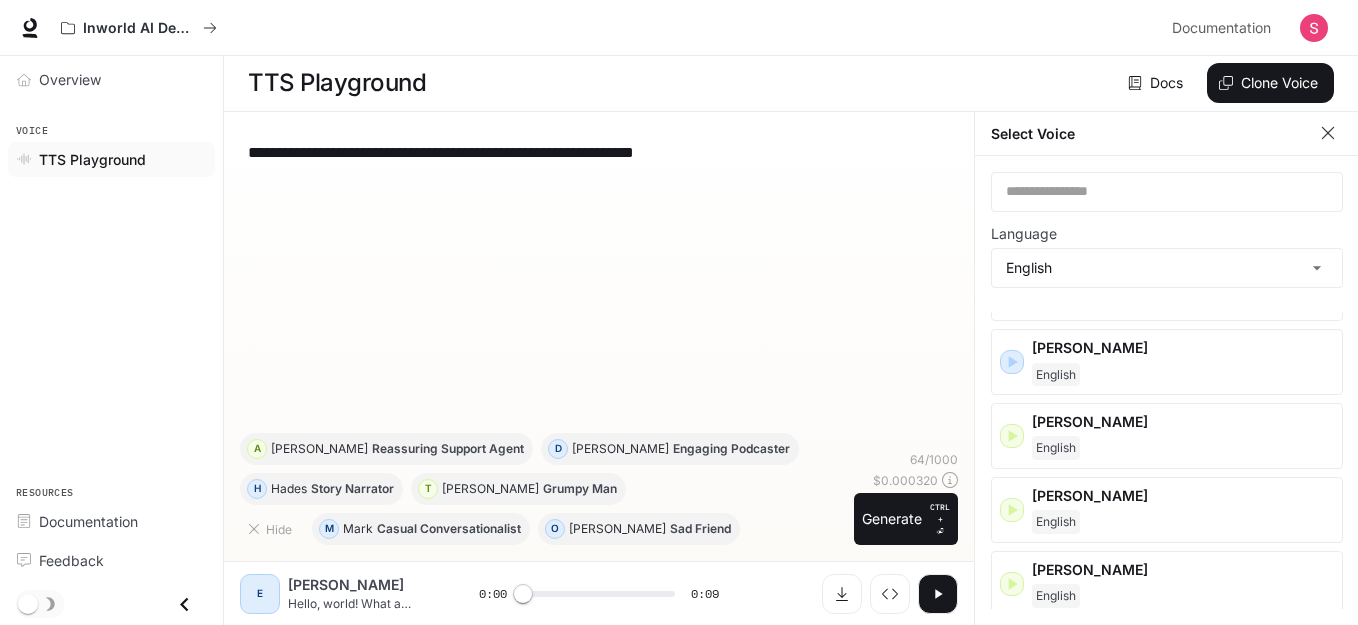 click on "Docs Voices Clone Voice" at bounding box center (884, 83) 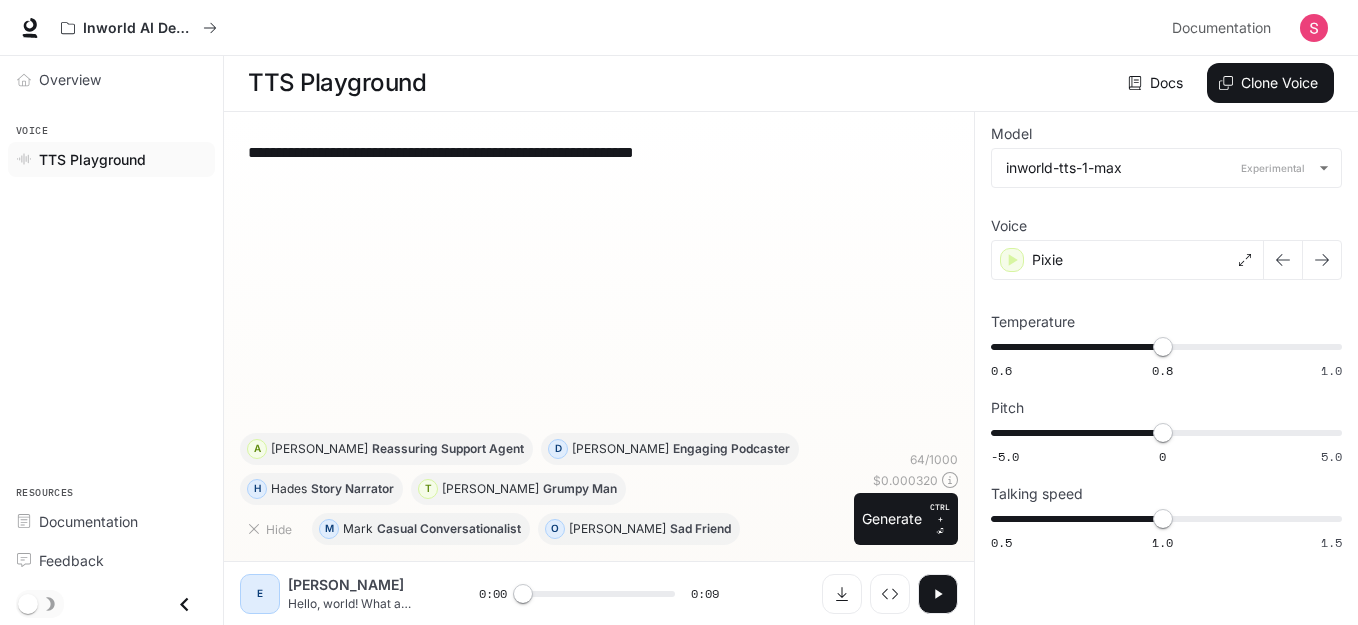 scroll, scrollTop: 1, scrollLeft: 0, axis: vertical 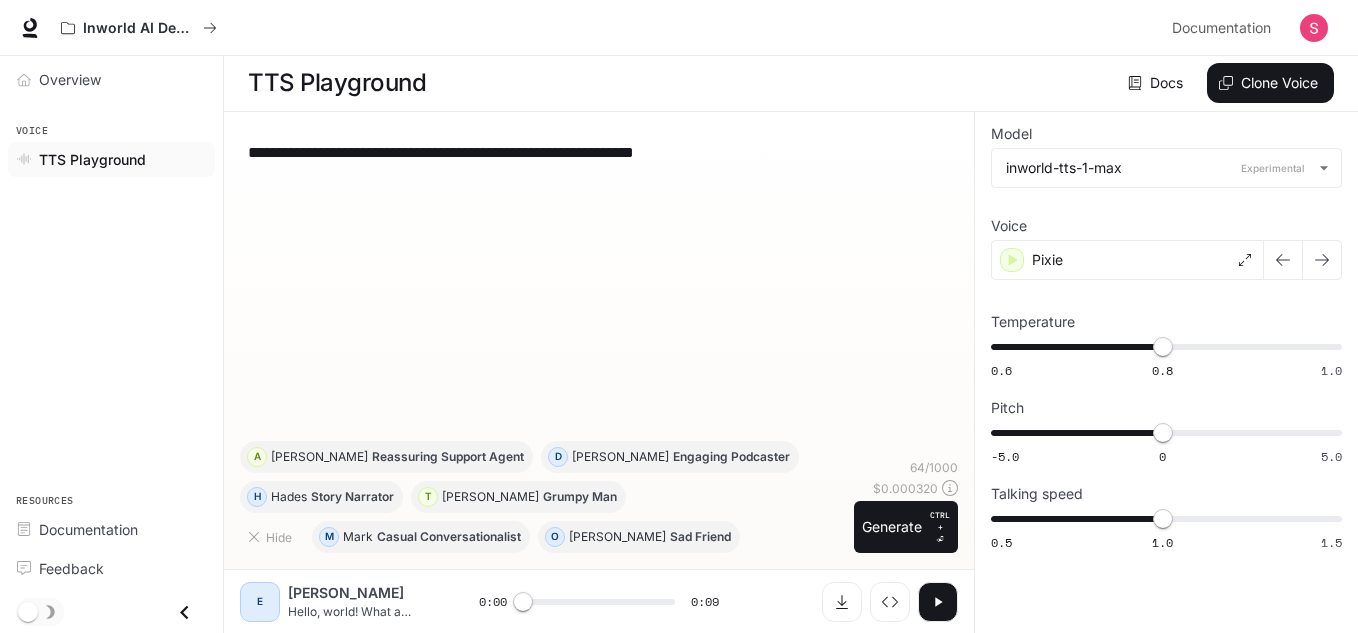 drag, startPoint x: 761, startPoint y: 152, endPoint x: 135, endPoint y: 147, distance: 626.01996 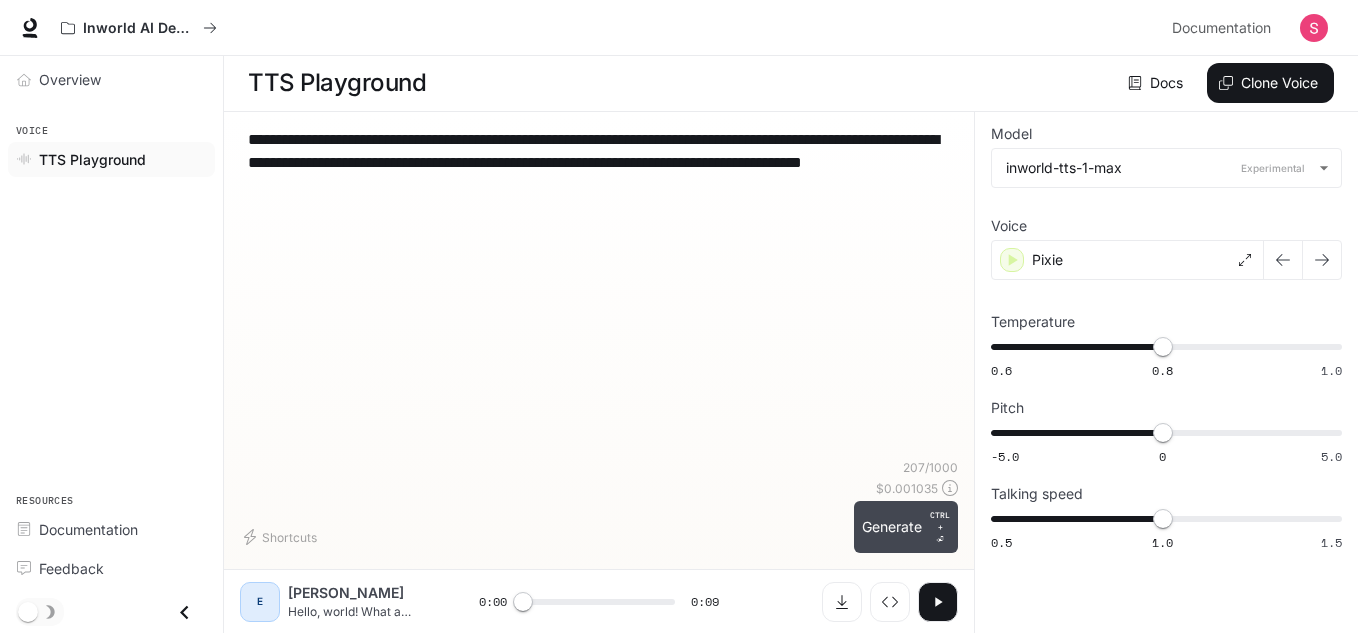 type on "**********" 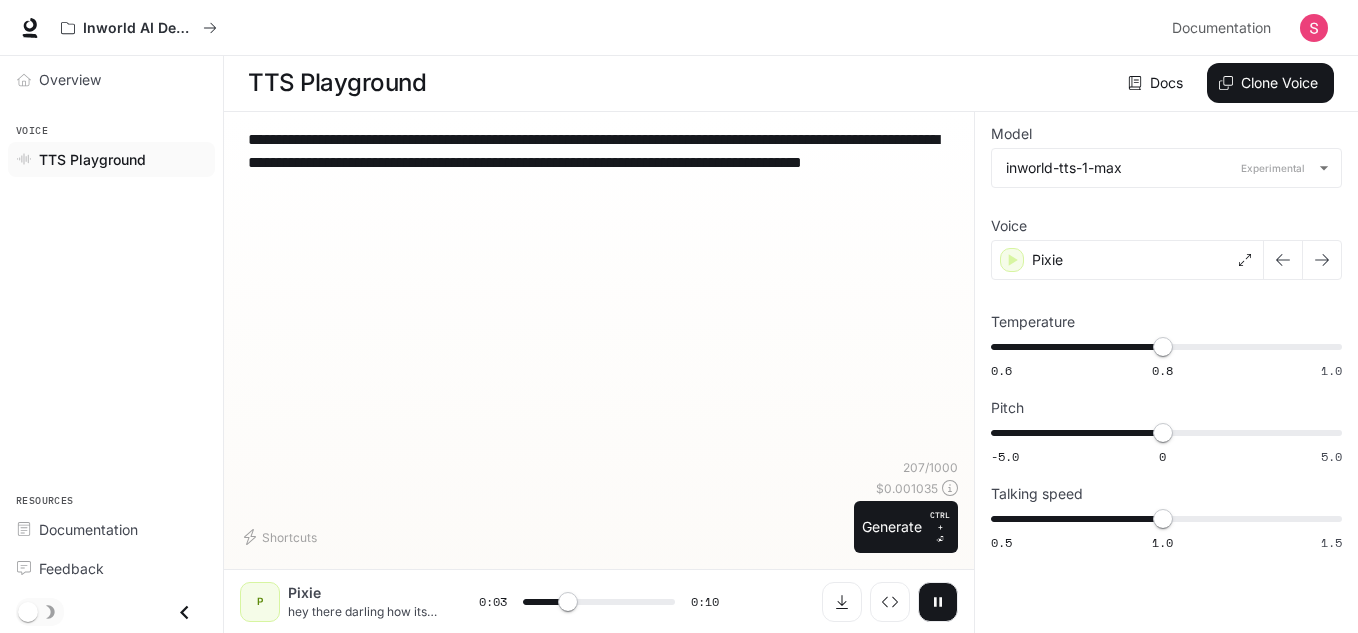 click at bounding box center [599, 433] 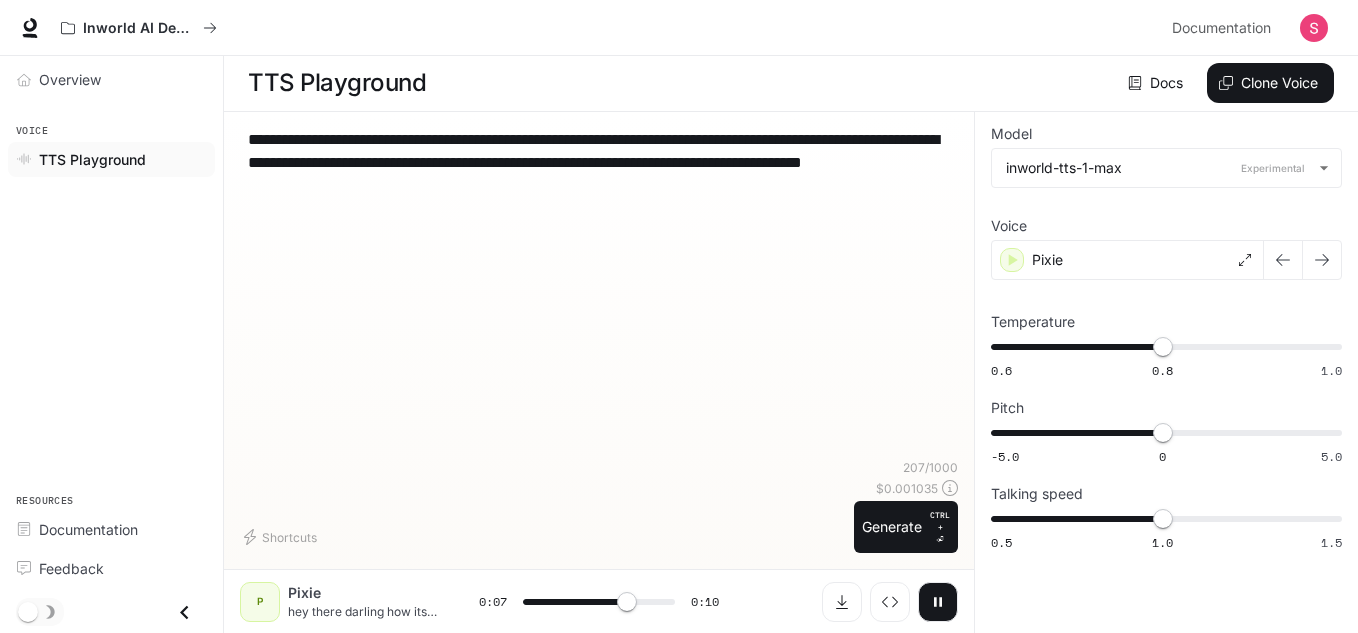 click at bounding box center [599, 433] 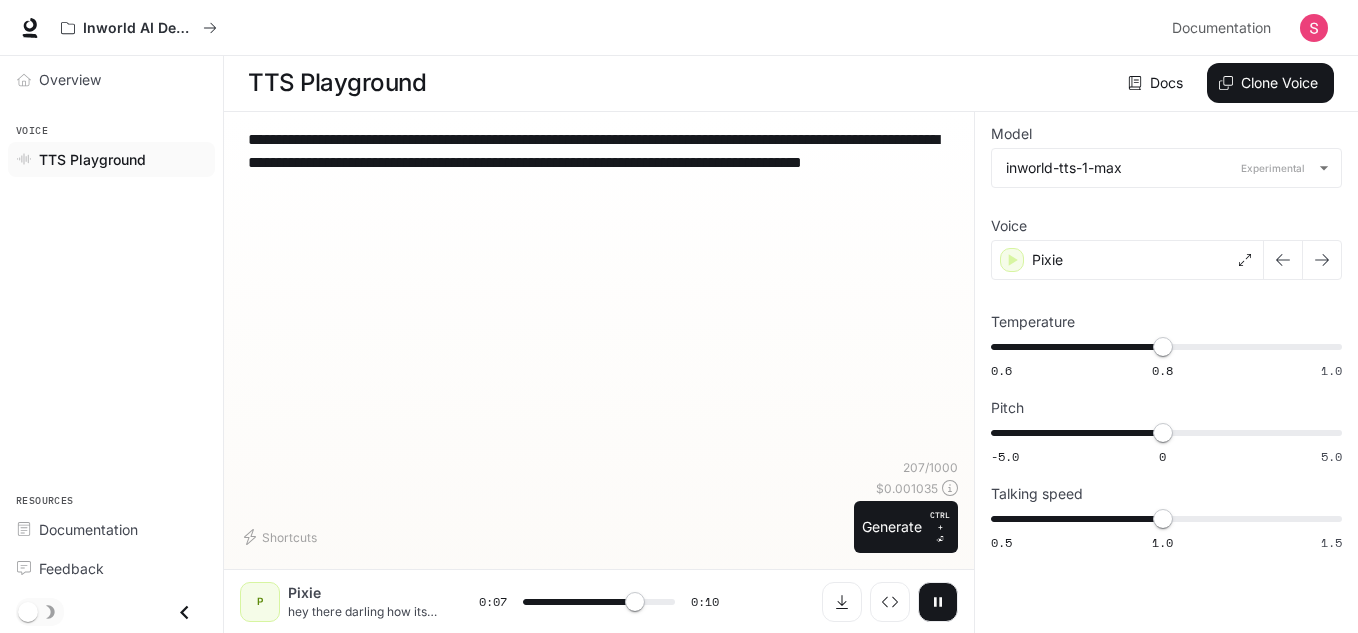 click at bounding box center [599, 433] 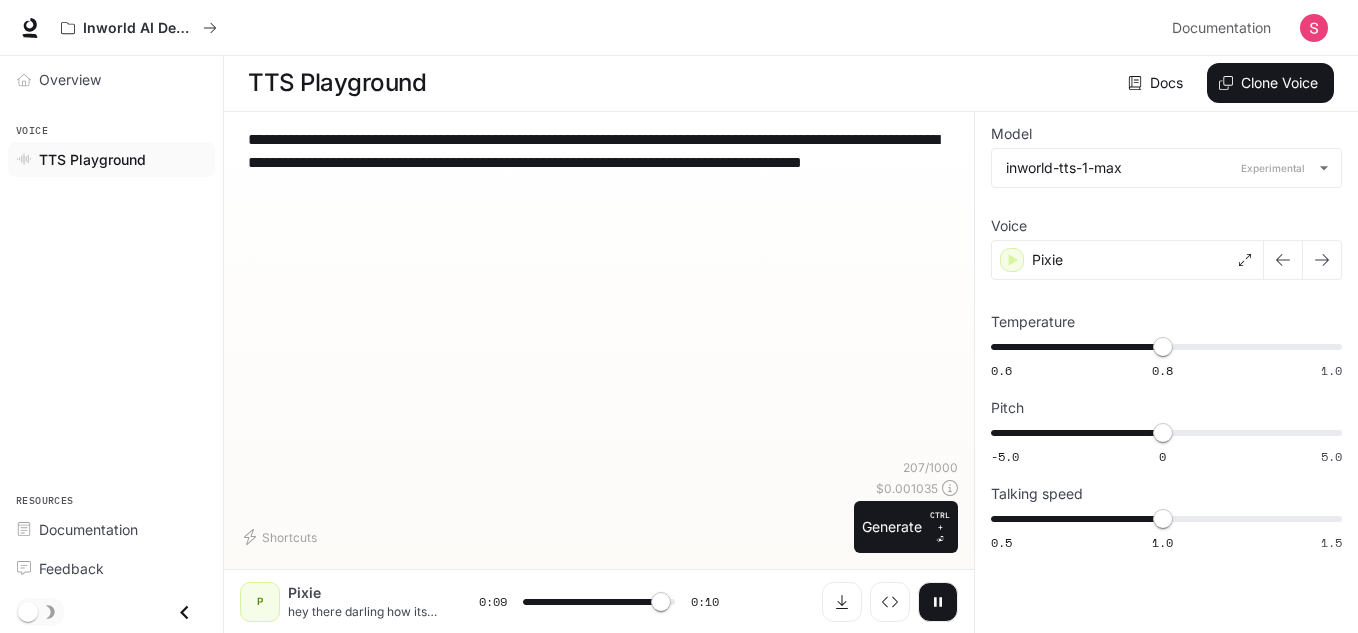 click 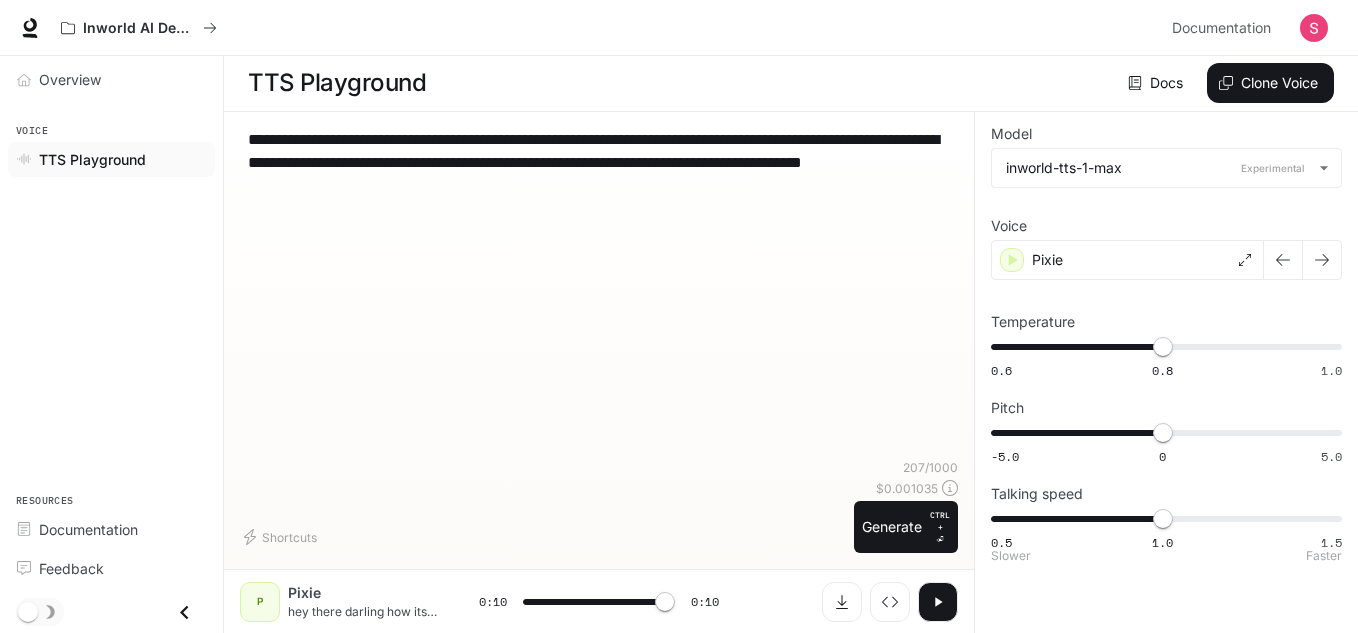 type on "****" 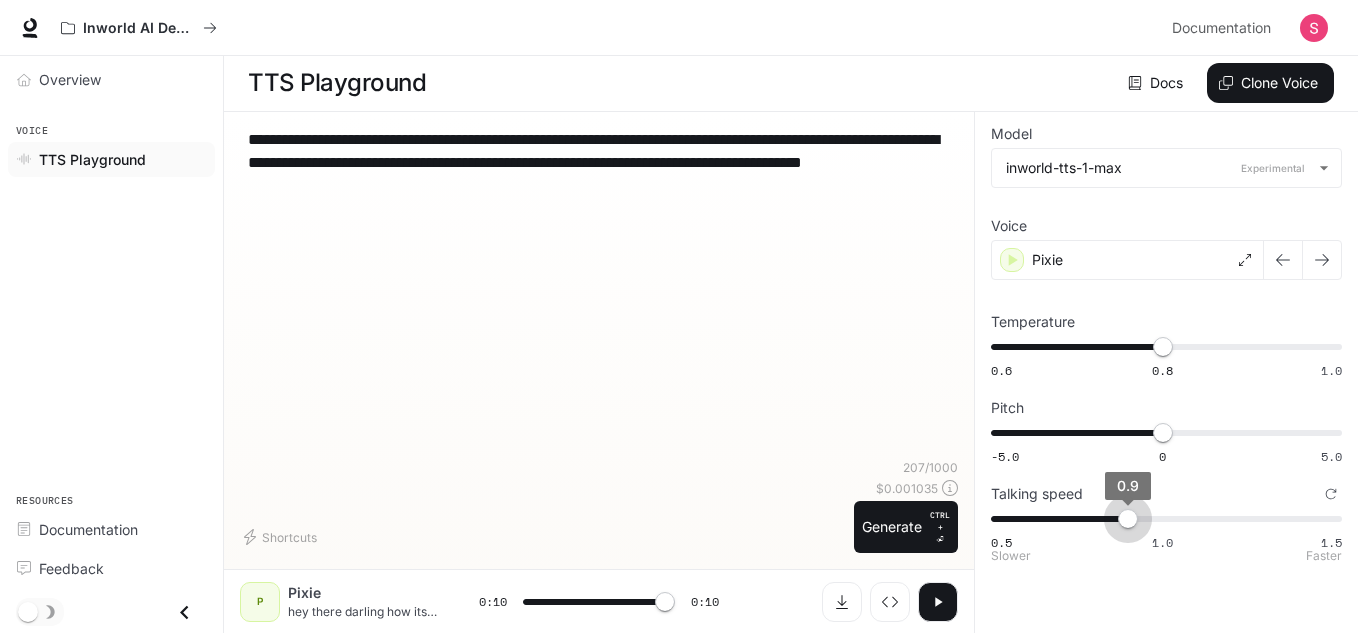 type on "****" 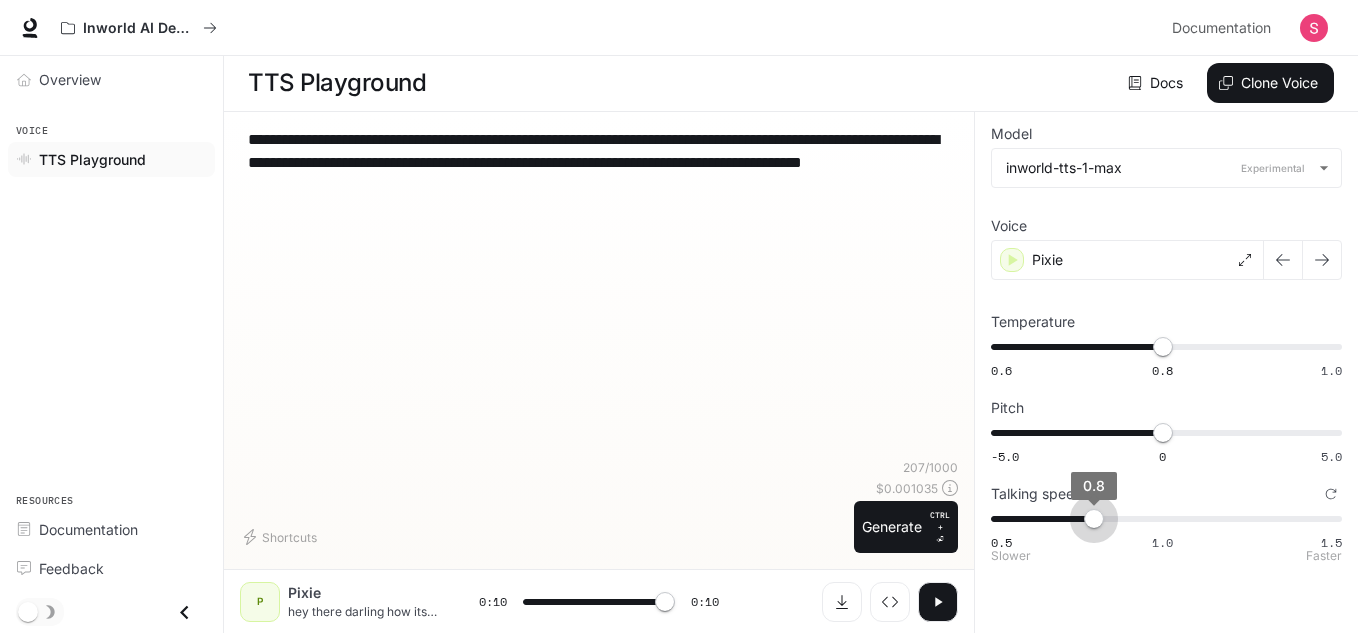 drag, startPoint x: 1141, startPoint y: 513, endPoint x: 1095, endPoint y: 517, distance: 46.173584 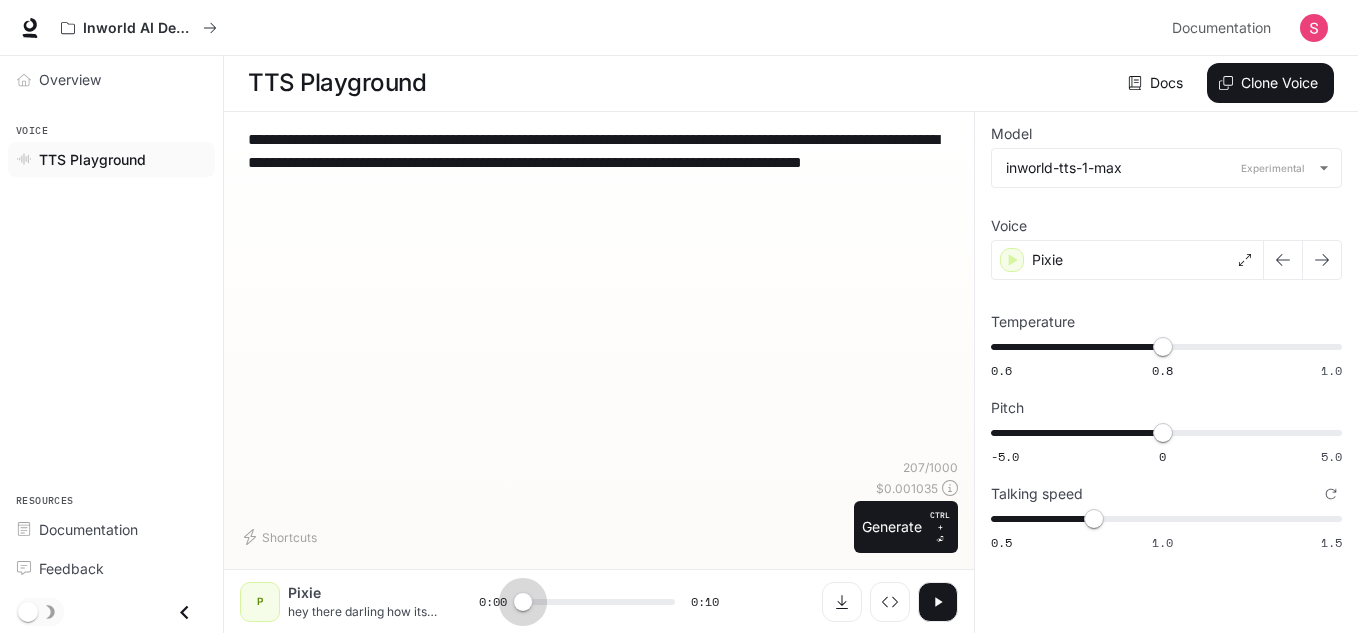 drag, startPoint x: 667, startPoint y: 604, endPoint x: 357, endPoint y: 607, distance: 310.01453 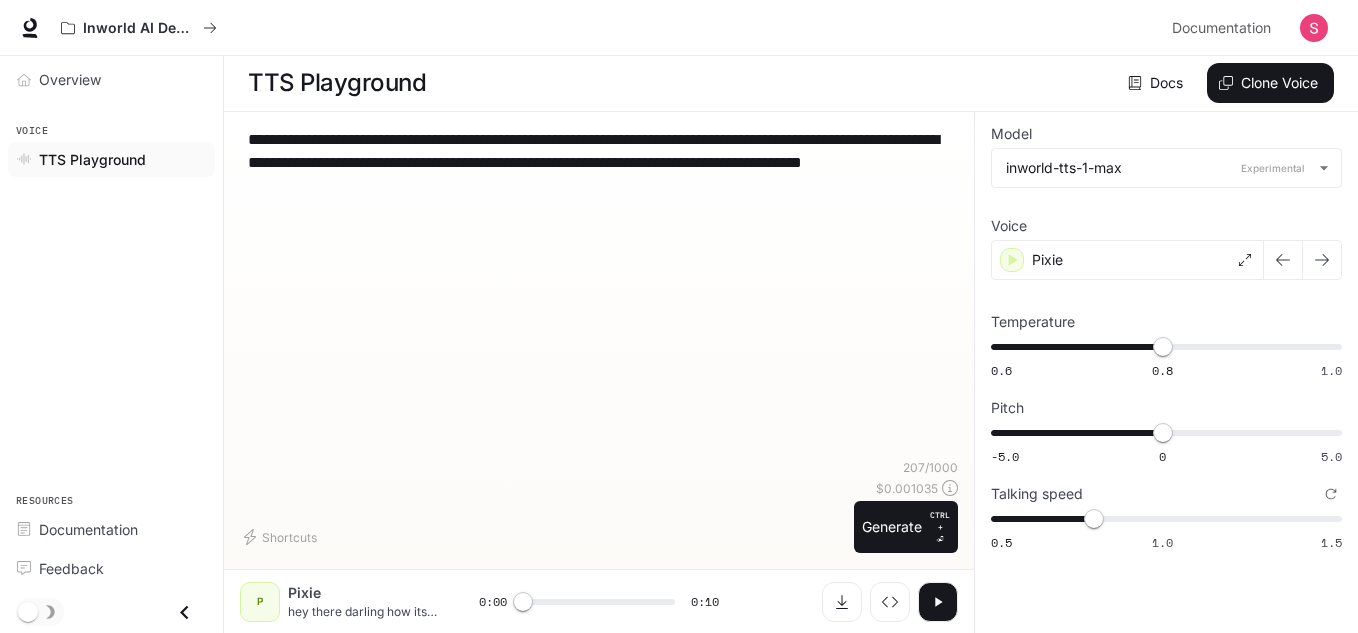 click 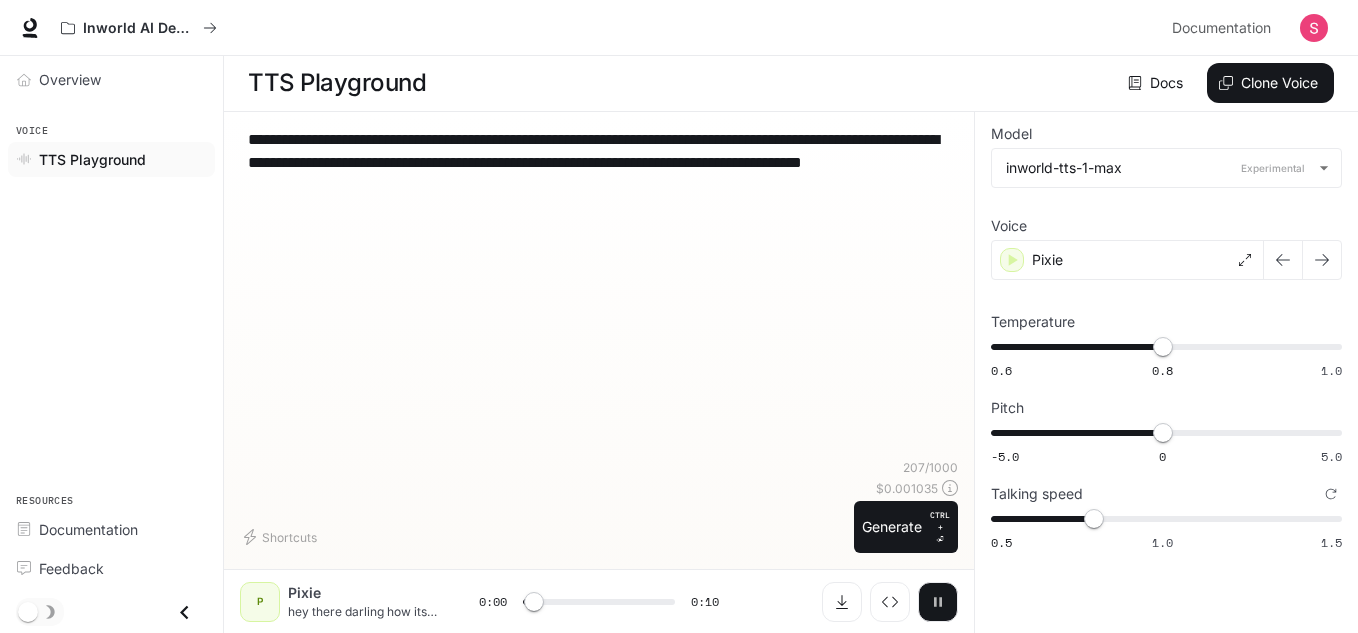 click 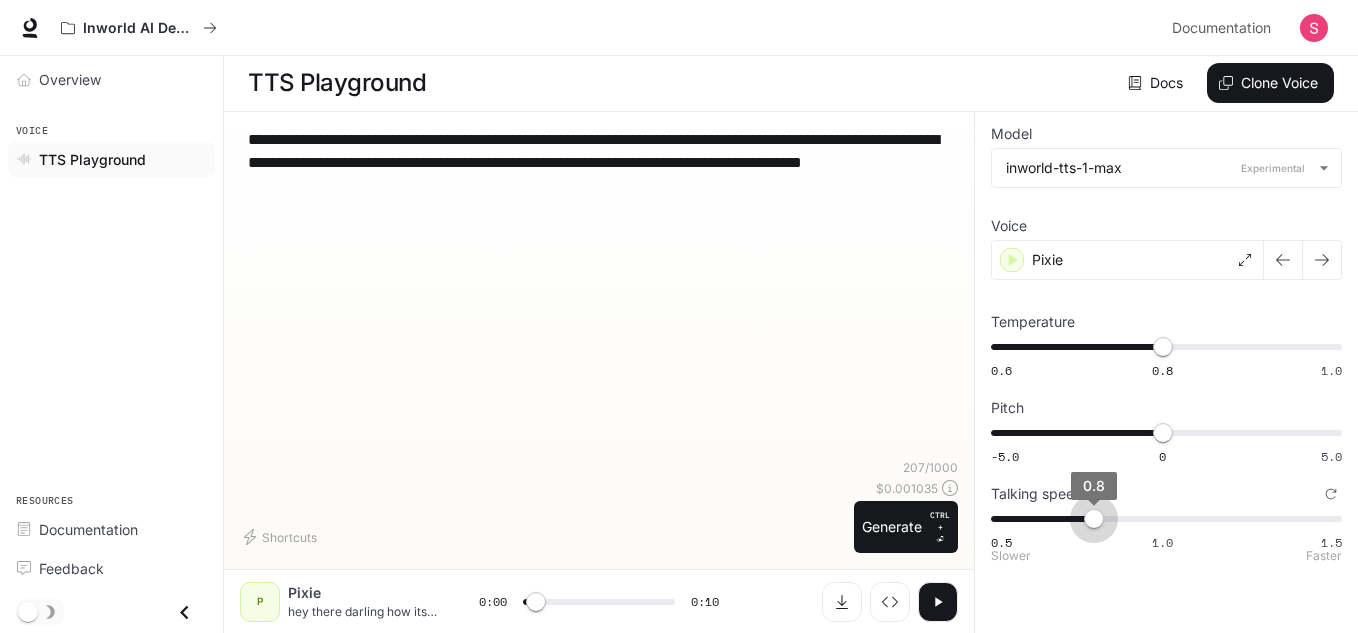 type on "***" 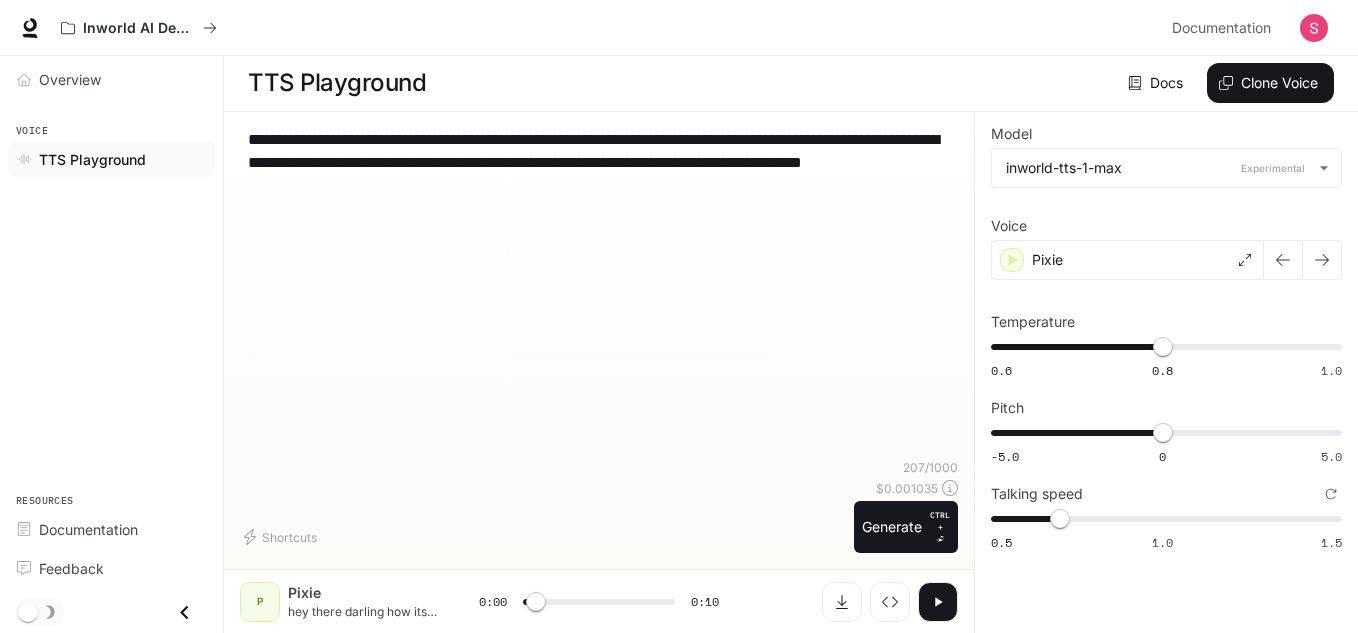 click 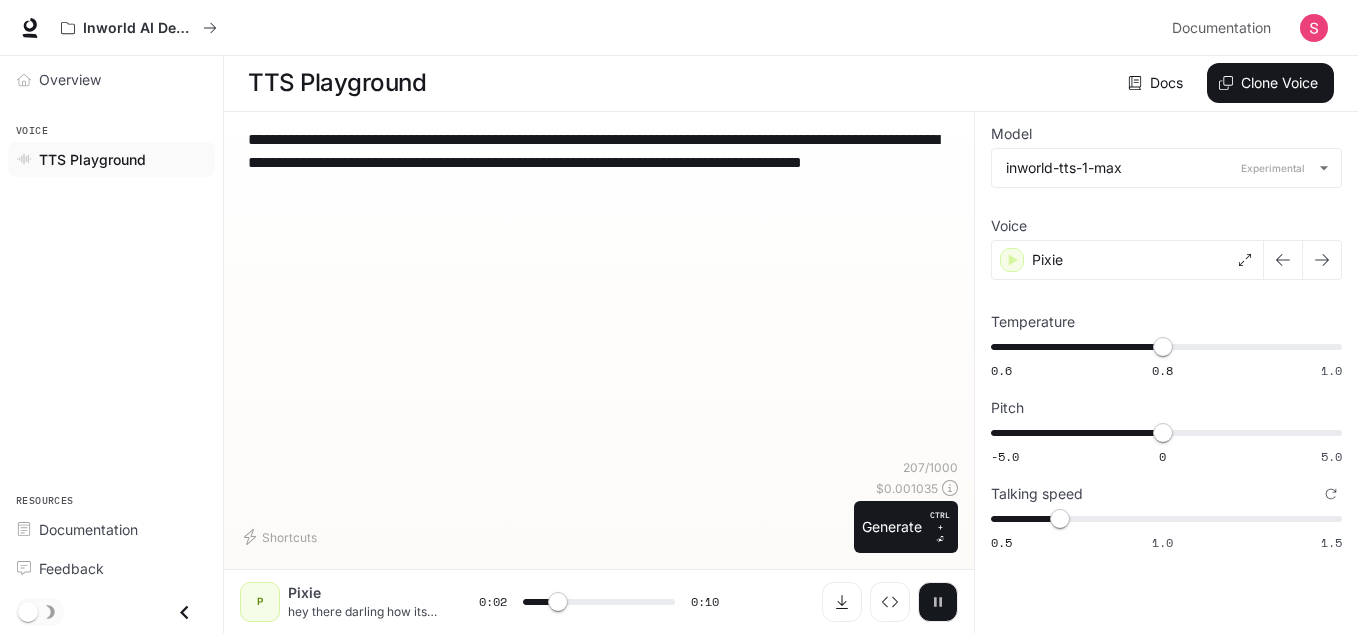 click 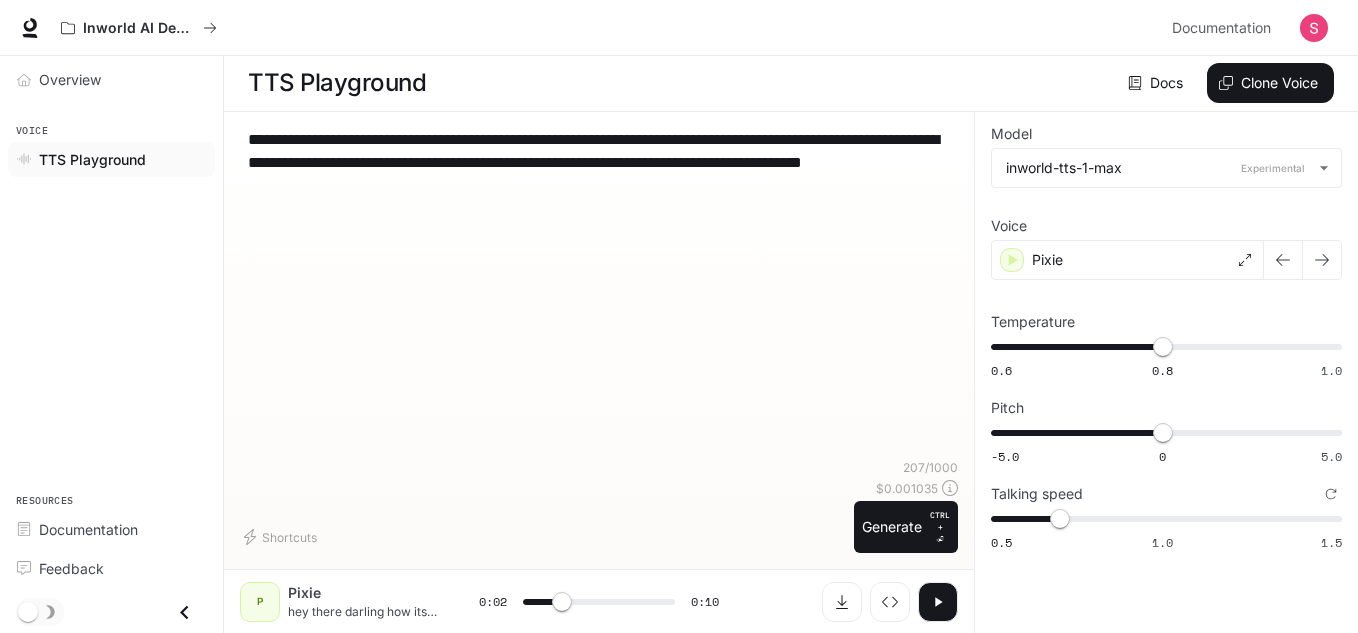 type 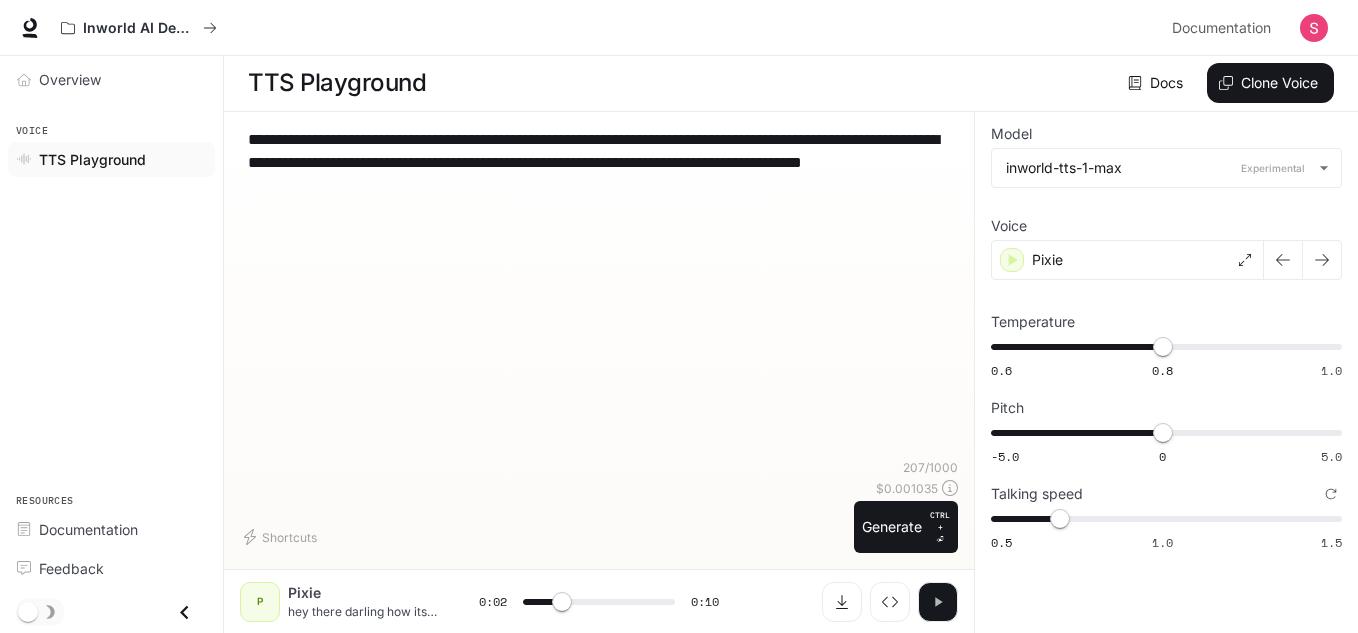click 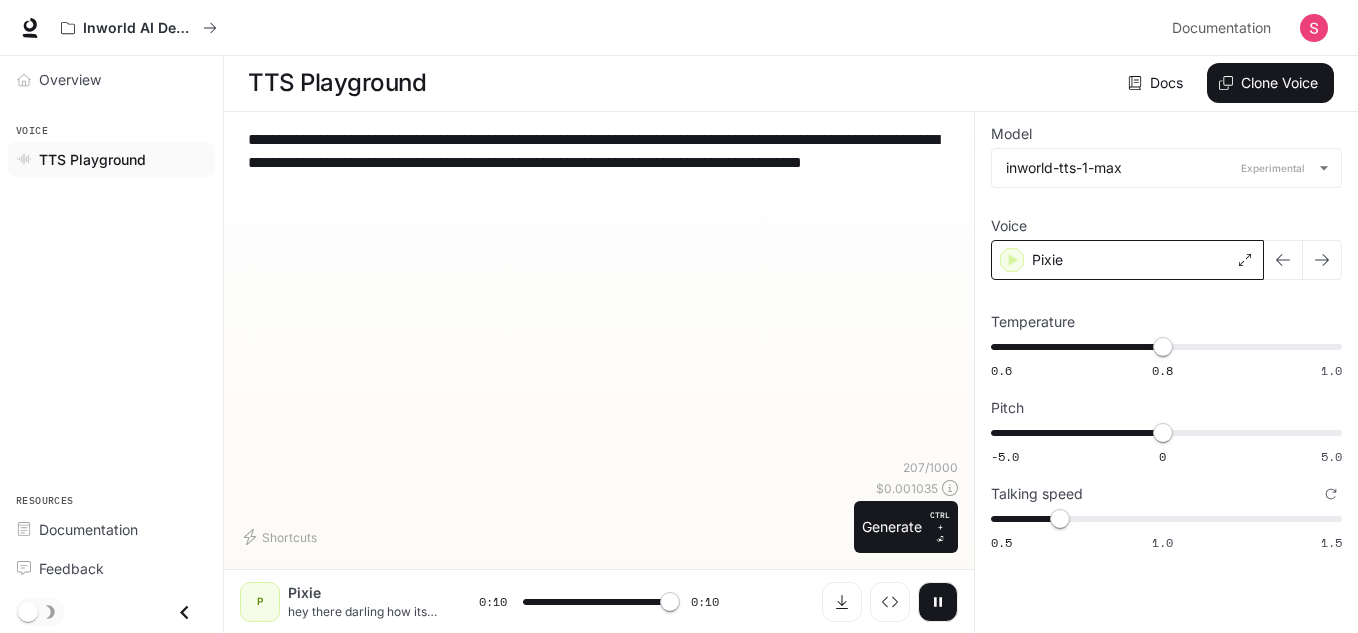 type on "*" 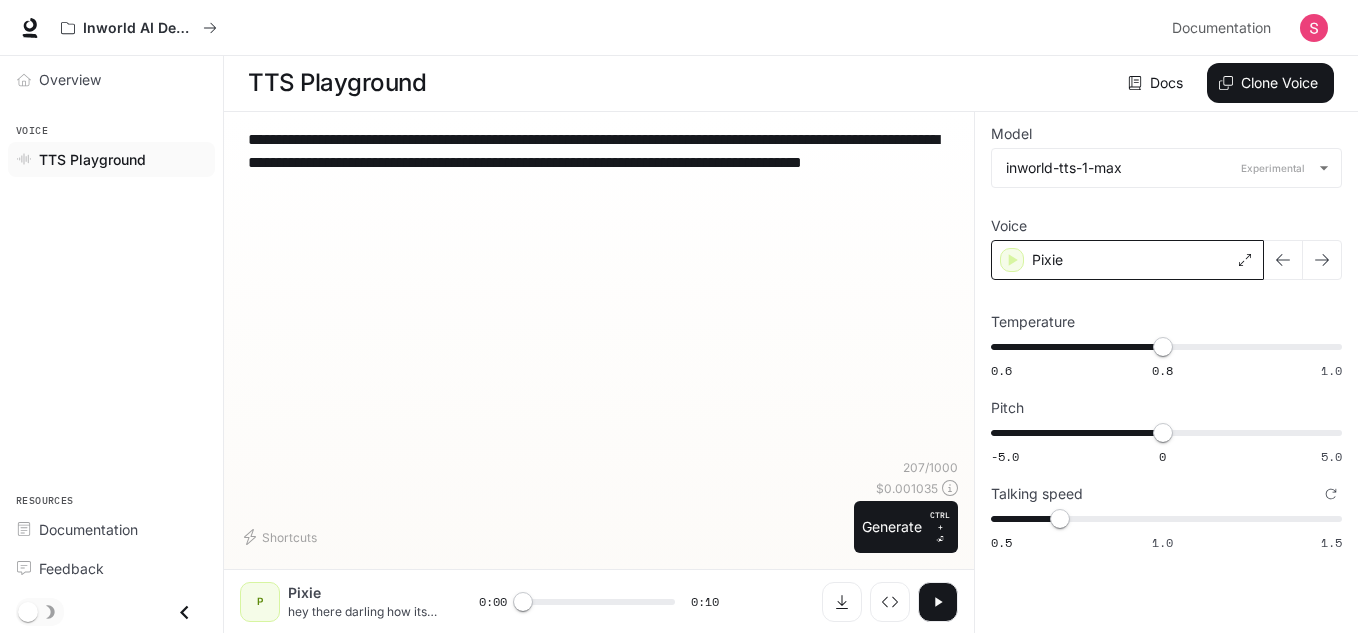 click on "Pixie" at bounding box center (1127, 260) 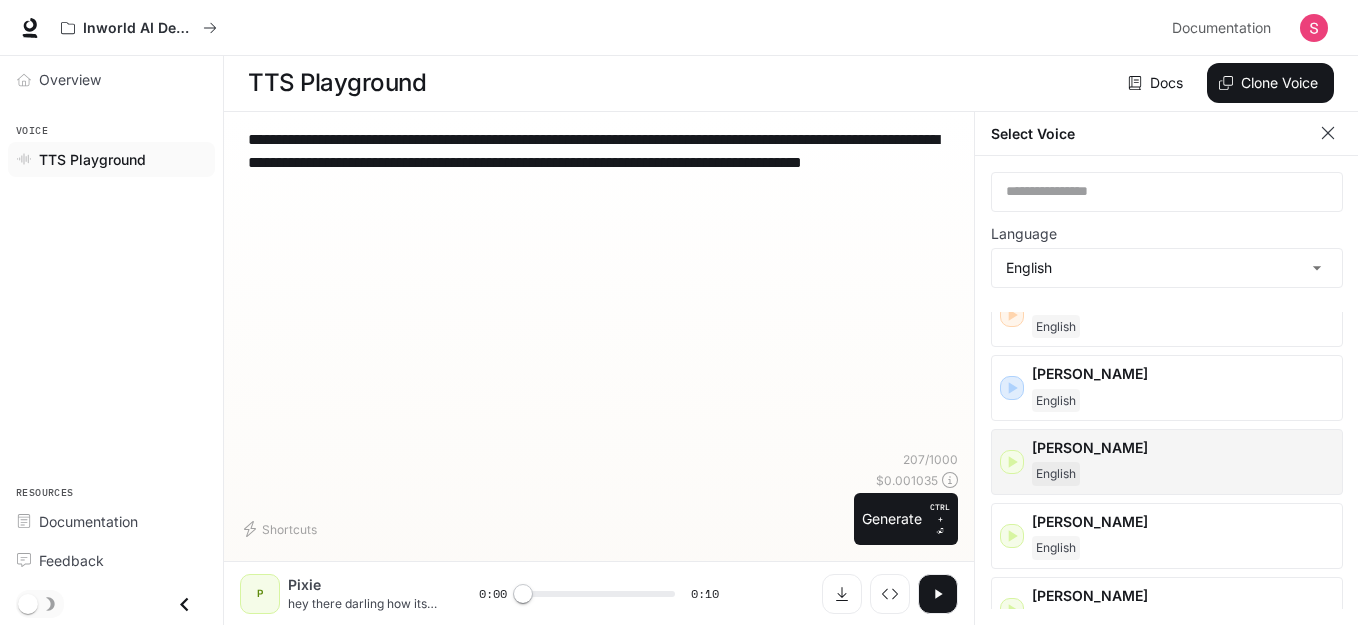 scroll, scrollTop: 1203, scrollLeft: 0, axis: vertical 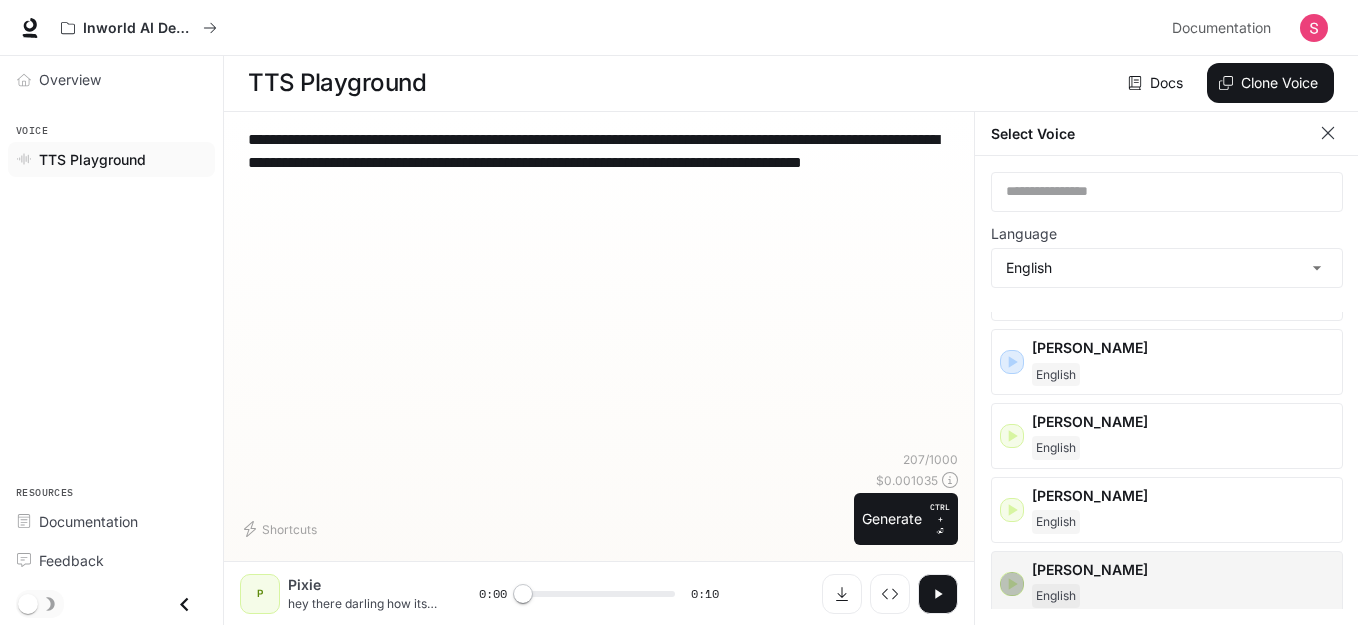 click 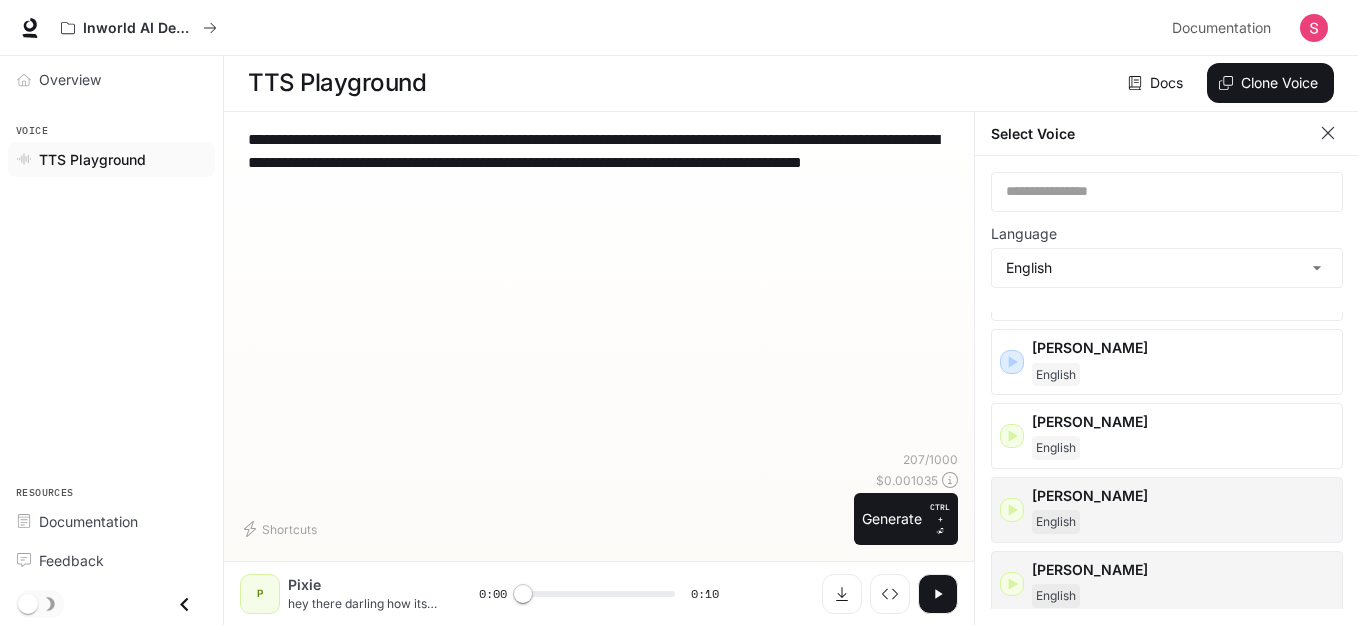 click 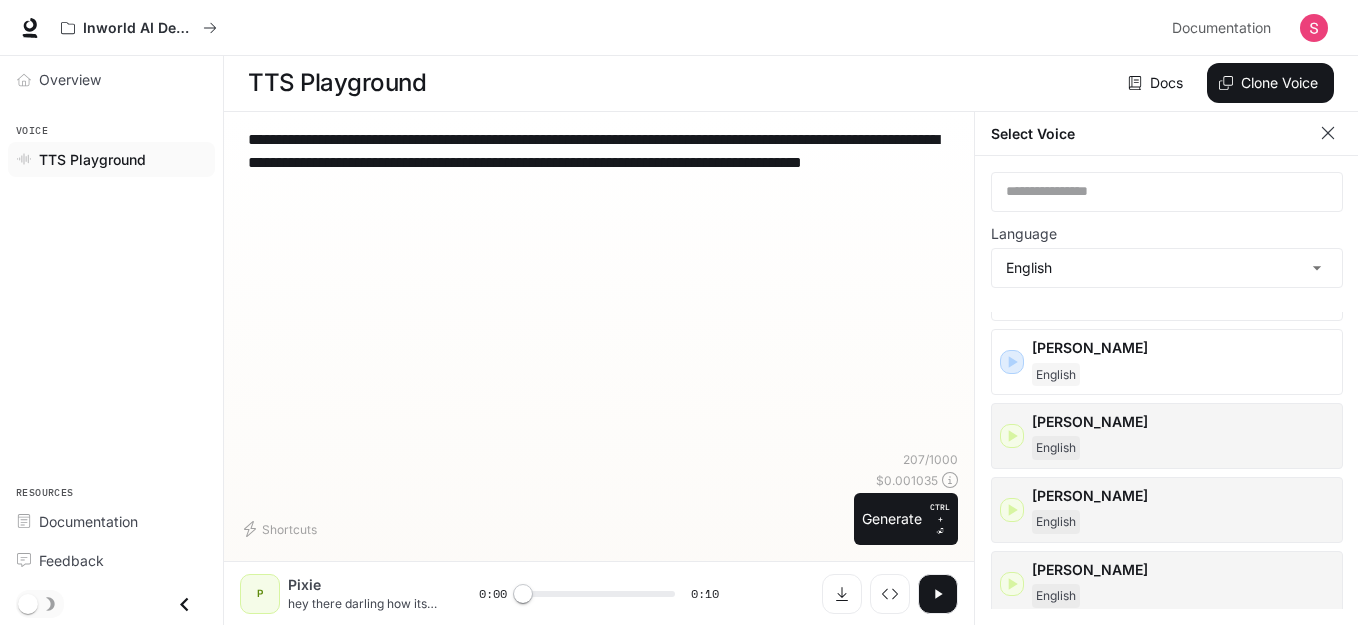 click 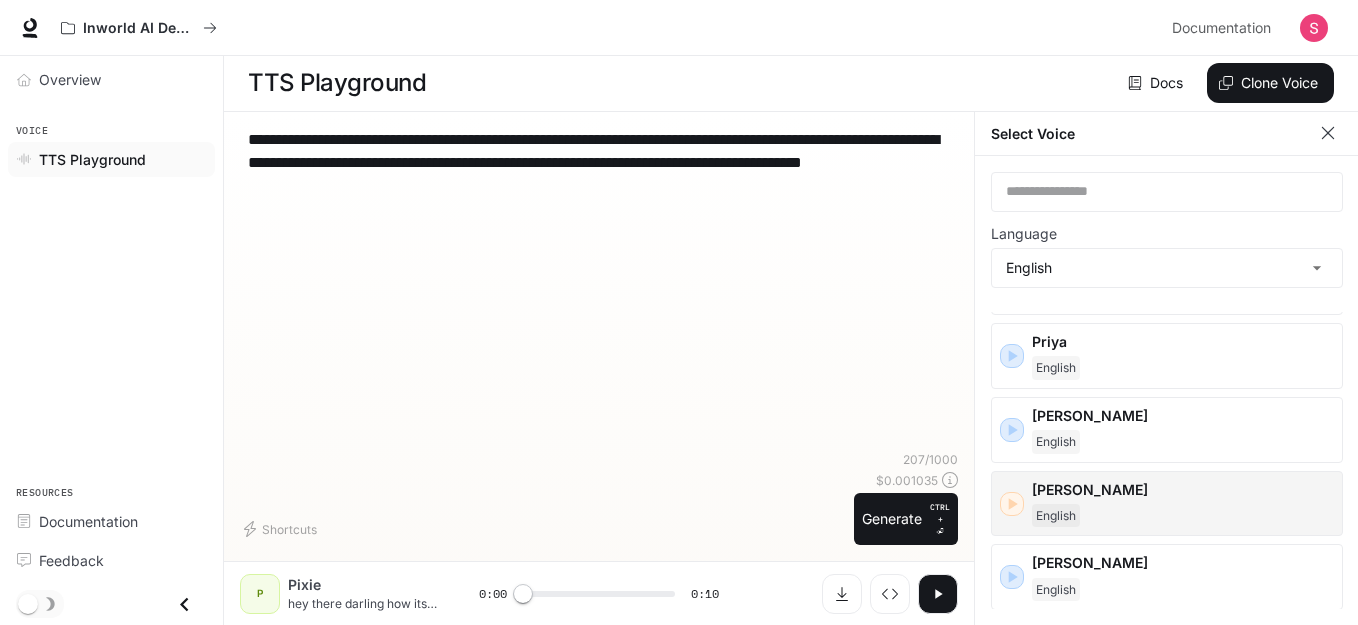 scroll, scrollTop: 987, scrollLeft: 0, axis: vertical 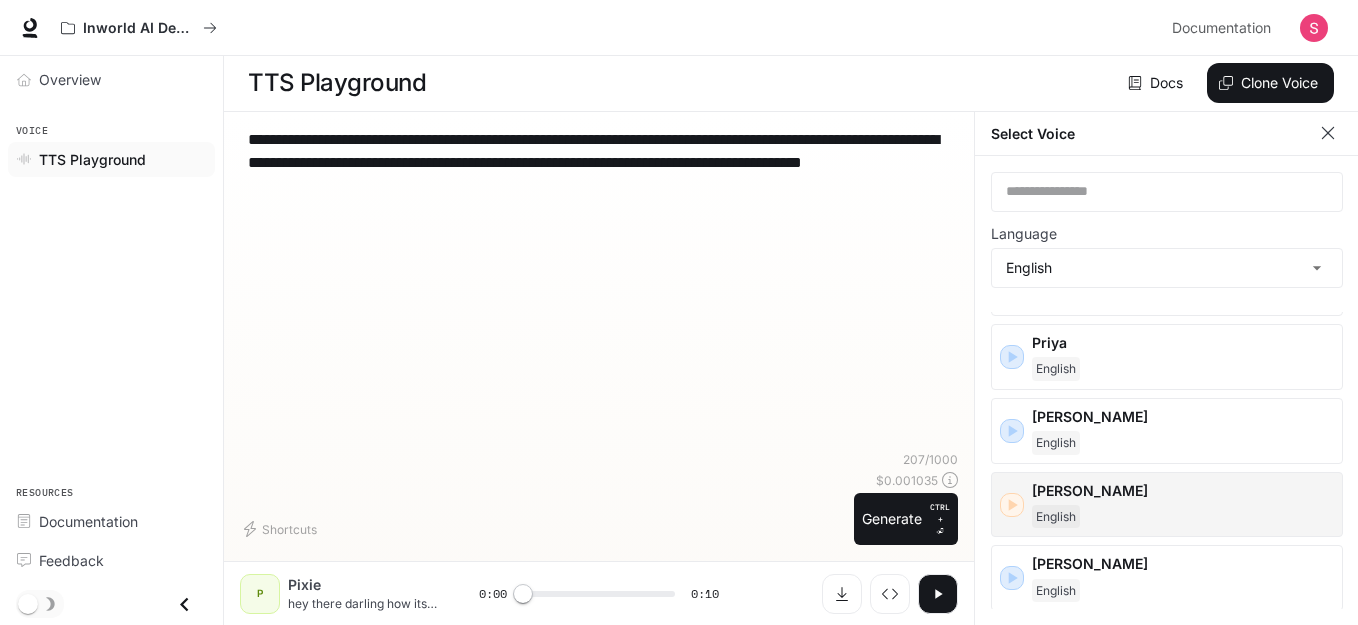 click 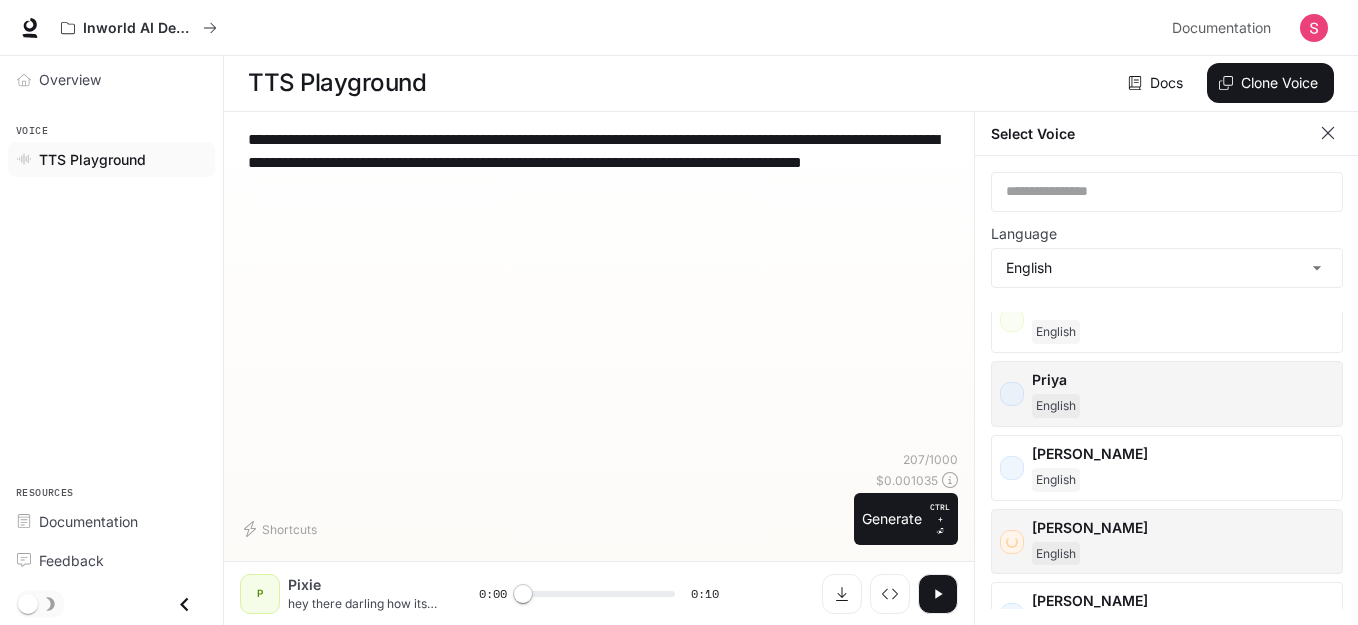 scroll, scrollTop: 937, scrollLeft: 0, axis: vertical 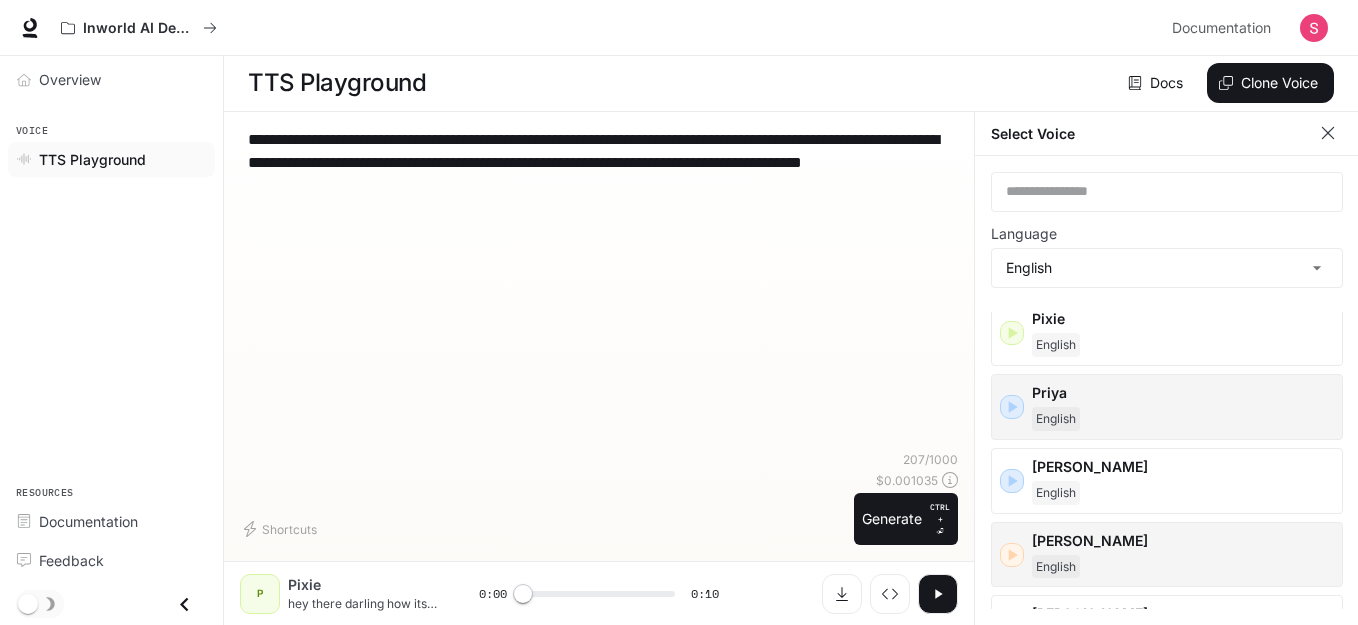click 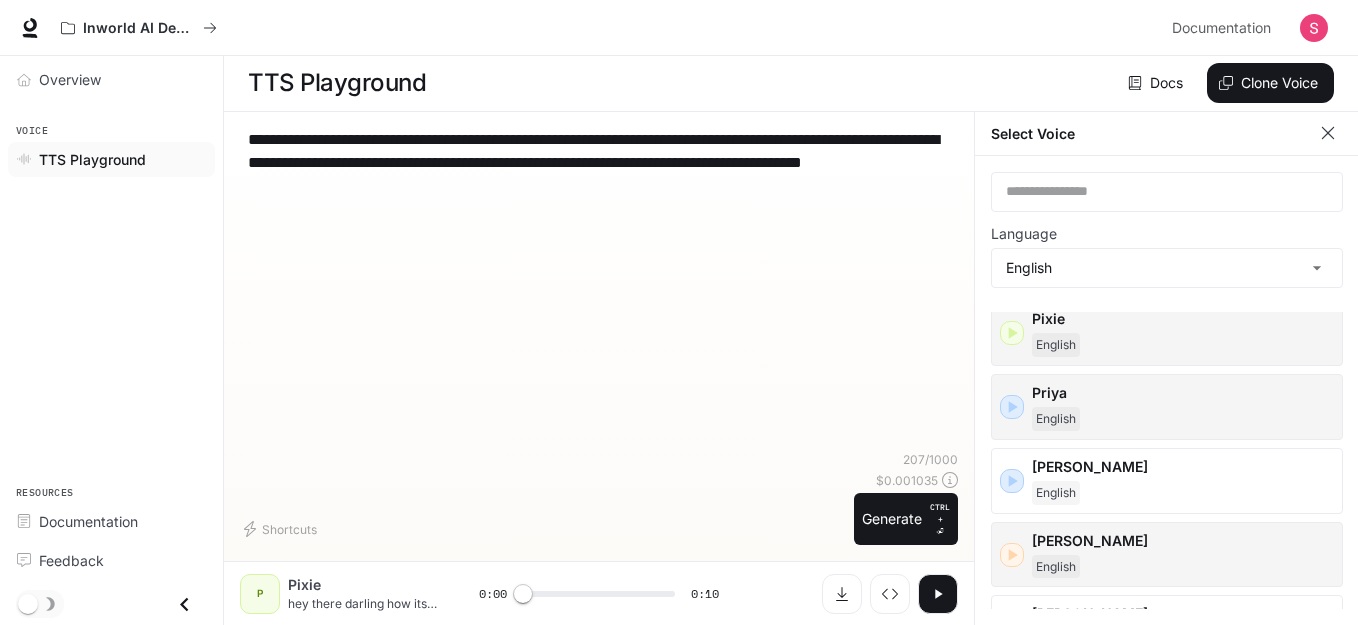click 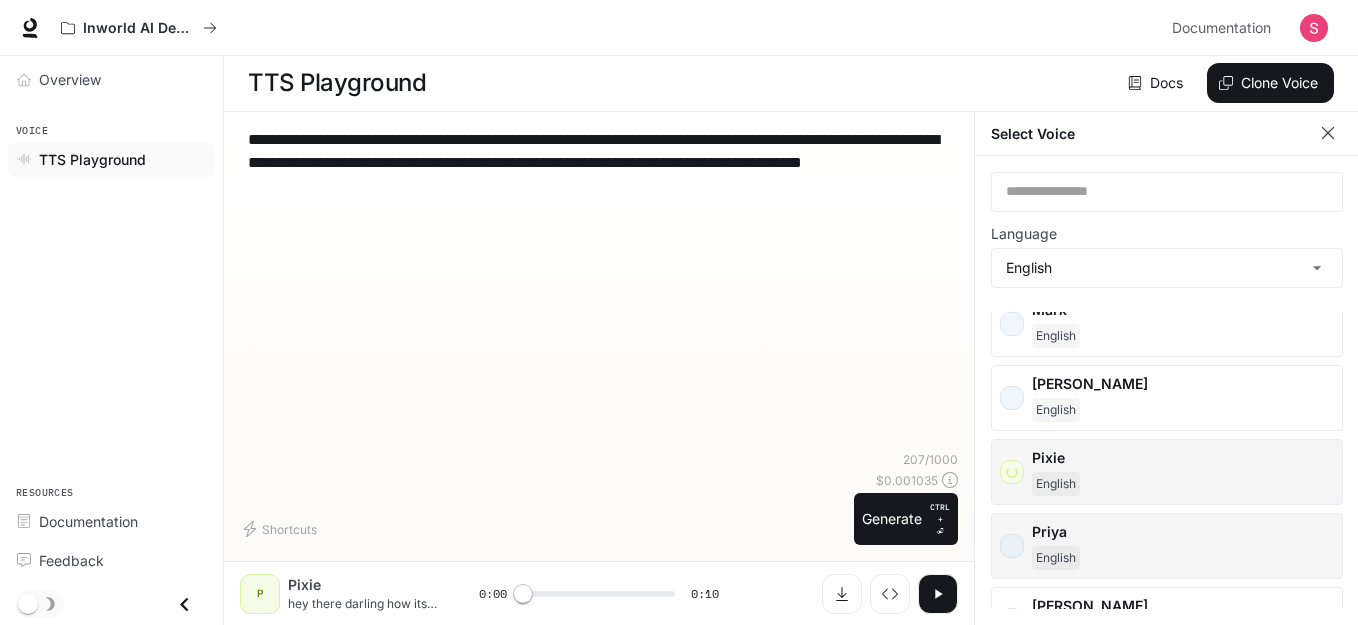 scroll, scrollTop: 755, scrollLeft: 0, axis: vertical 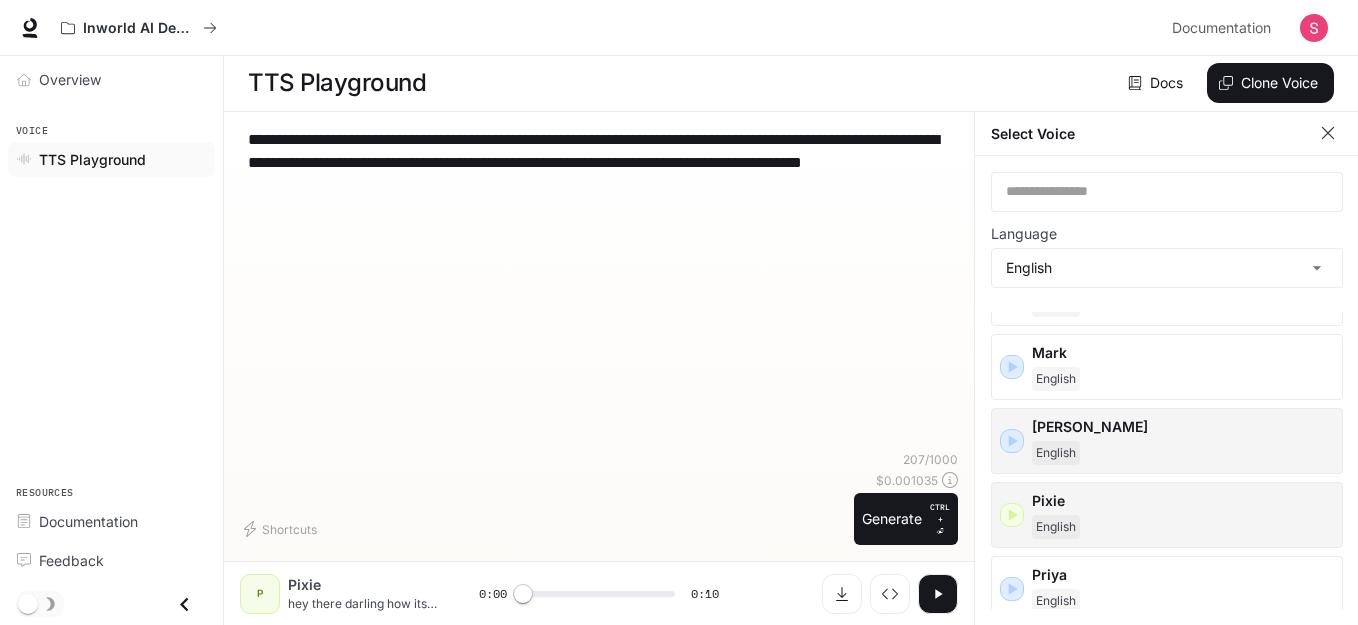 click 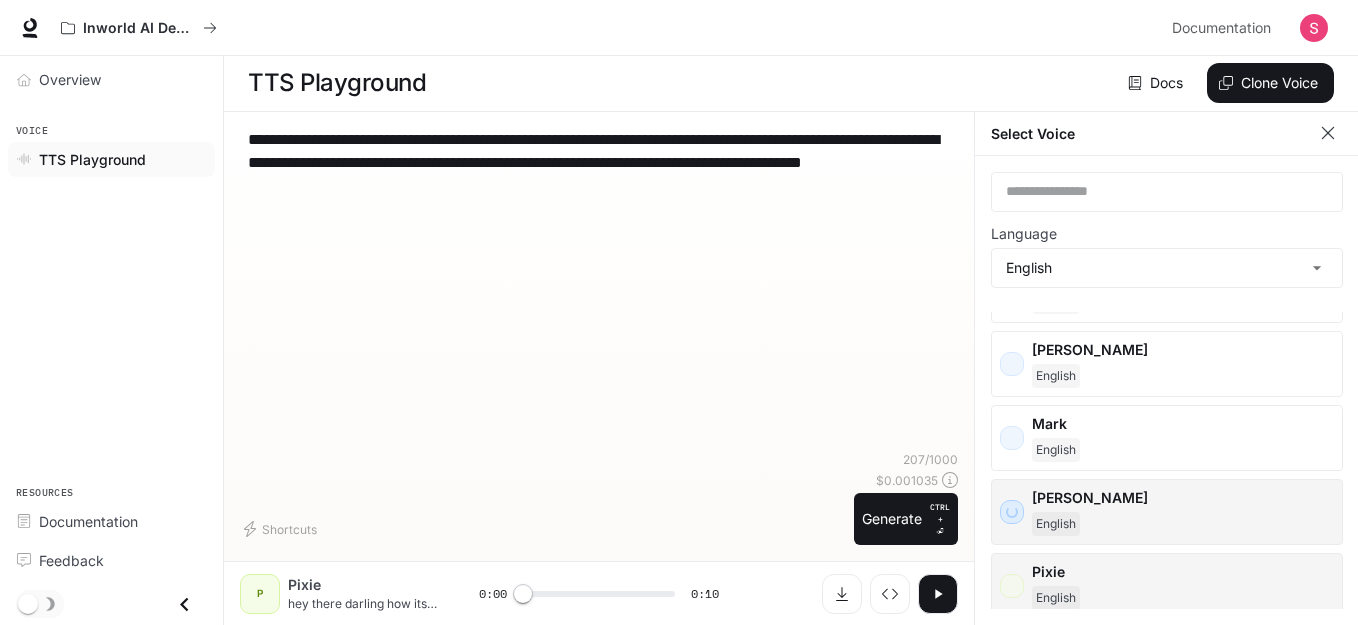 scroll, scrollTop: 680, scrollLeft: 0, axis: vertical 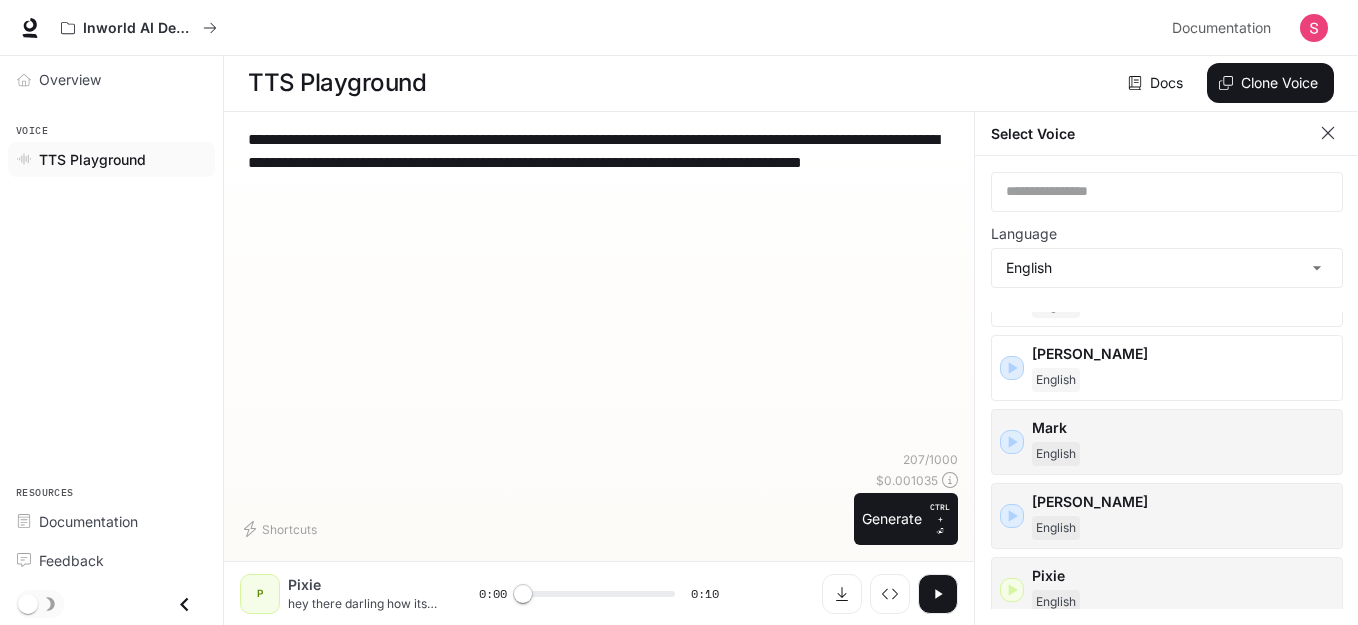 click 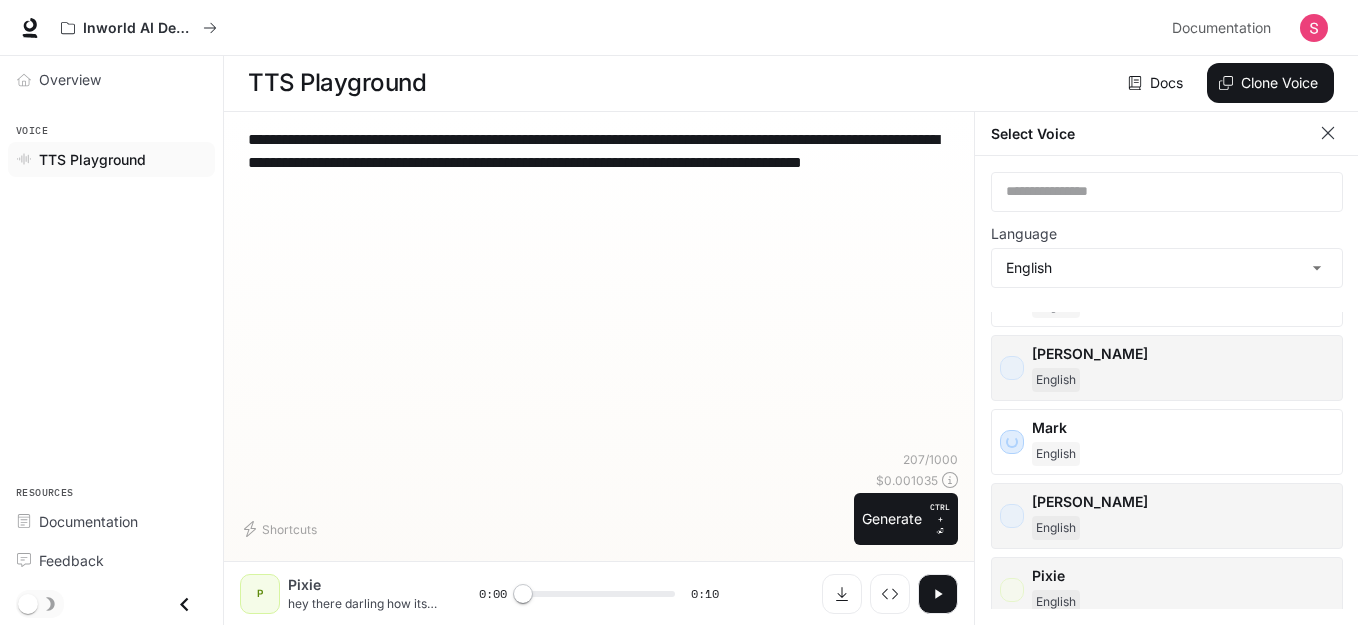 click on "[PERSON_NAME]" at bounding box center [1167, 368] 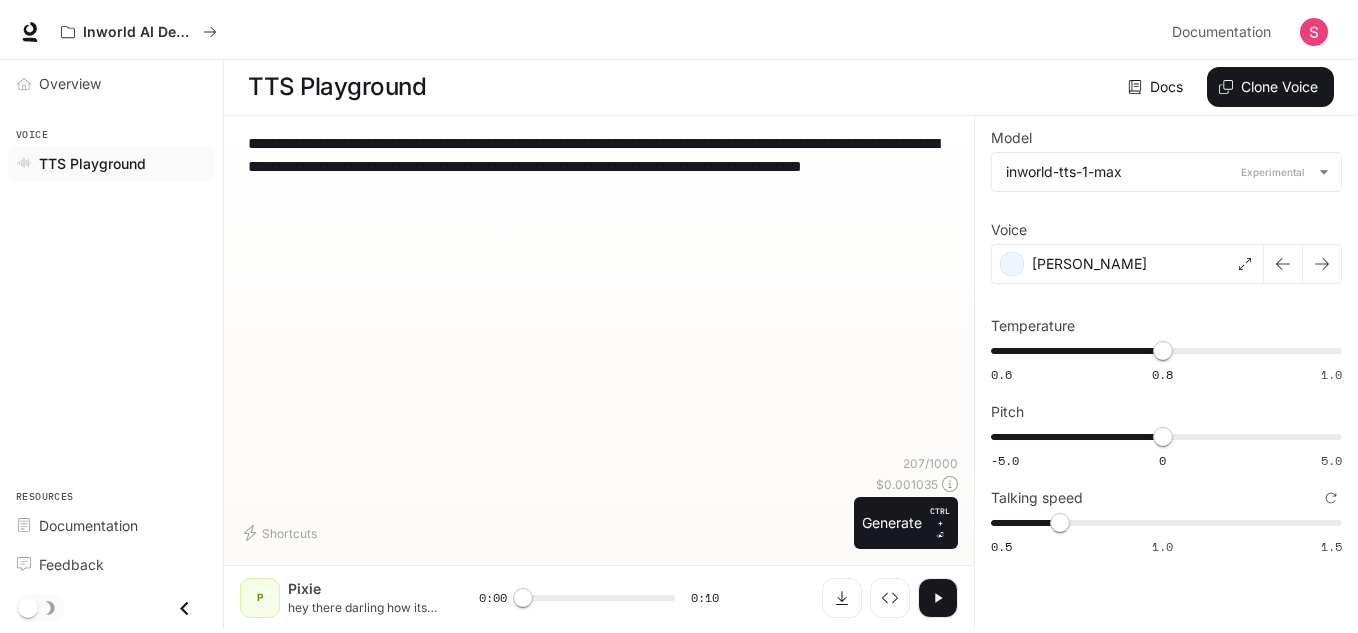 scroll, scrollTop: 1, scrollLeft: 0, axis: vertical 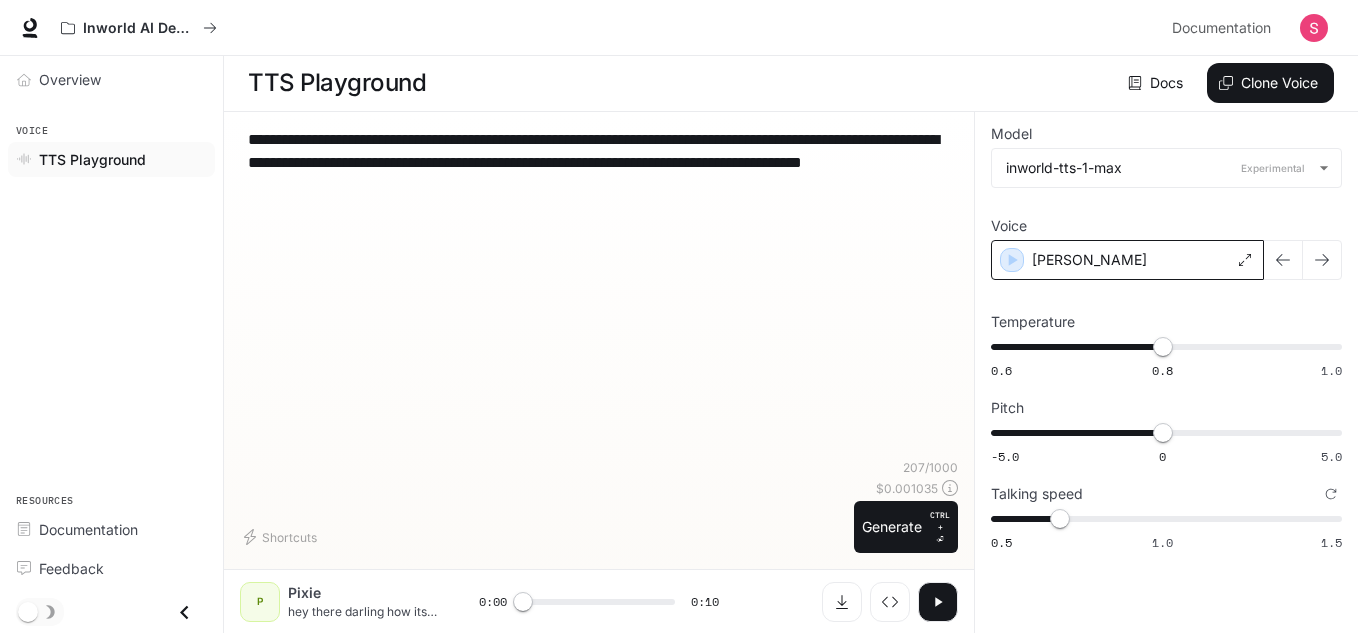 click on "[PERSON_NAME]" at bounding box center (1127, 260) 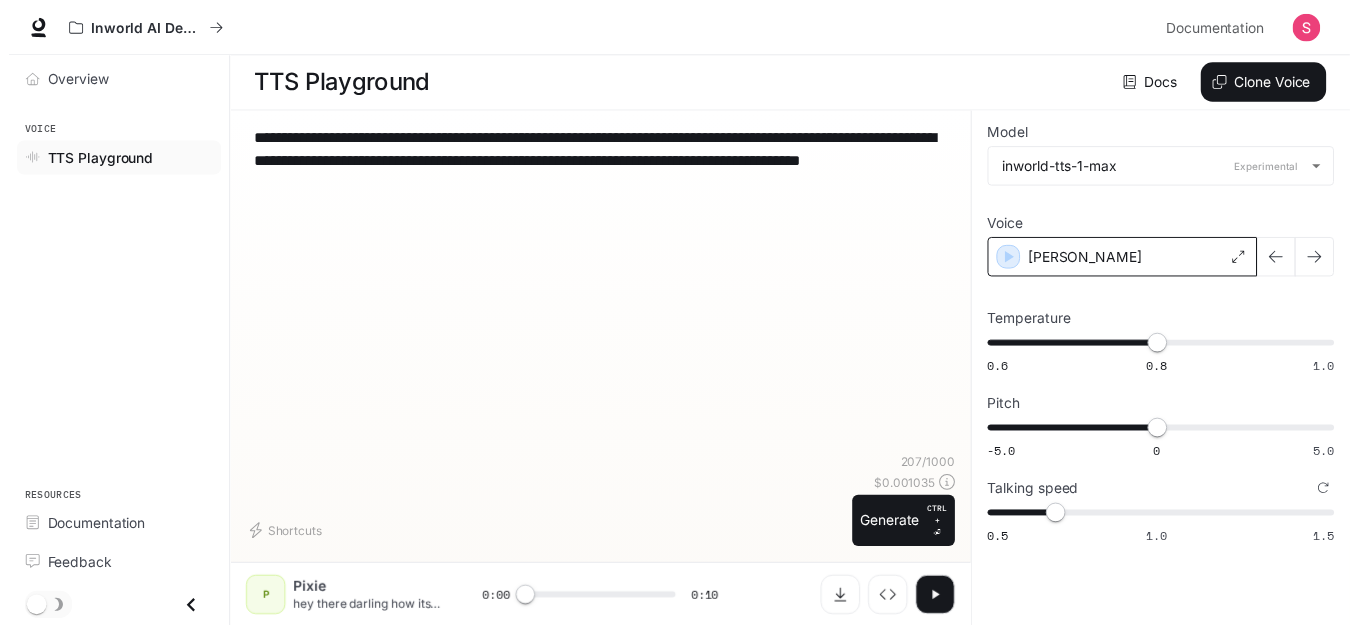 scroll, scrollTop: 9, scrollLeft: 0, axis: vertical 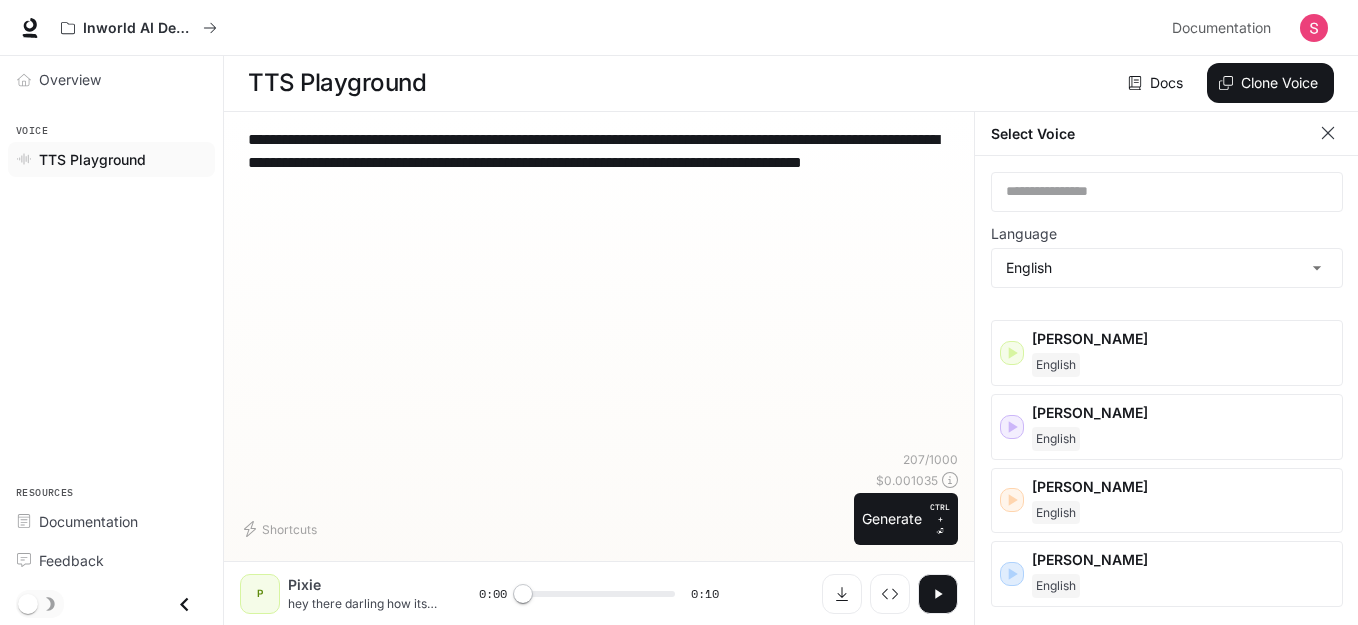 click on "**********" at bounding box center (599, 289) 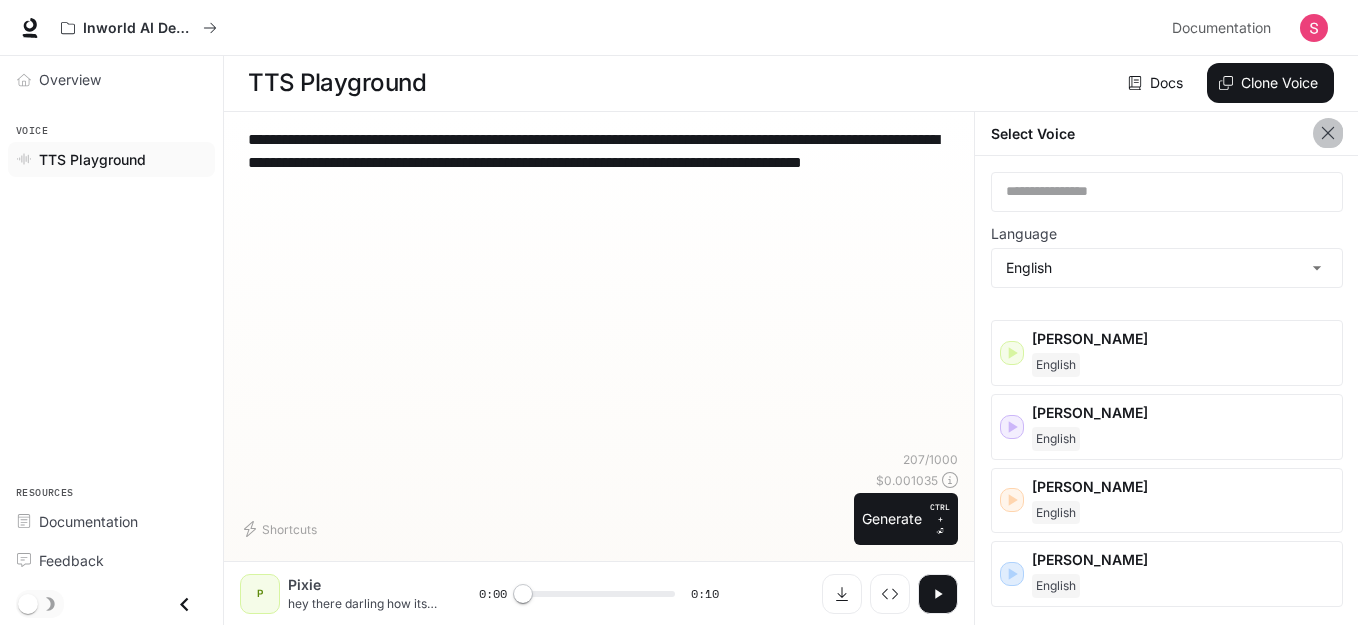 click 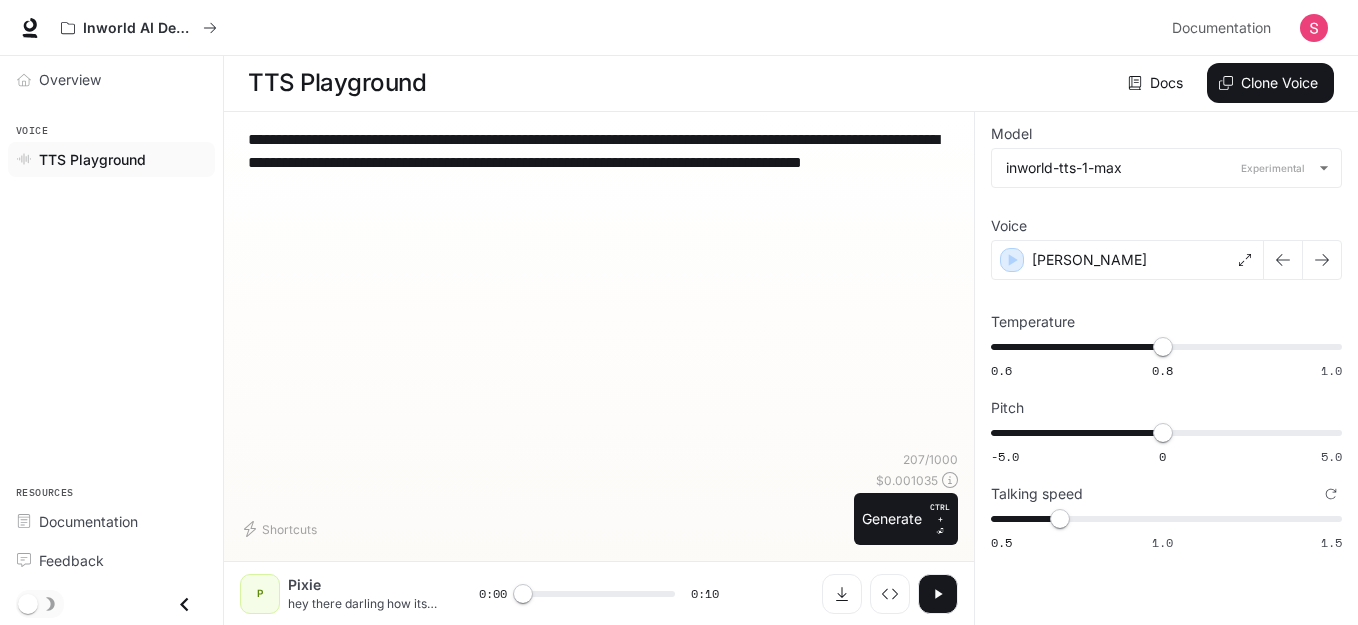 scroll, scrollTop: 1, scrollLeft: 0, axis: vertical 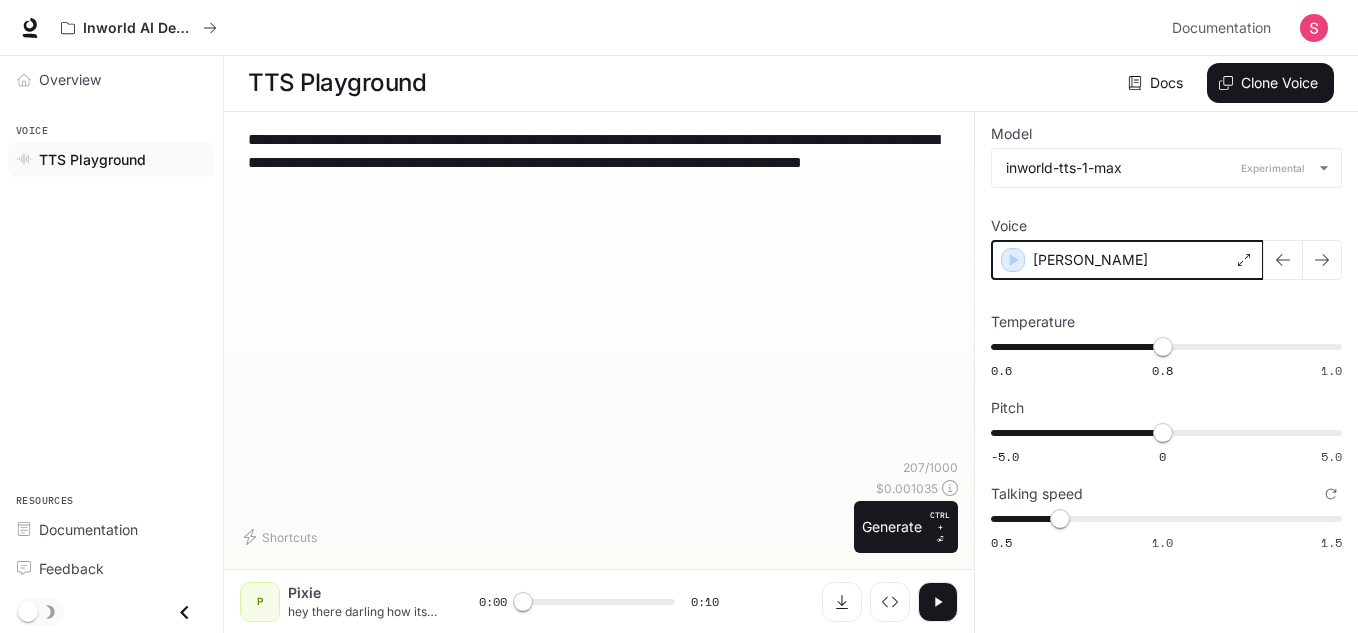 click on "[PERSON_NAME]" at bounding box center [1127, 260] 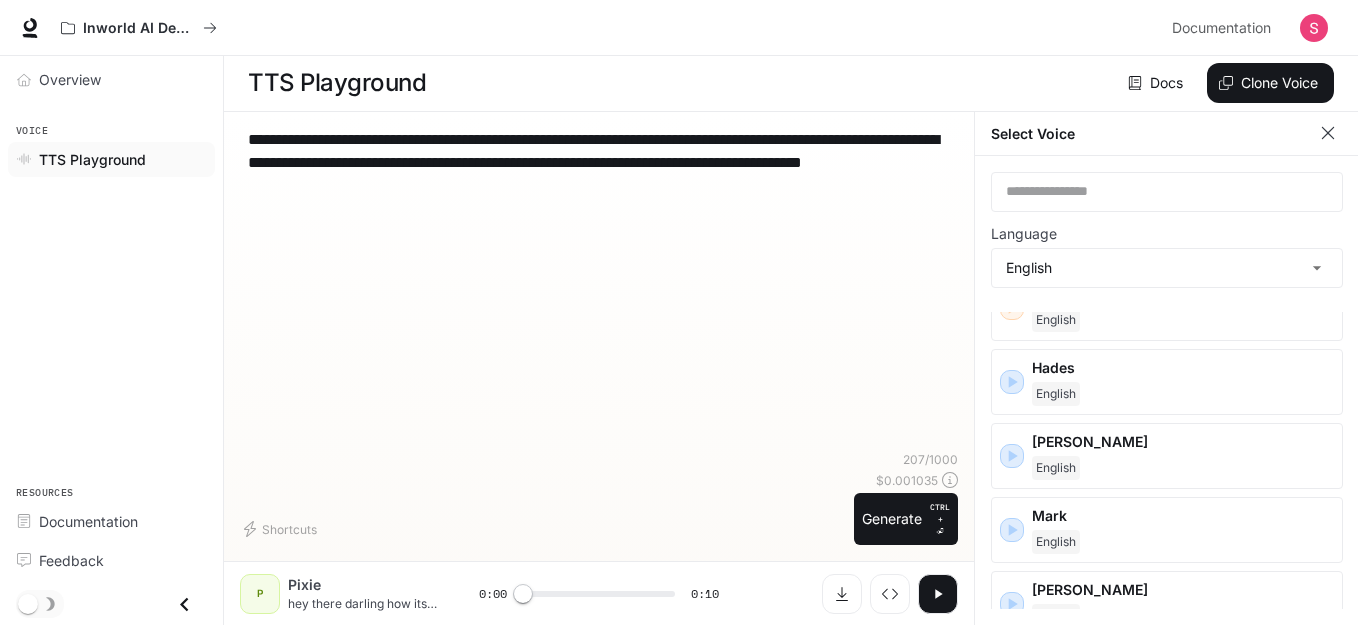 scroll, scrollTop: 610, scrollLeft: 0, axis: vertical 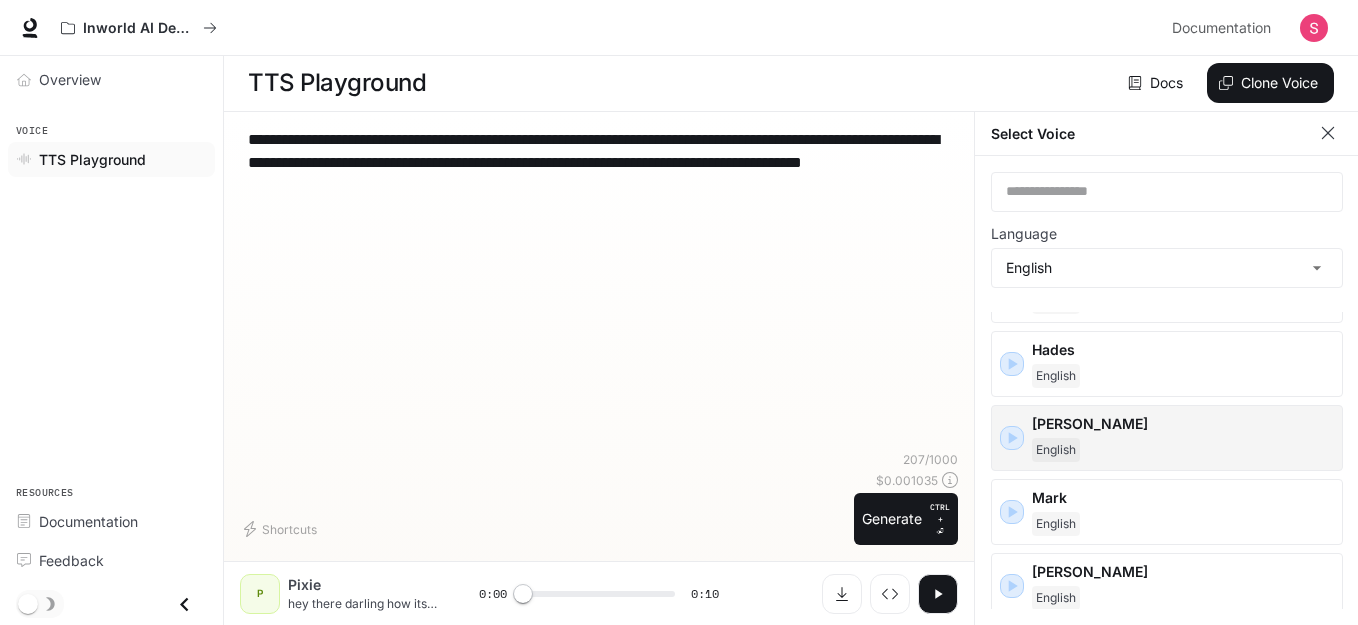 click 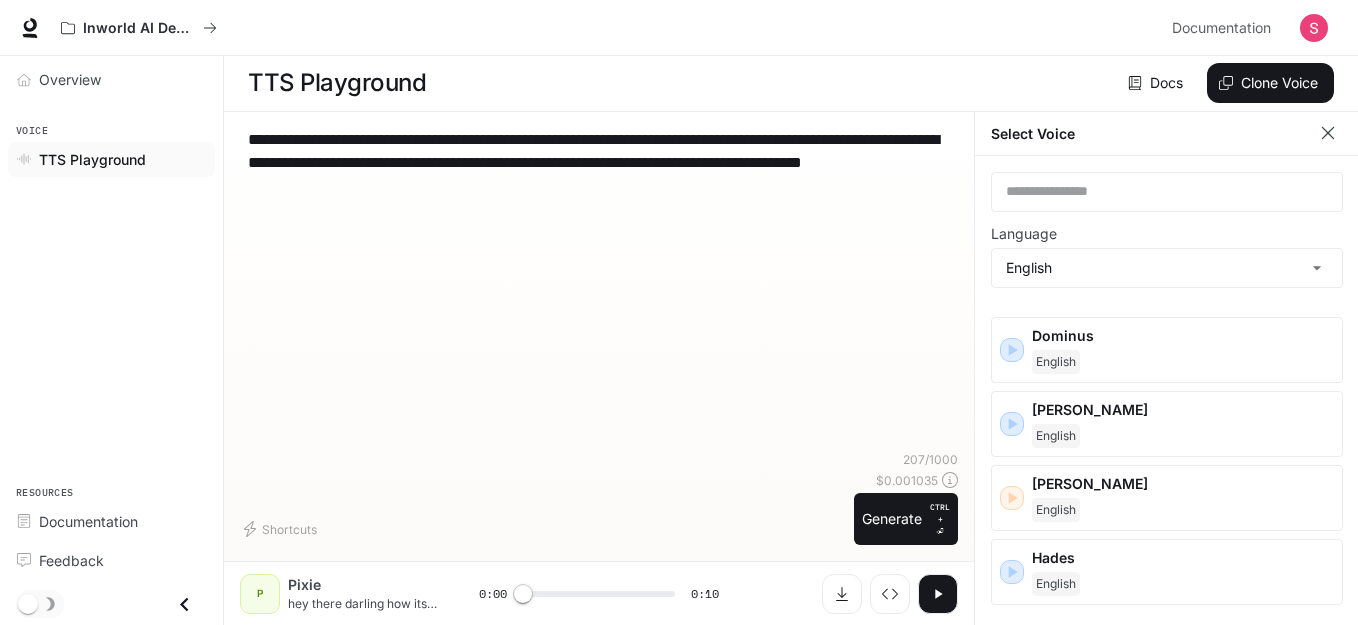 scroll, scrollTop: 401, scrollLeft: 0, axis: vertical 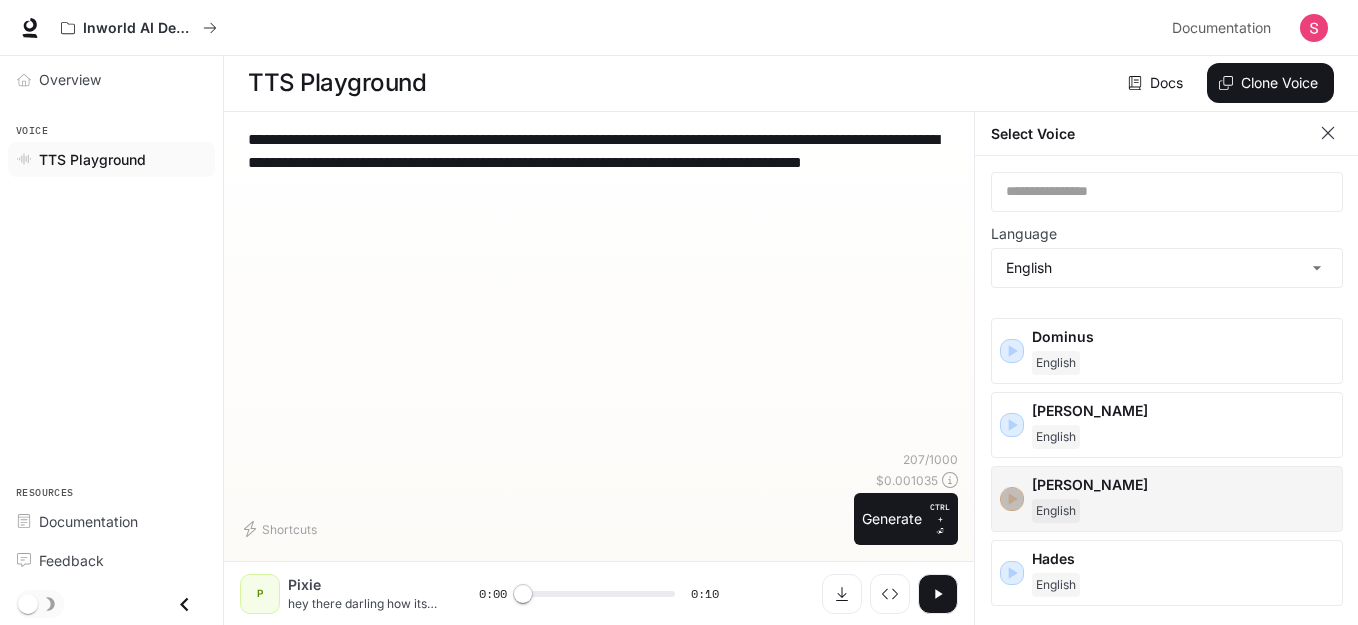 click 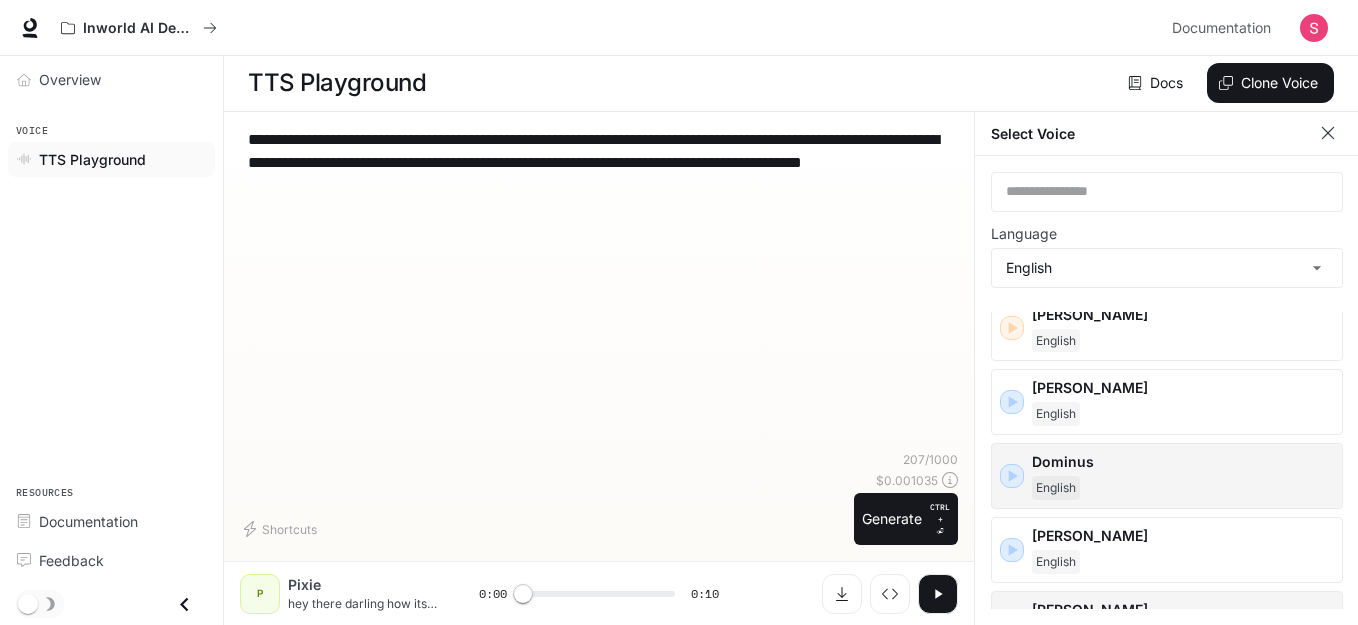 scroll, scrollTop: 275, scrollLeft: 0, axis: vertical 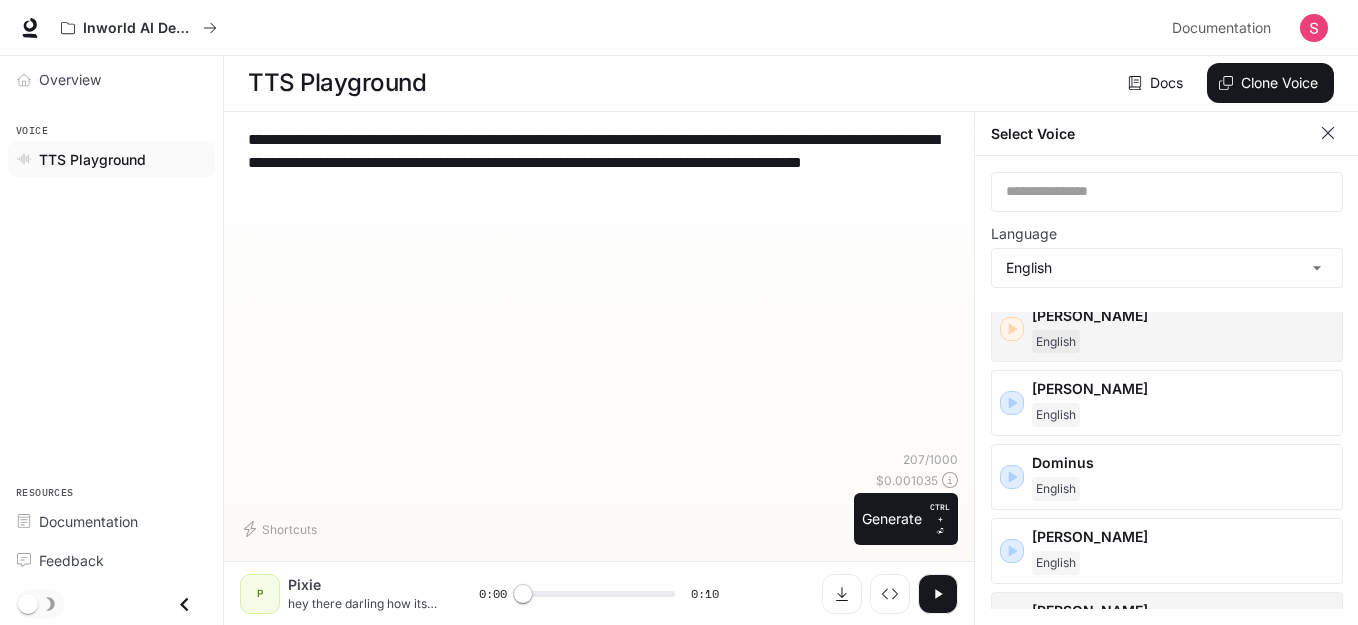 click 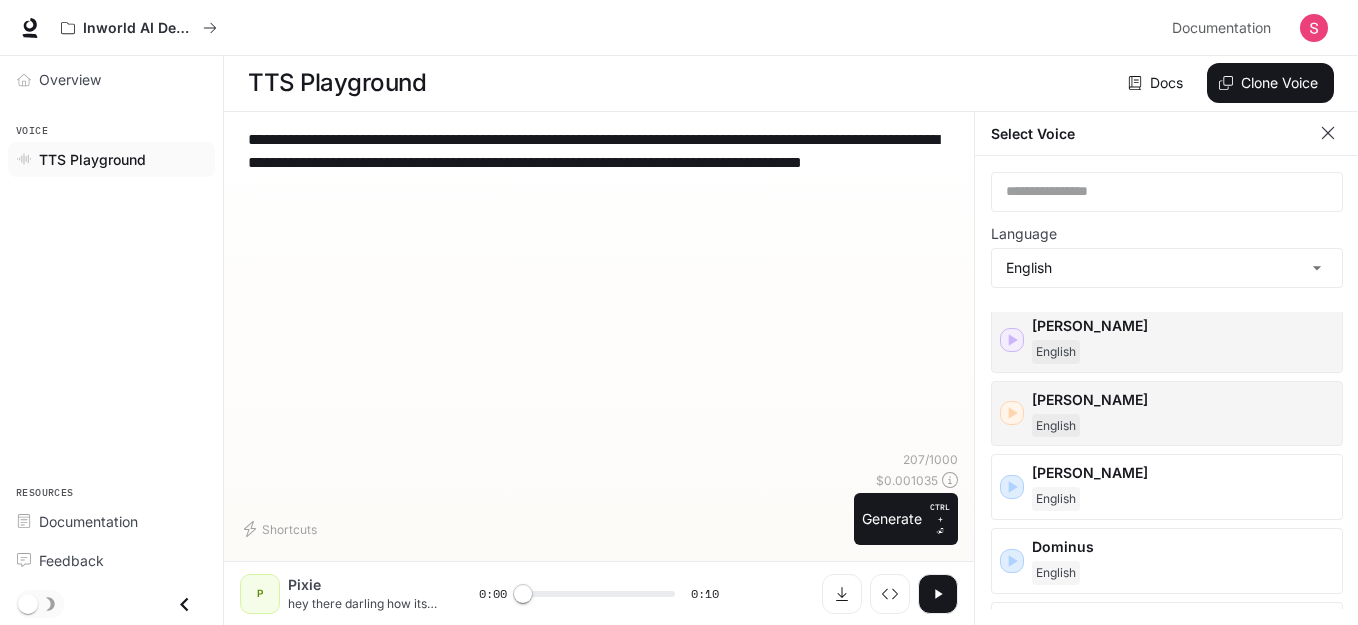 scroll, scrollTop: 66, scrollLeft: 0, axis: vertical 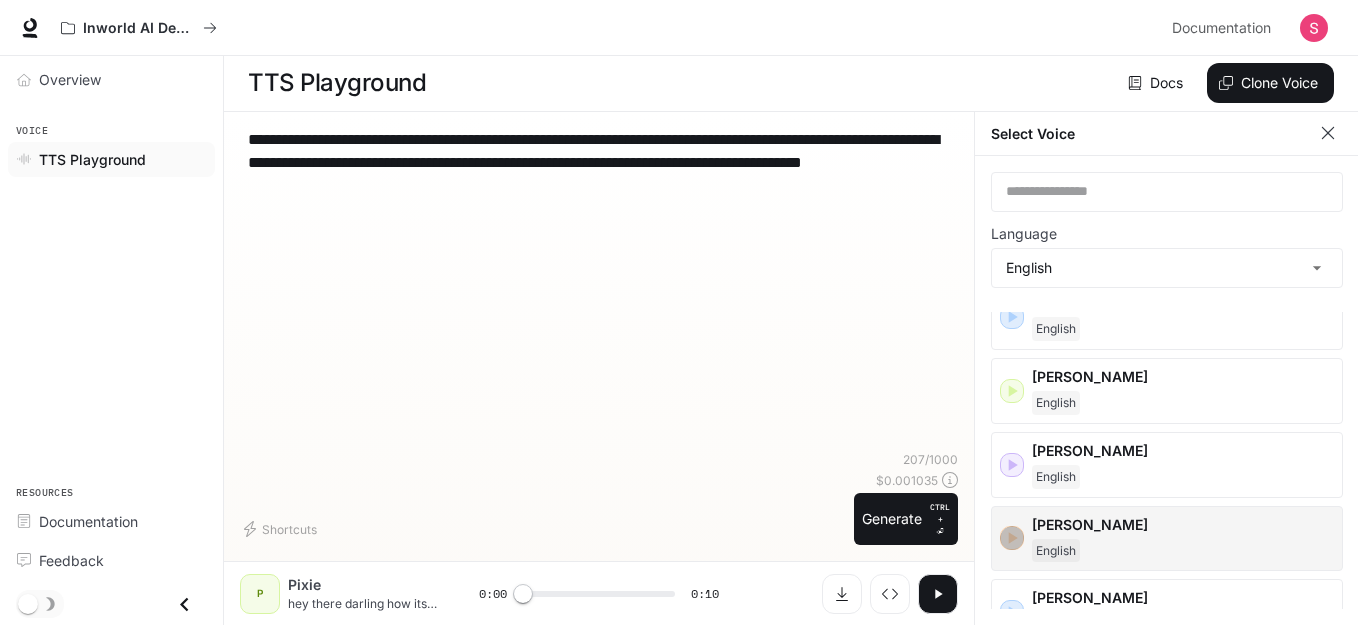 click 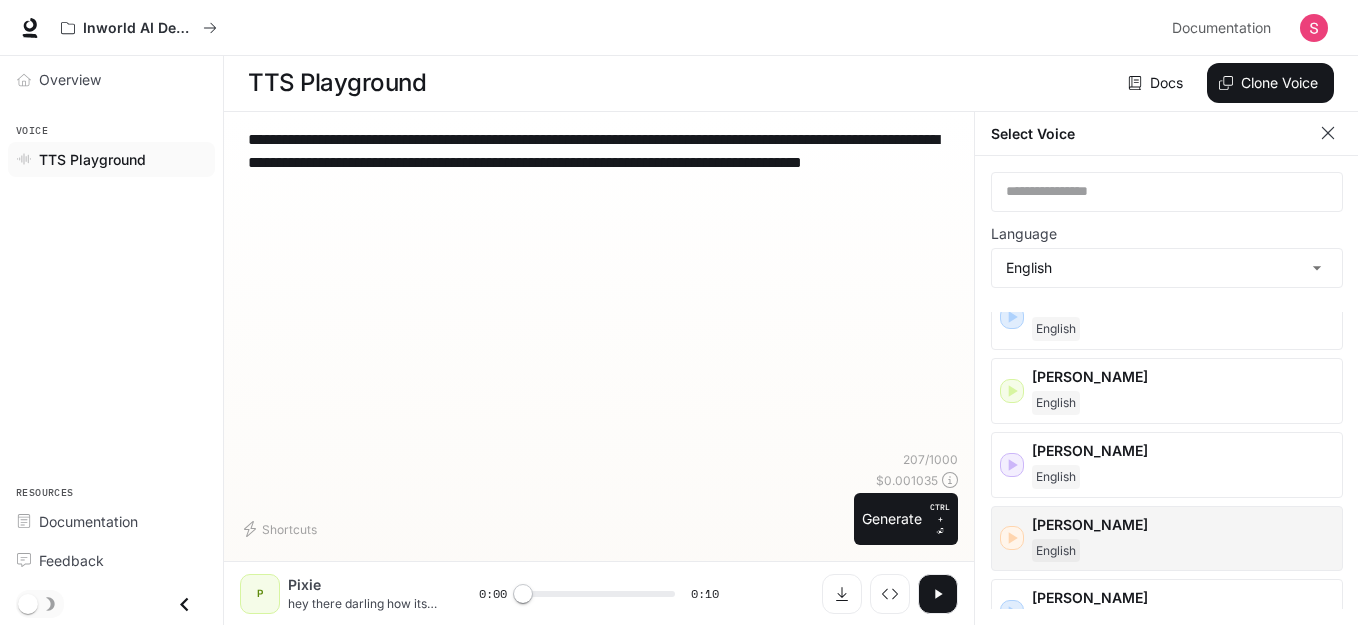 click 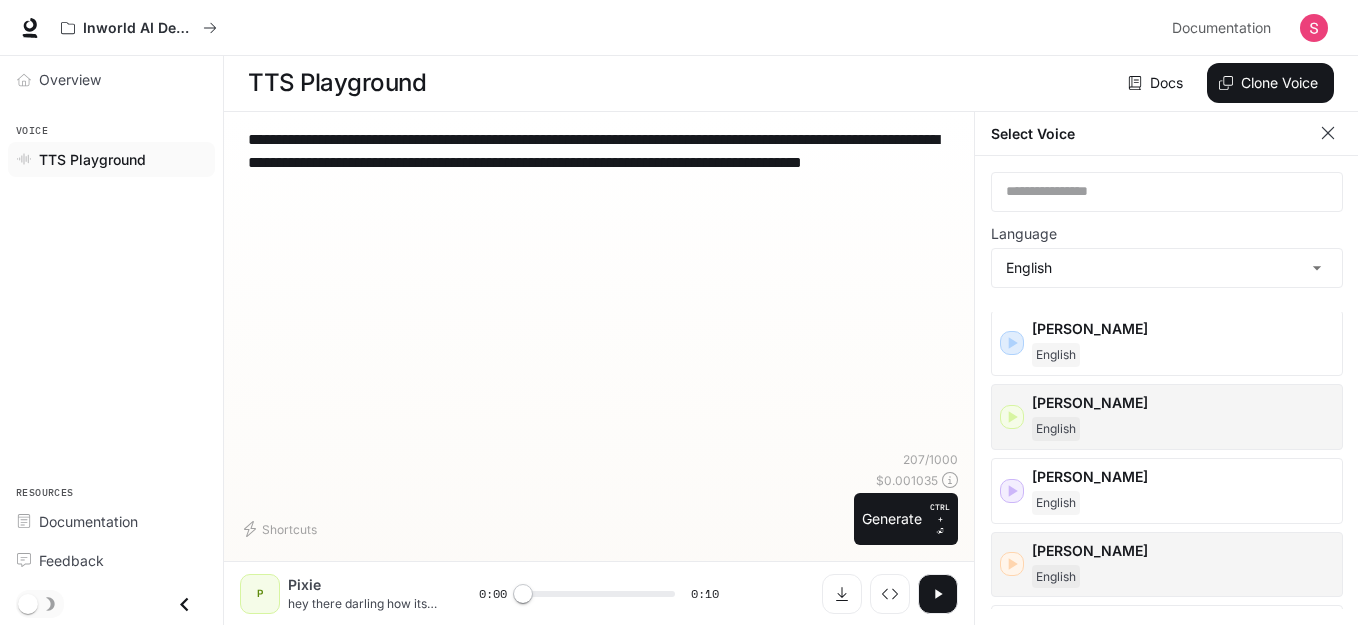 scroll, scrollTop: 39, scrollLeft: 0, axis: vertical 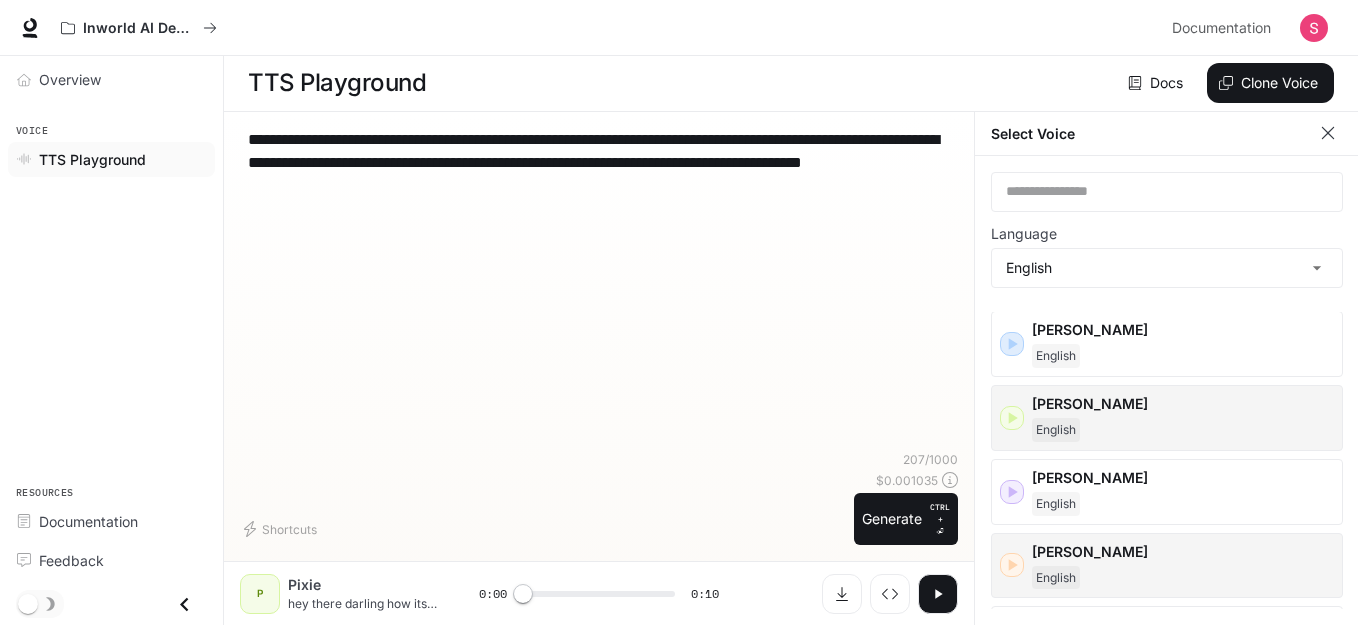click on "[PERSON_NAME]" at bounding box center (1167, 418) 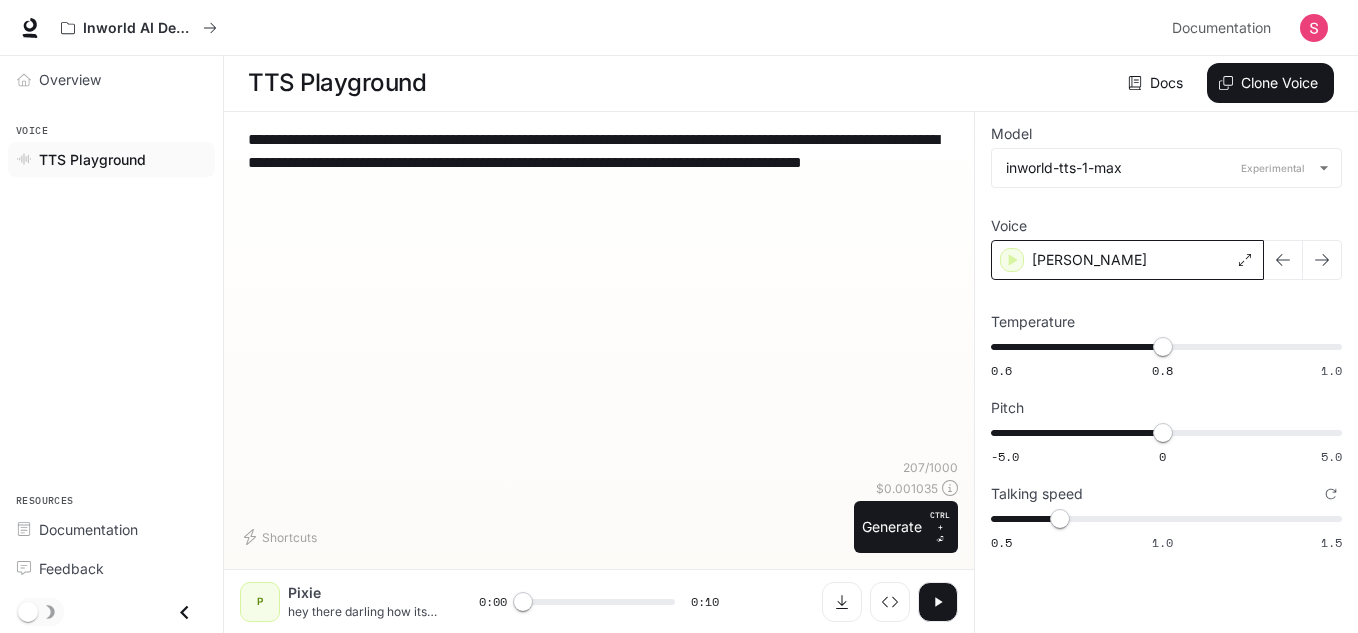 click on "[PERSON_NAME]" at bounding box center (1127, 260) 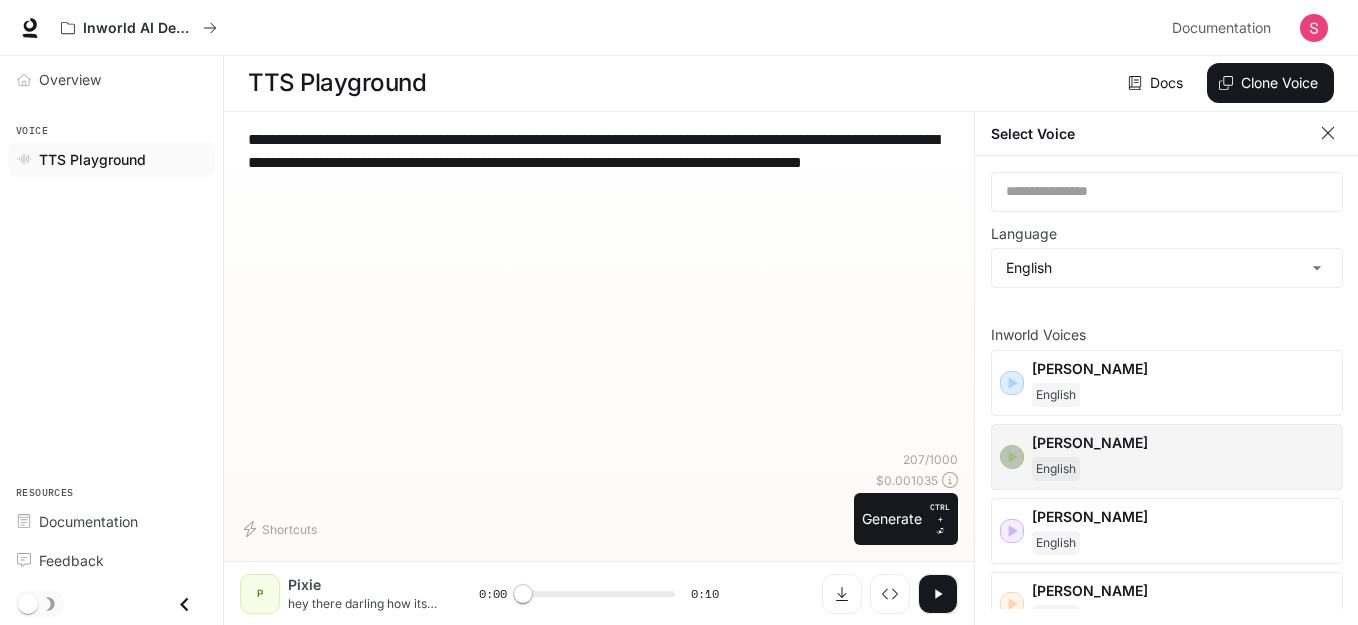 click 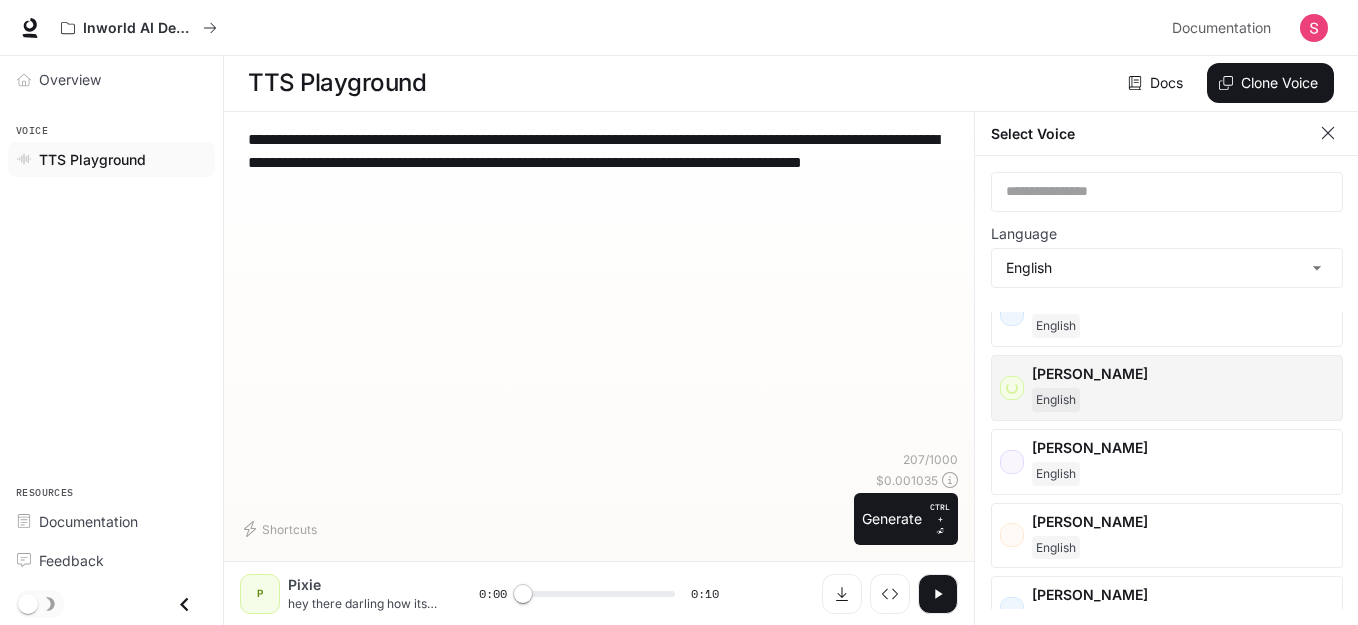 scroll, scrollTop: 94, scrollLeft: 0, axis: vertical 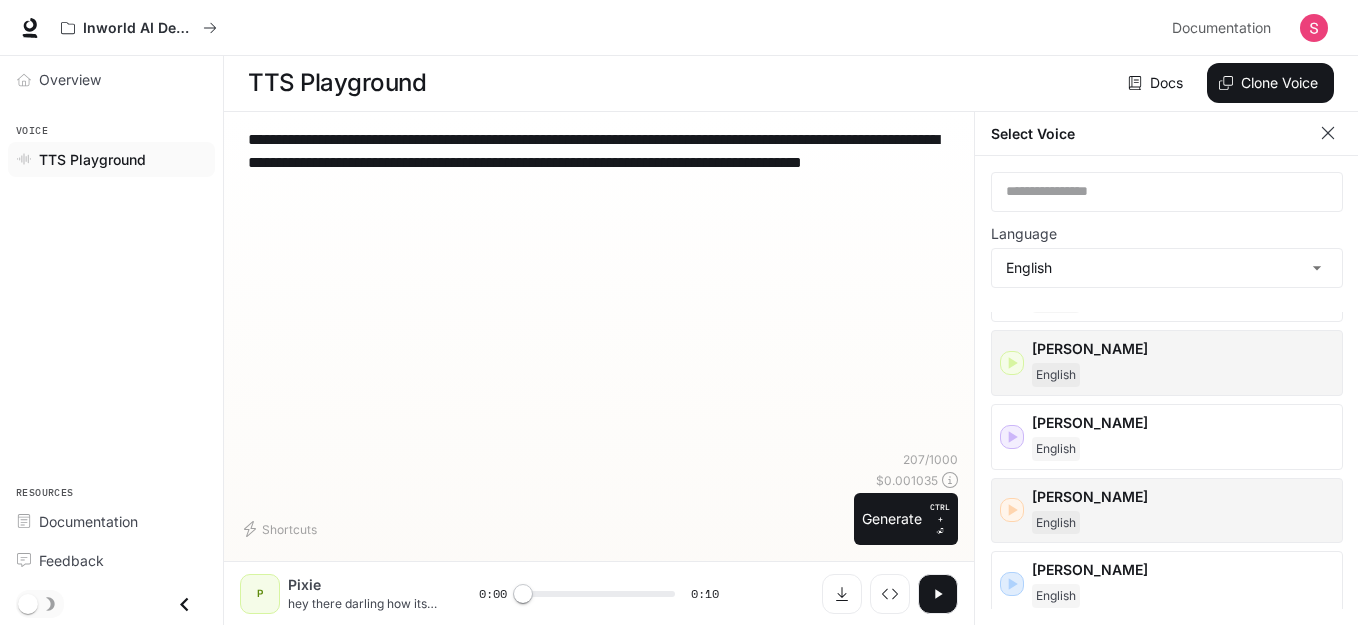 click on "[PERSON_NAME]" at bounding box center [1183, 497] 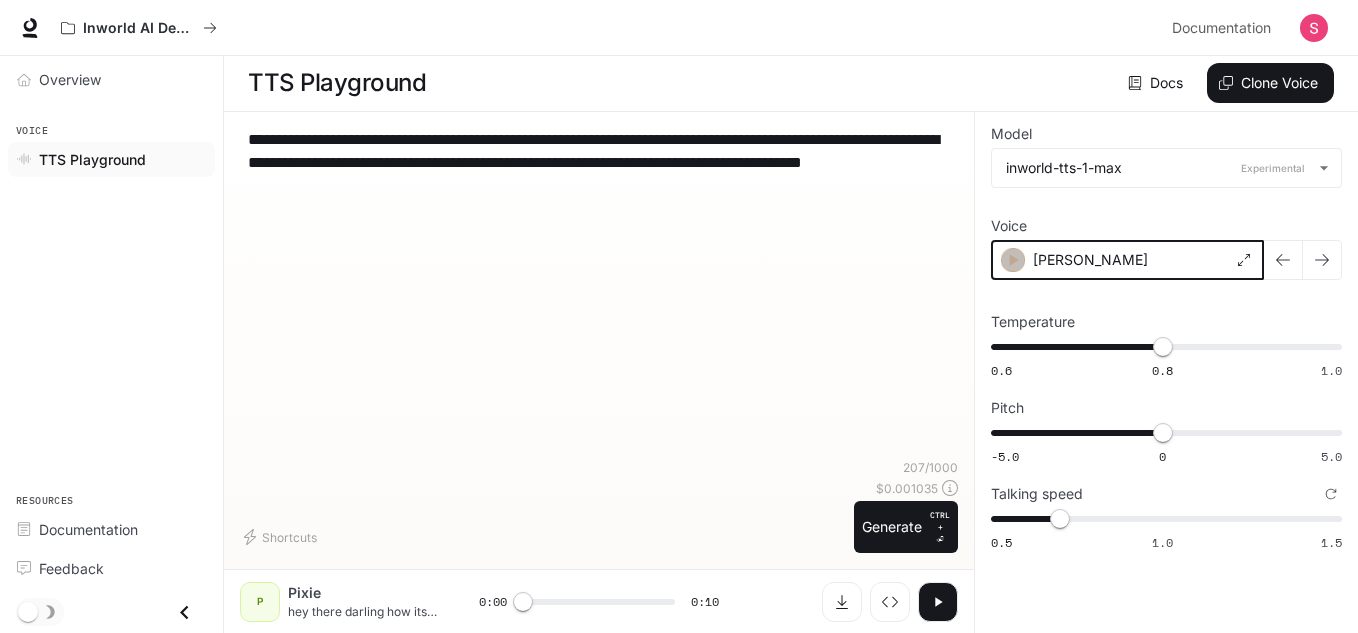 click 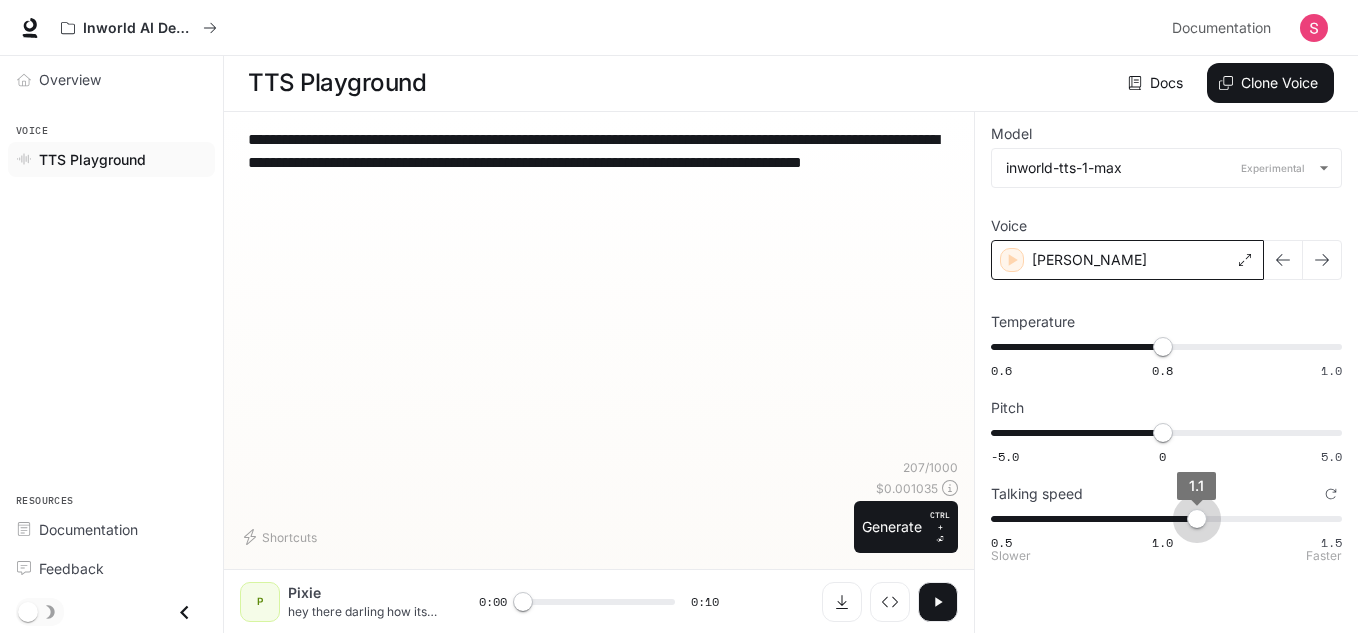 type on "***" 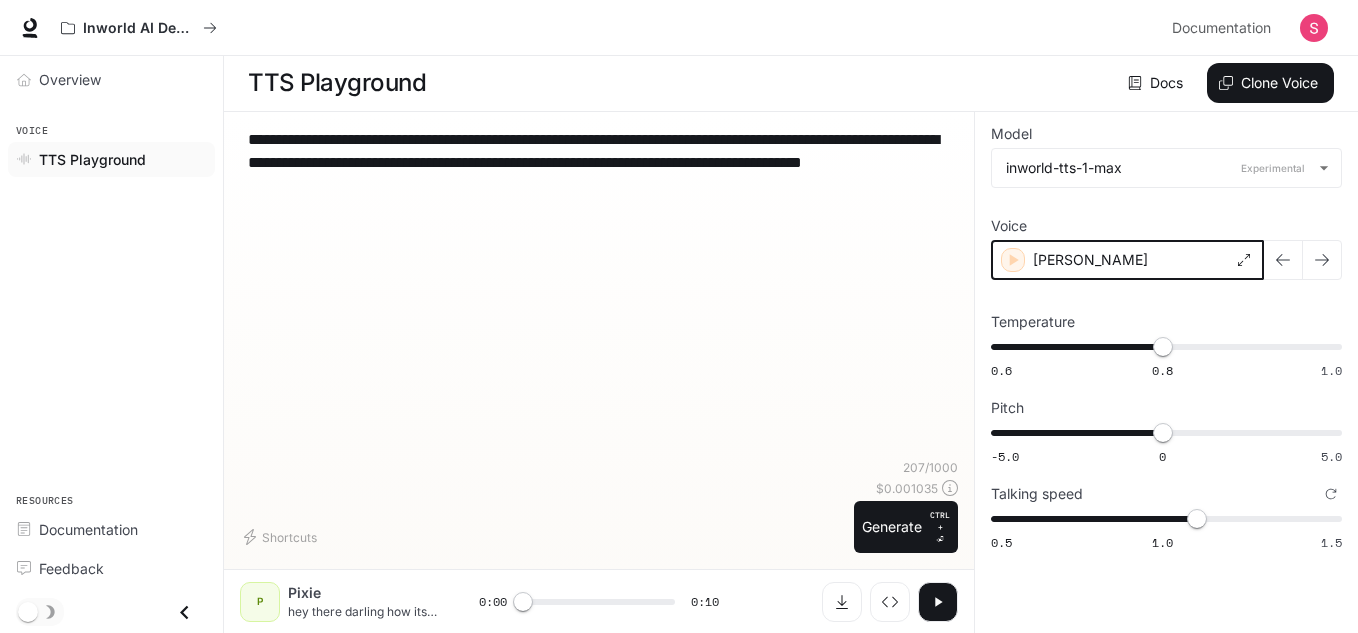 click 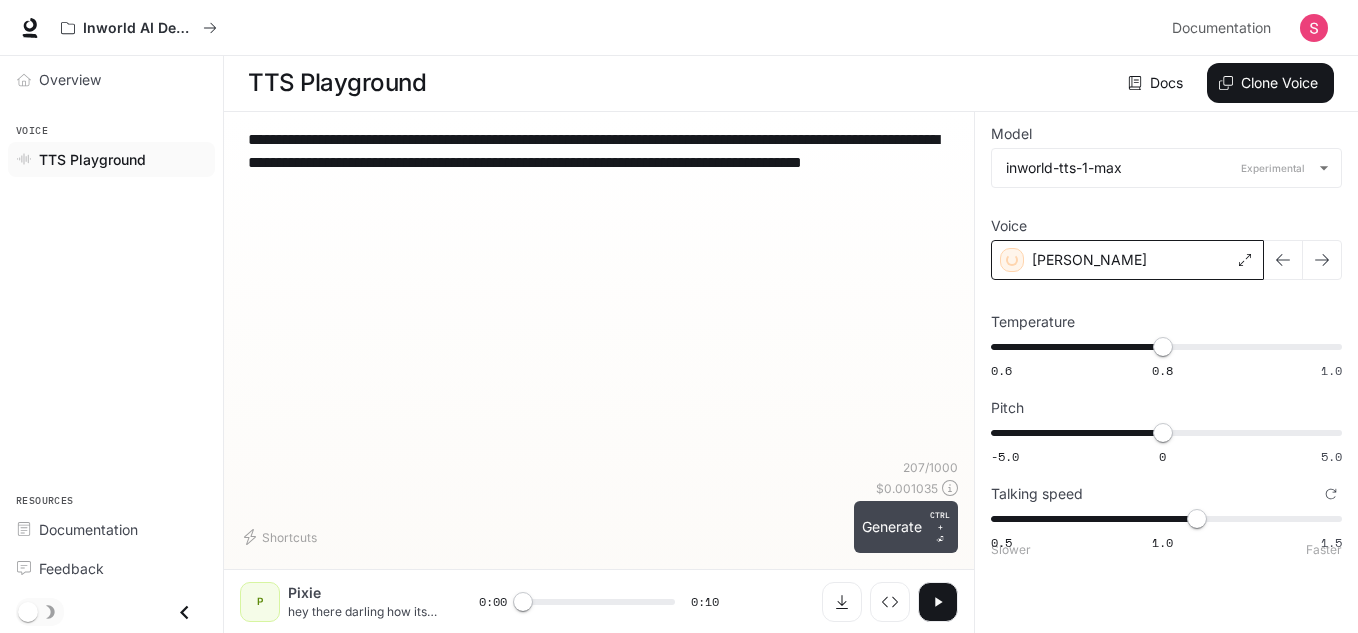 click on "Generate CTRL +  ⏎" at bounding box center (906, 527) 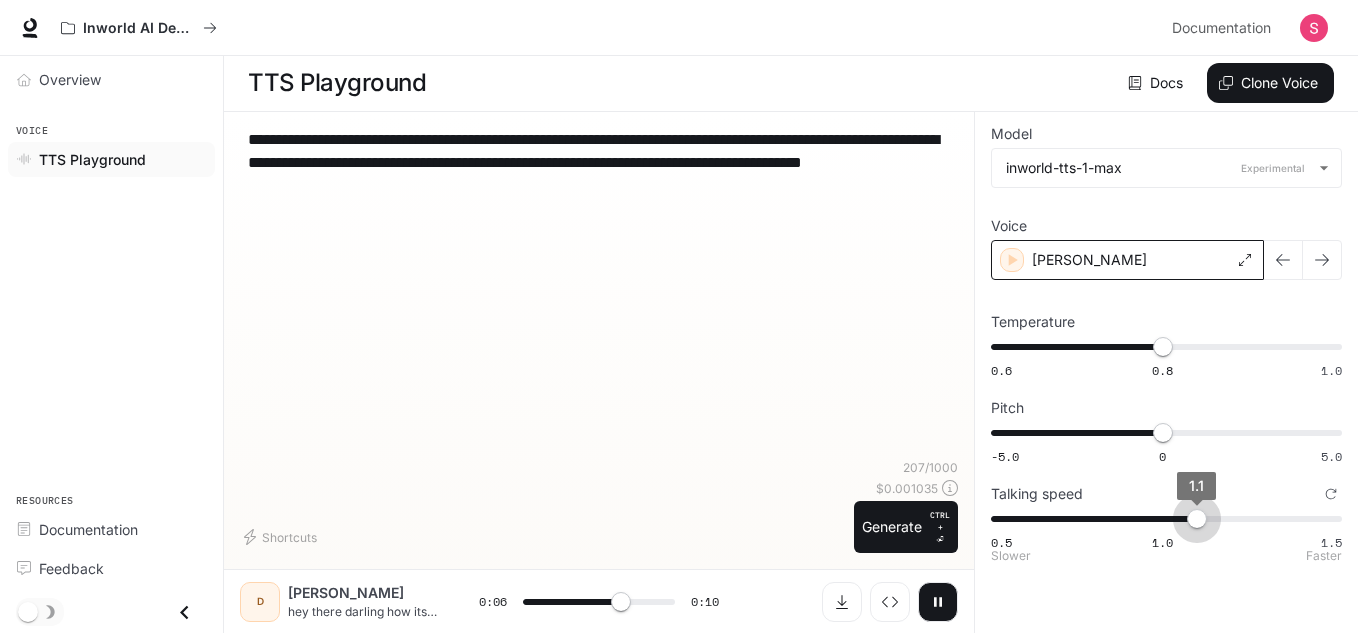 type on "***" 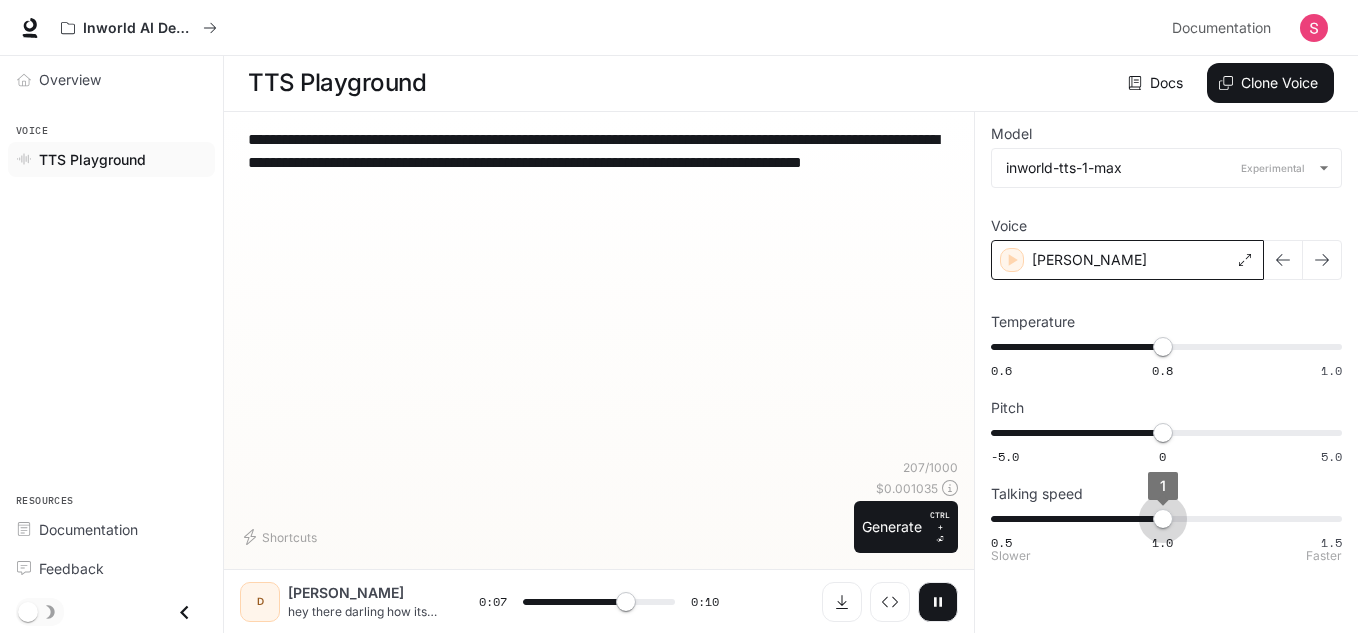 drag, startPoint x: 1202, startPoint y: 521, endPoint x: 1173, endPoint y: 526, distance: 29.427877 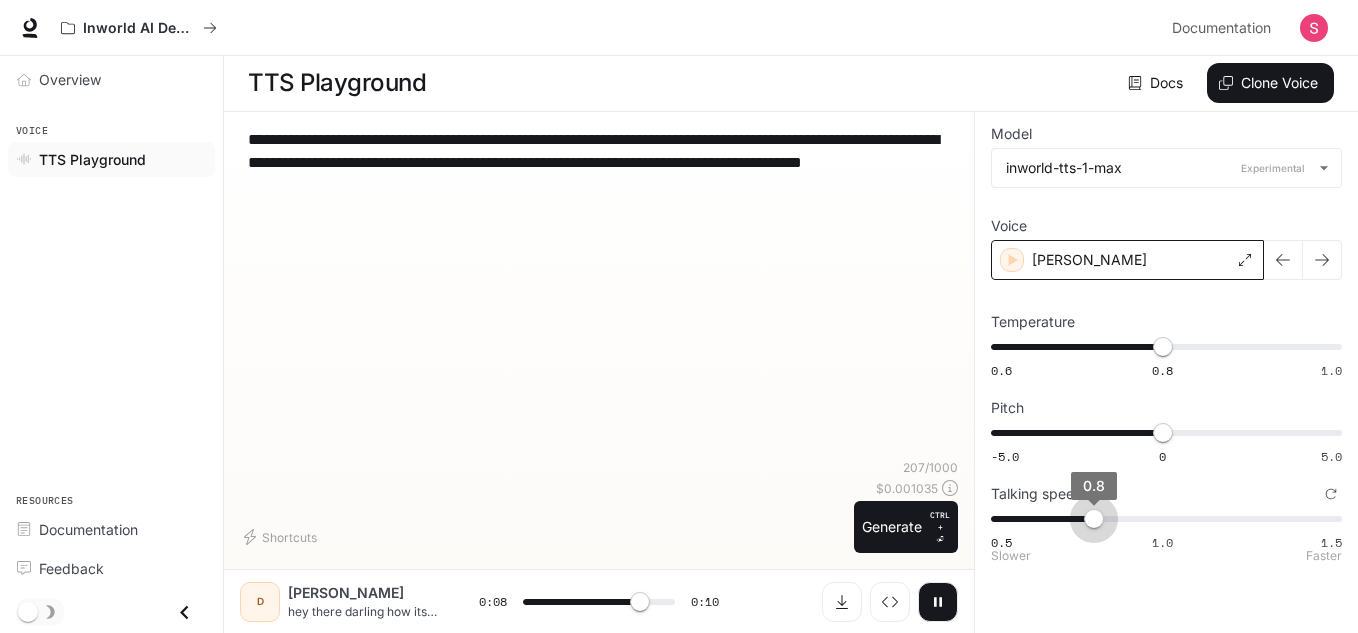 type on "***" 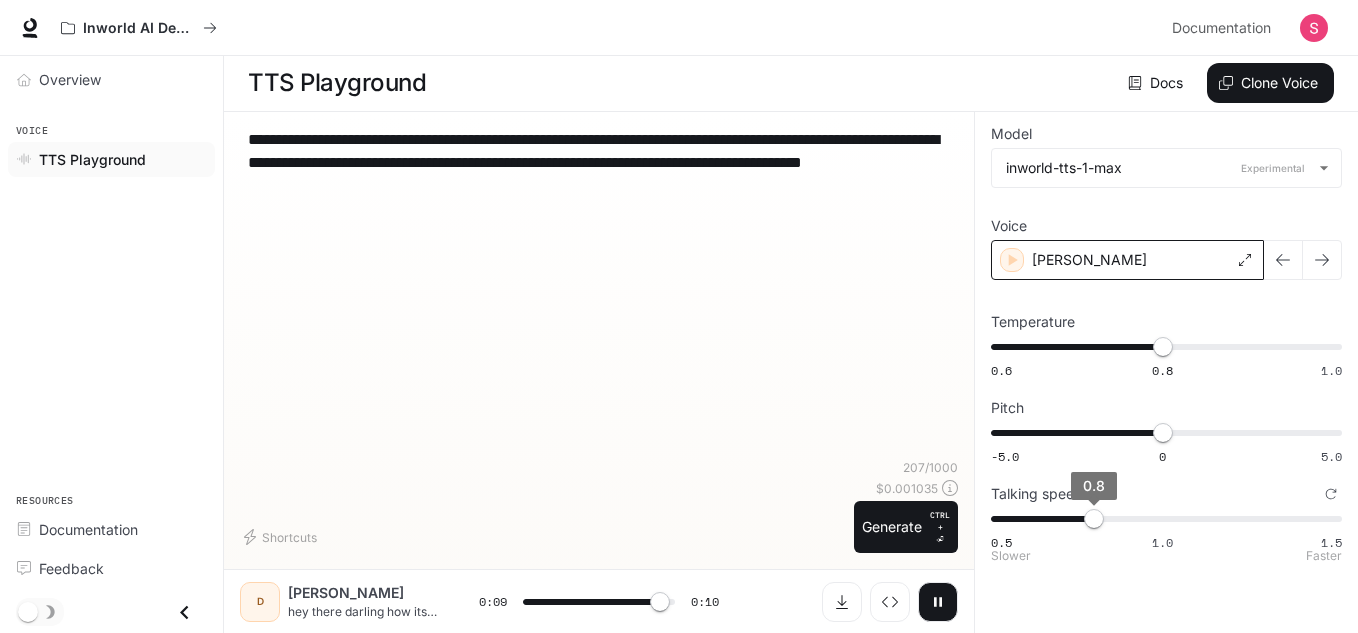 type on "***" 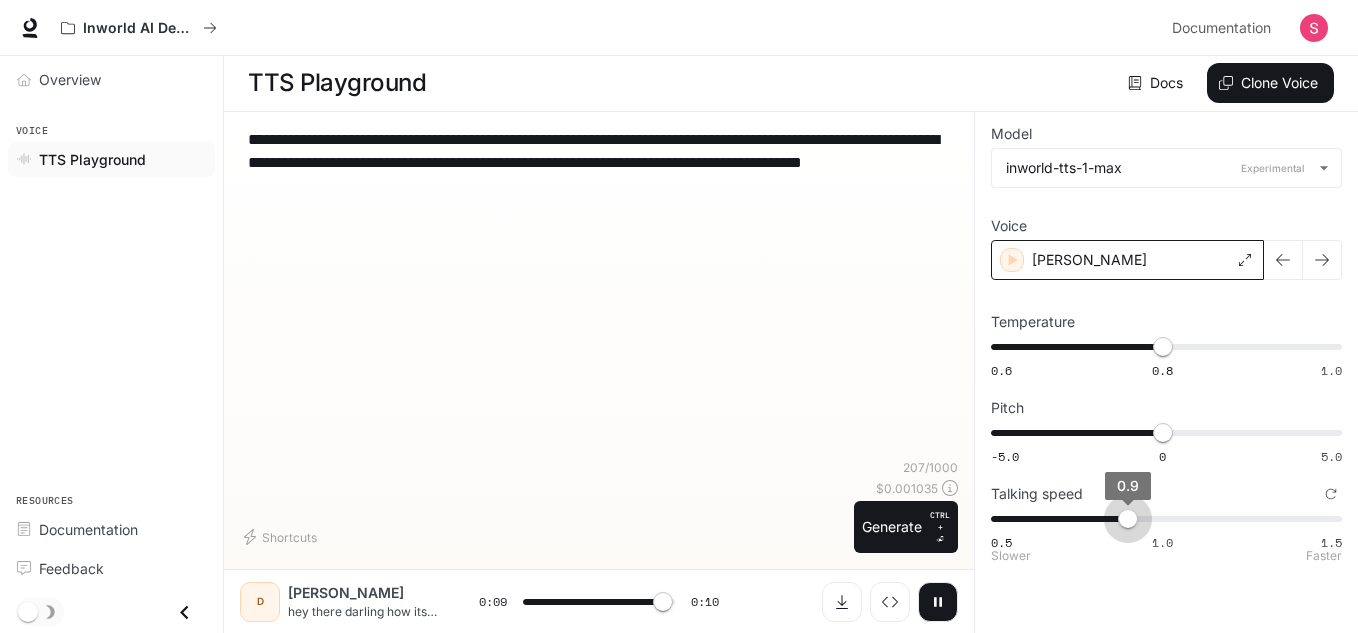 drag, startPoint x: 1093, startPoint y: 519, endPoint x: 1133, endPoint y: 510, distance: 41 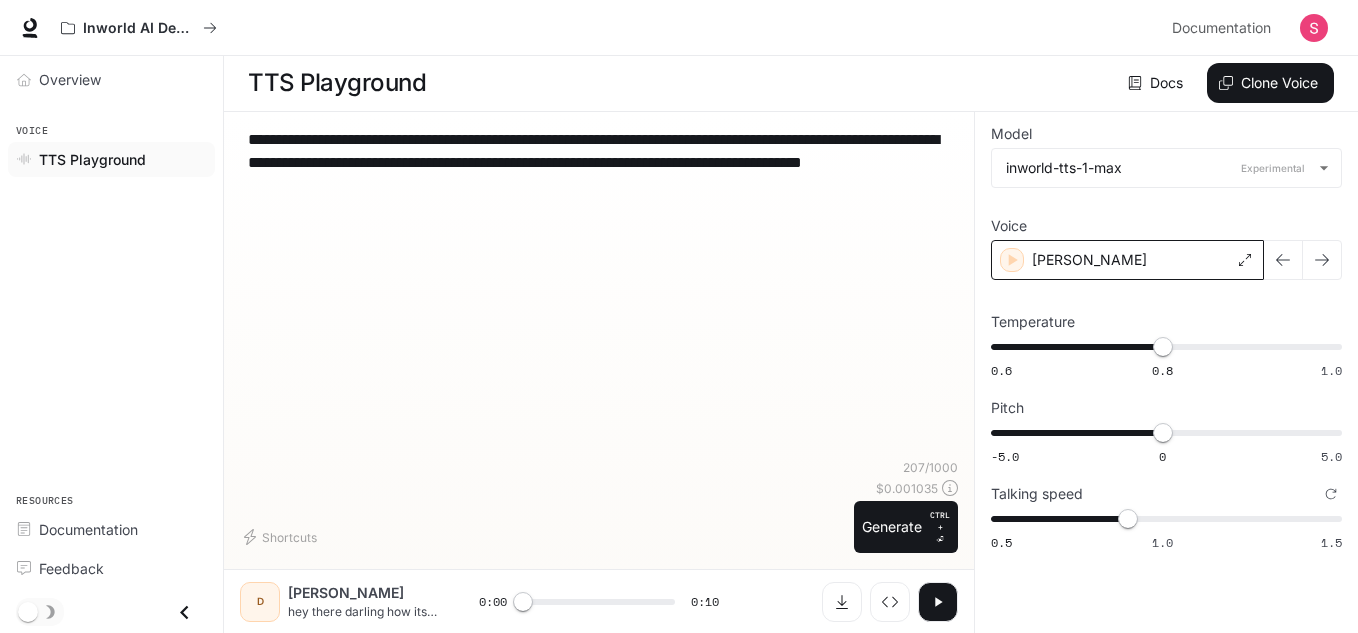 click at bounding box center (938, 602) 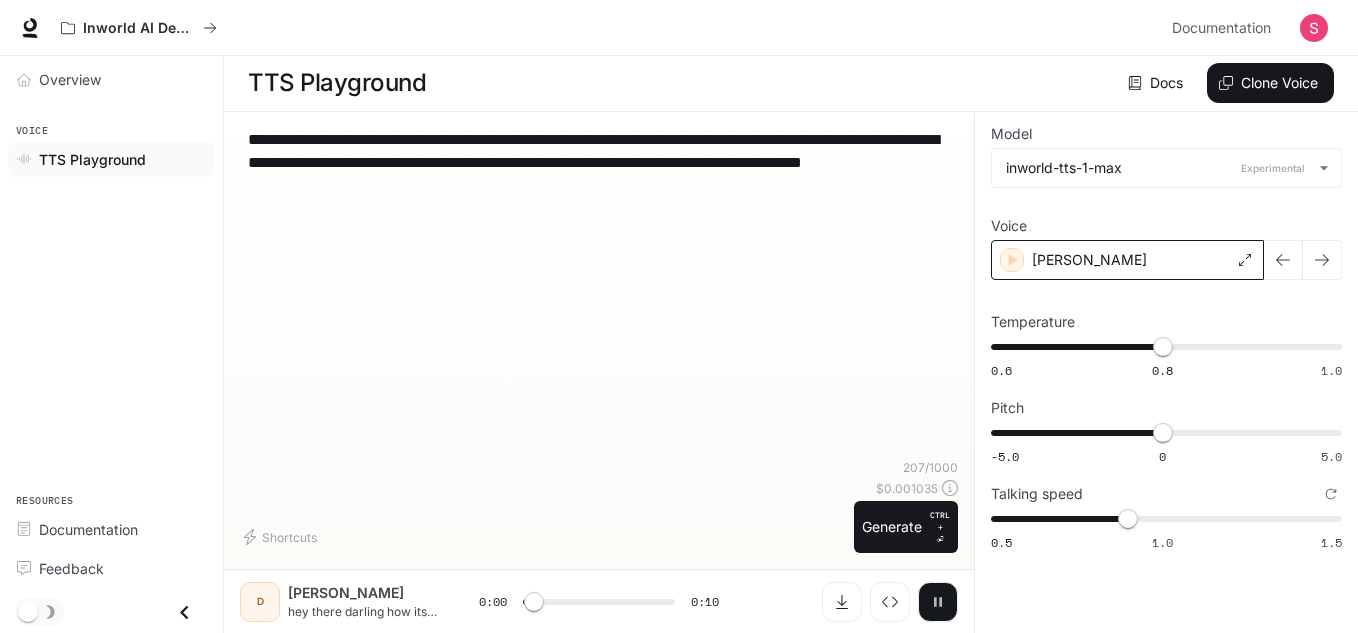 click at bounding box center (938, 602) 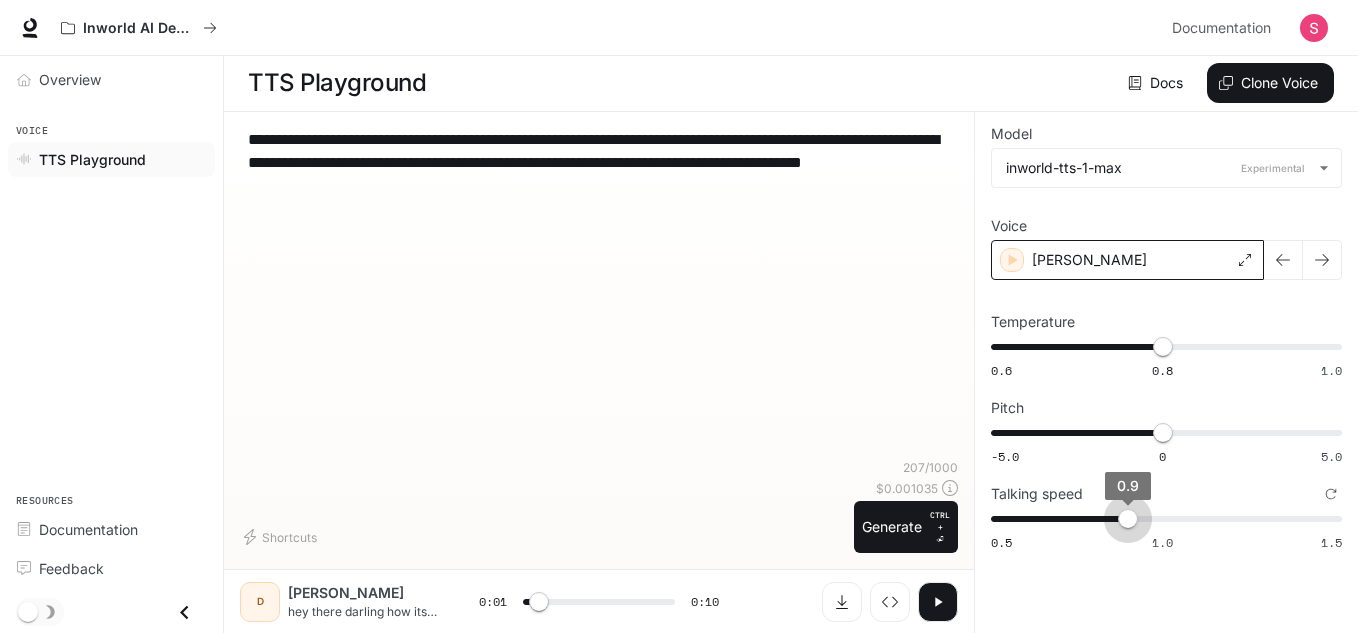 type on "***" 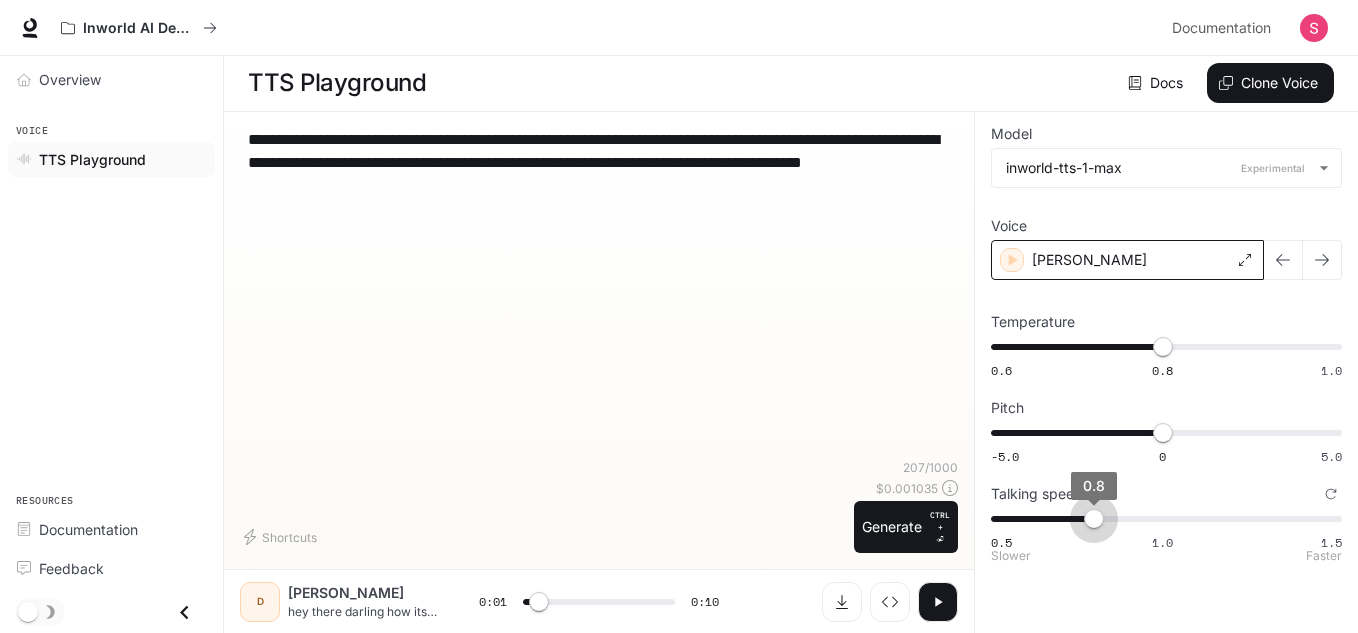 drag, startPoint x: 1114, startPoint y: 504, endPoint x: 1075, endPoint y: 507, distance: 39.115215 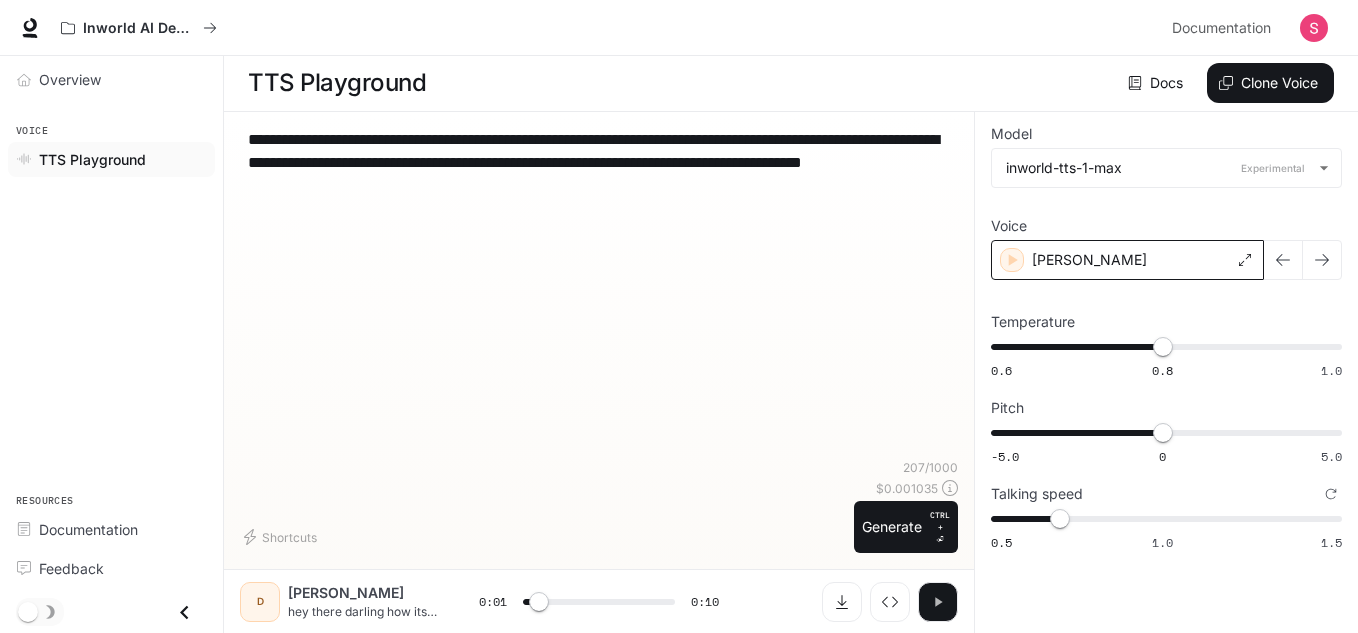 click at bounding box center (938, 602) 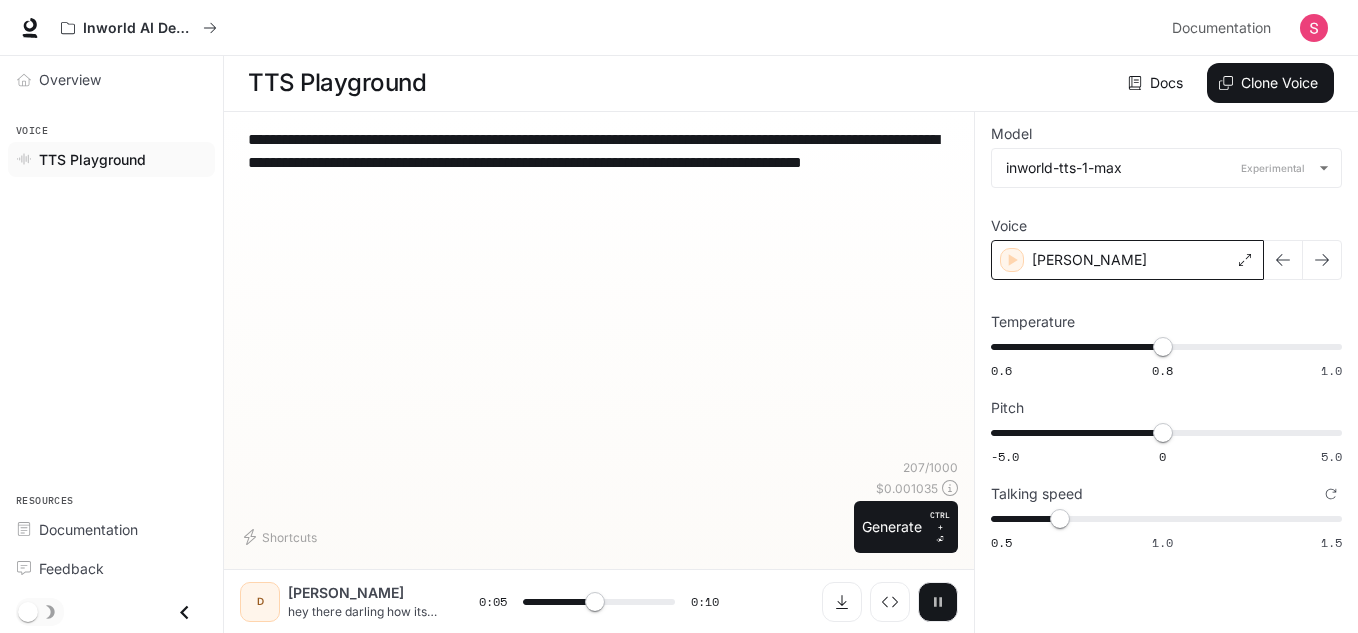 click 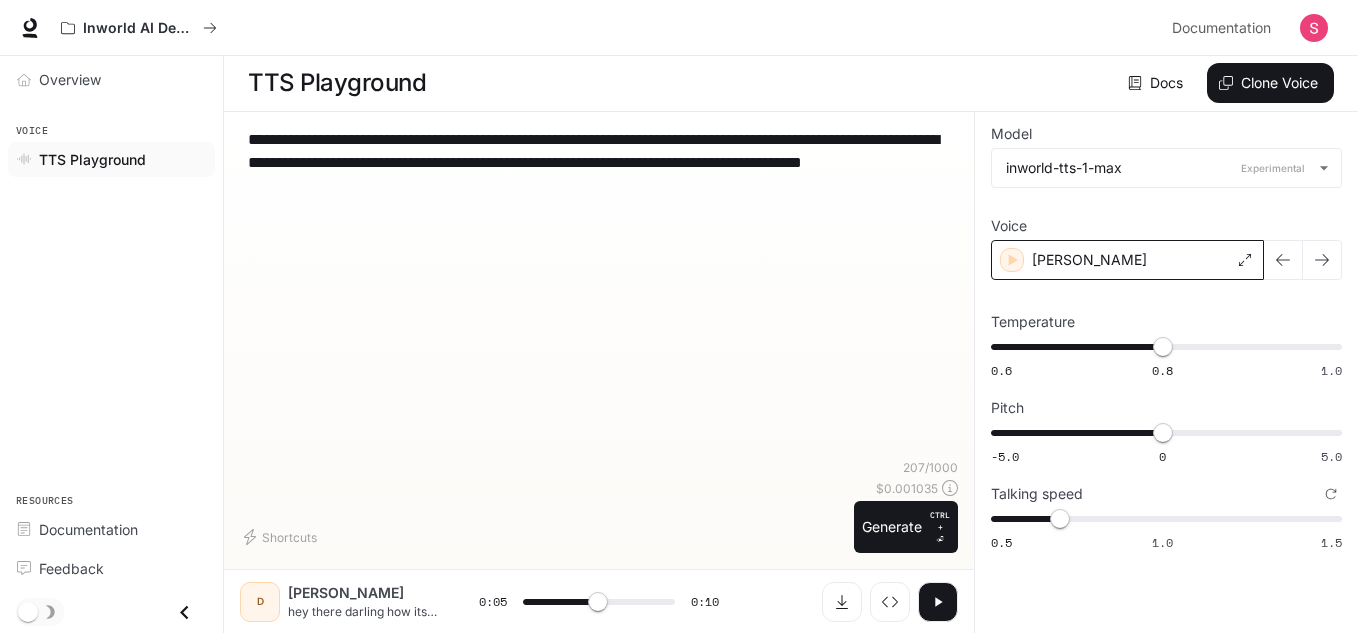 click on "[PERSON_NAME]" at bounding box center (1127, 260) 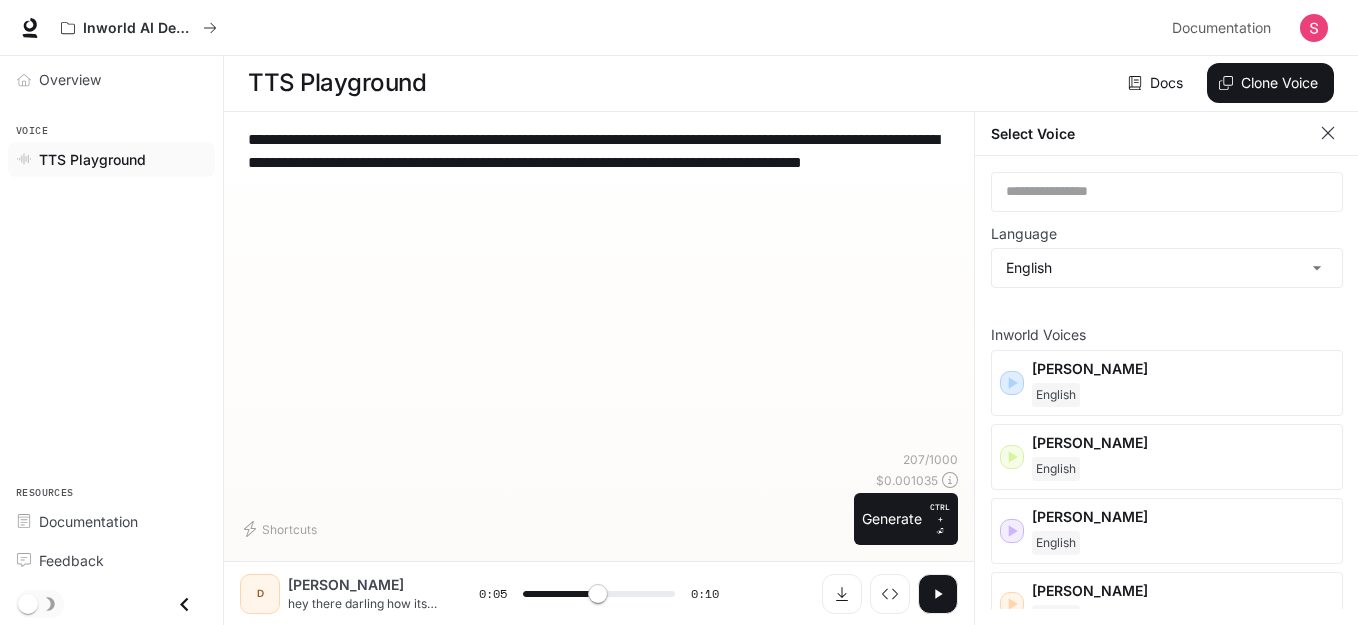 scroll, scrollTop: 9, scrollLeft: 1, axis: both 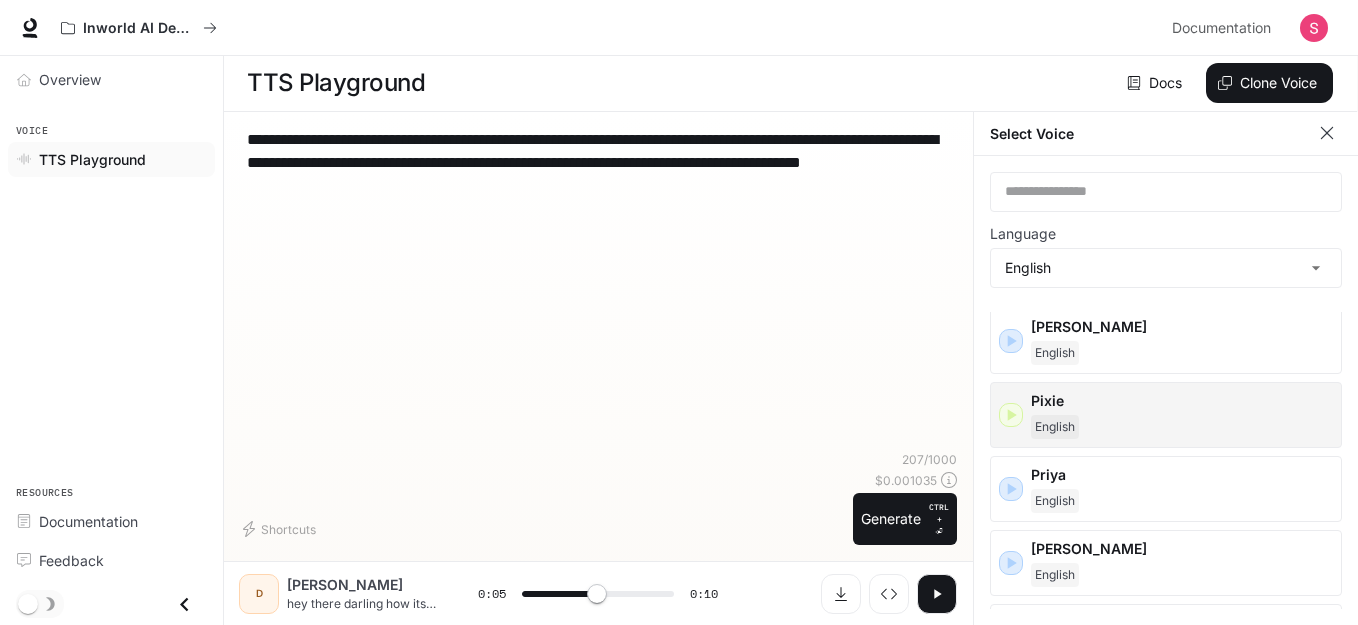 click on "English" at bounding box center (1055, 427) 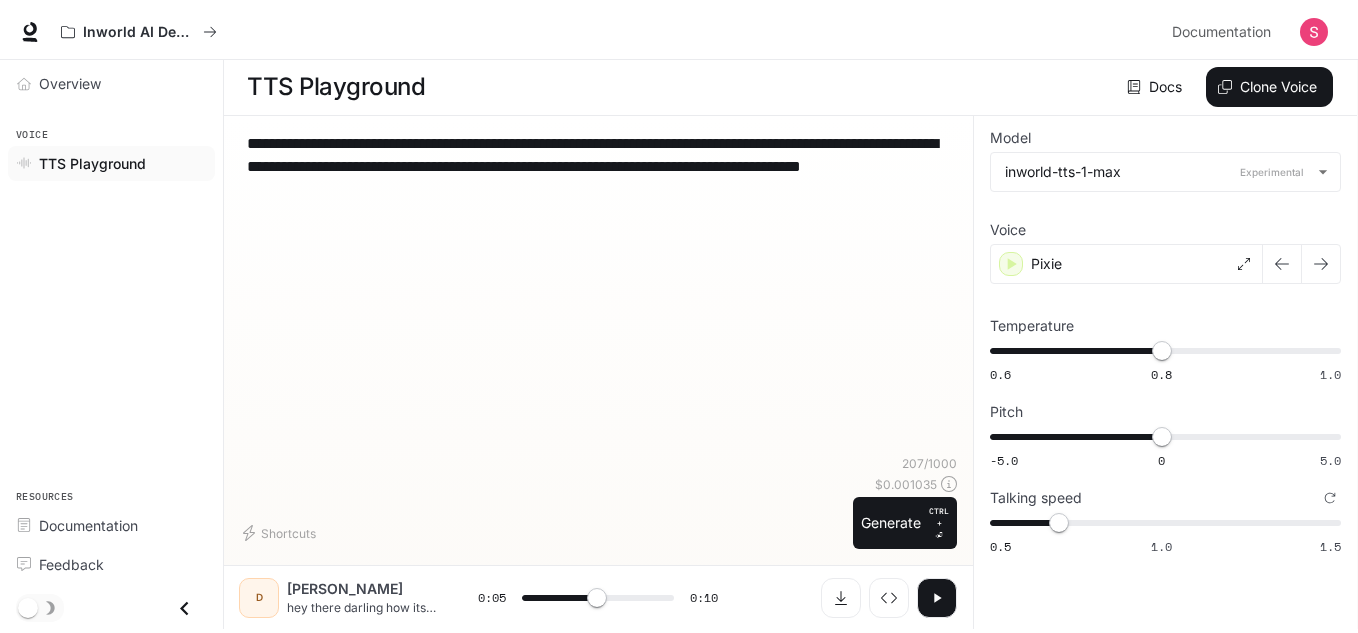 scroll, scrollTop: 1, scrollLeft: 0, axis: vertical 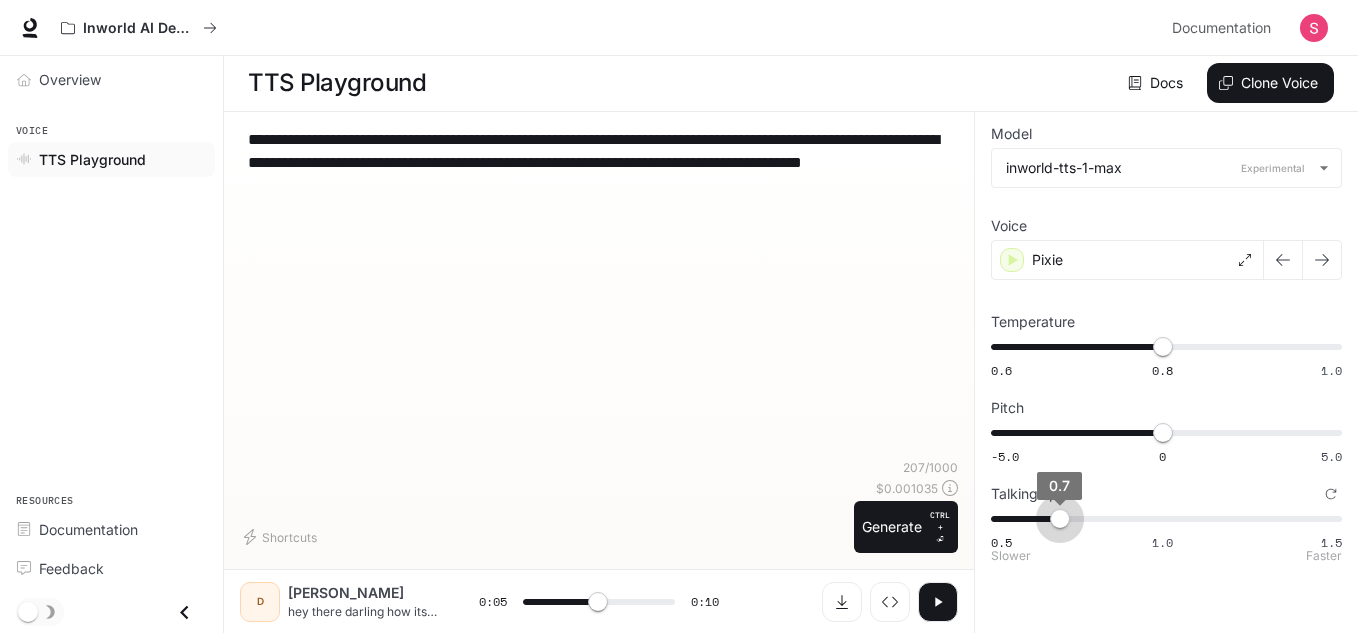 click on "0.7" at bounding box center [1060, 519] 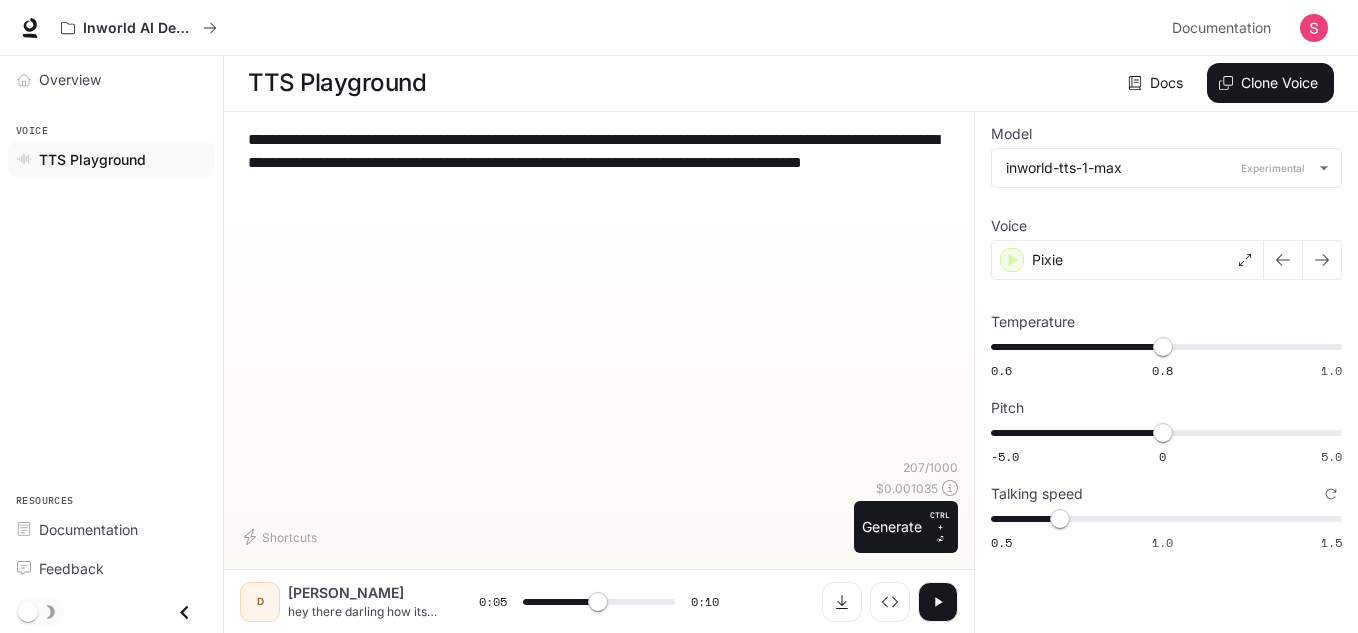 click on "**********" at bounding box center (599, 348) 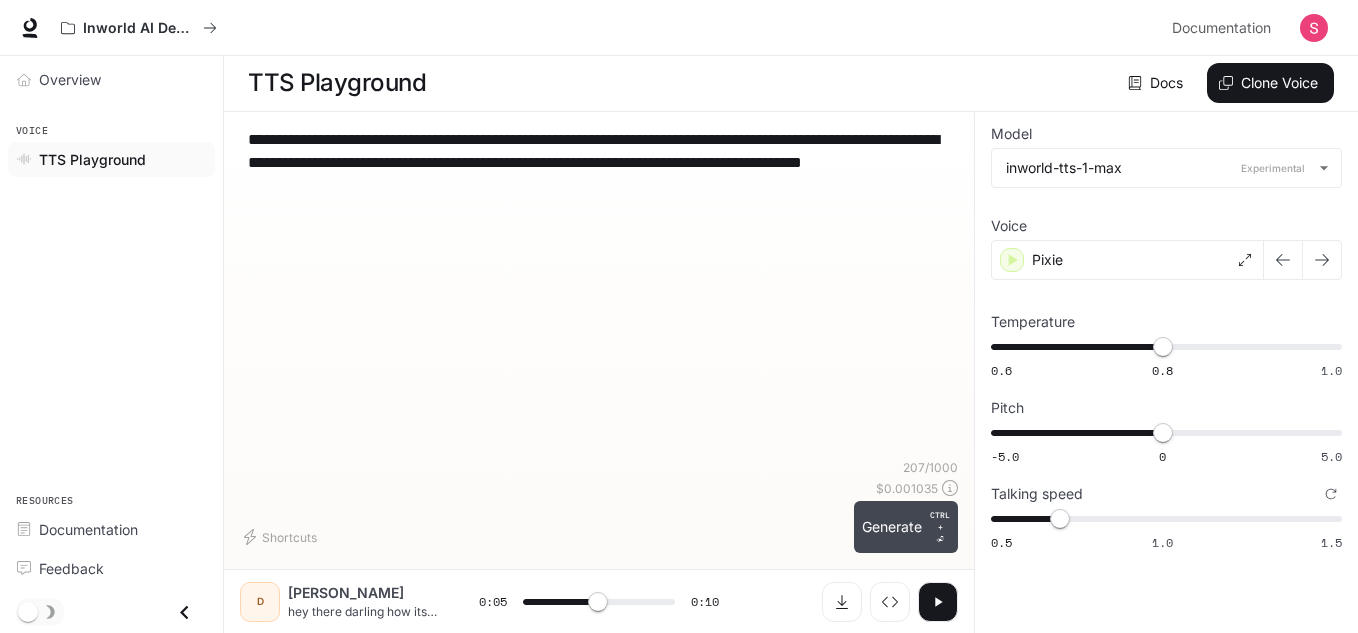 click on "Generate CTRL +  ⏎" at bounding box center [906, 527] 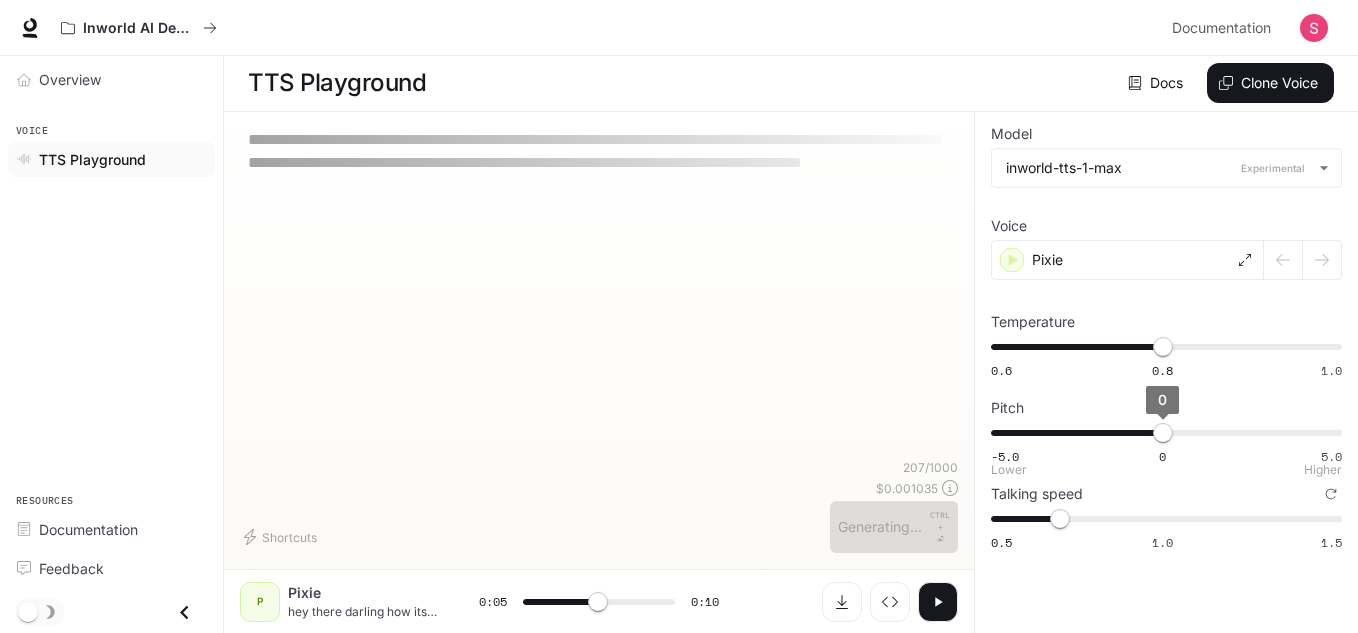 type on "***" 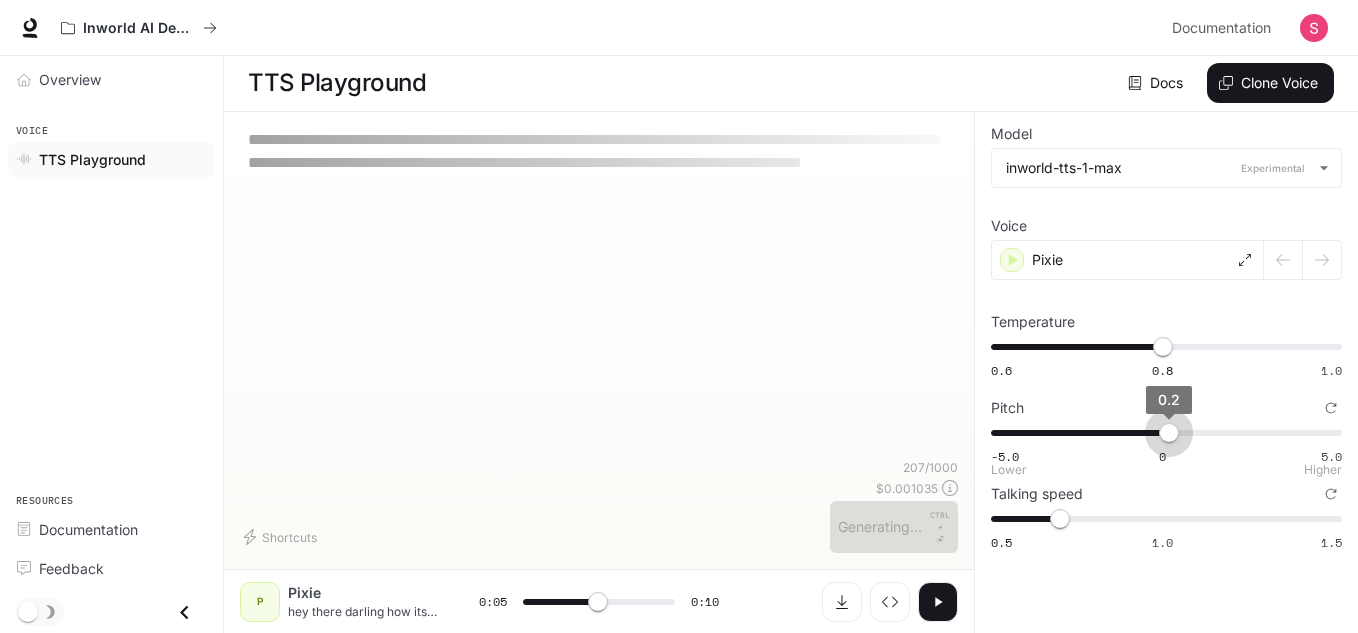 type on "***" 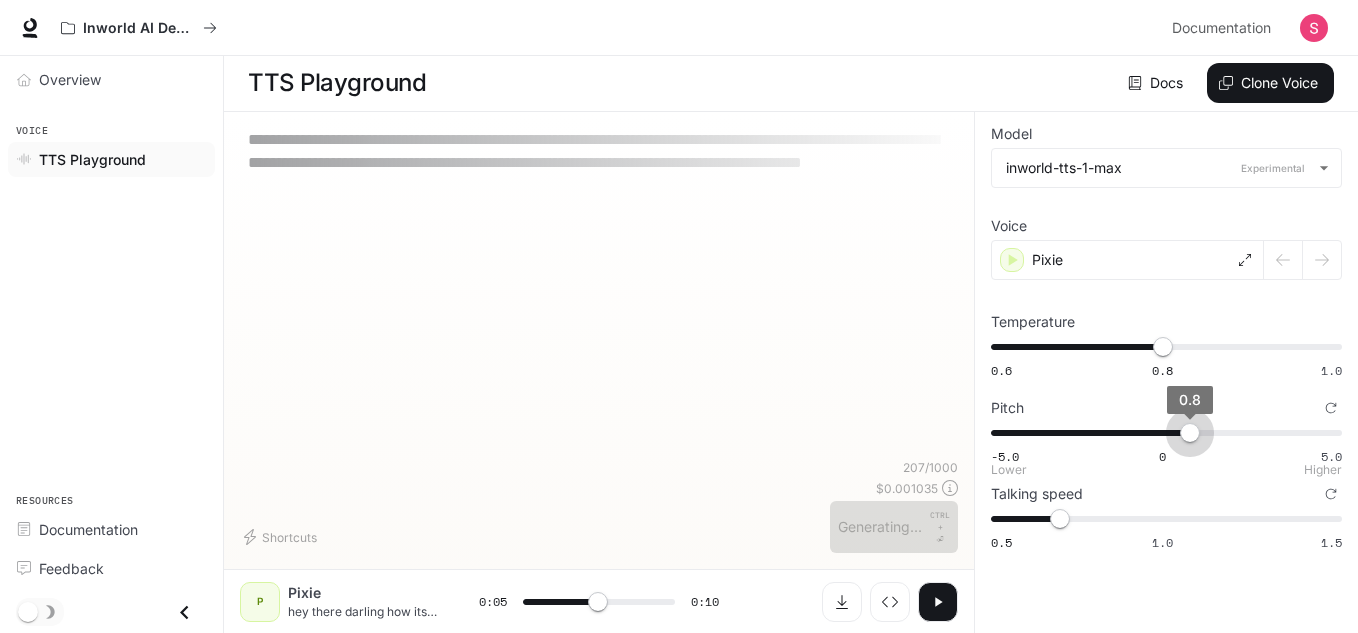 type on "***" 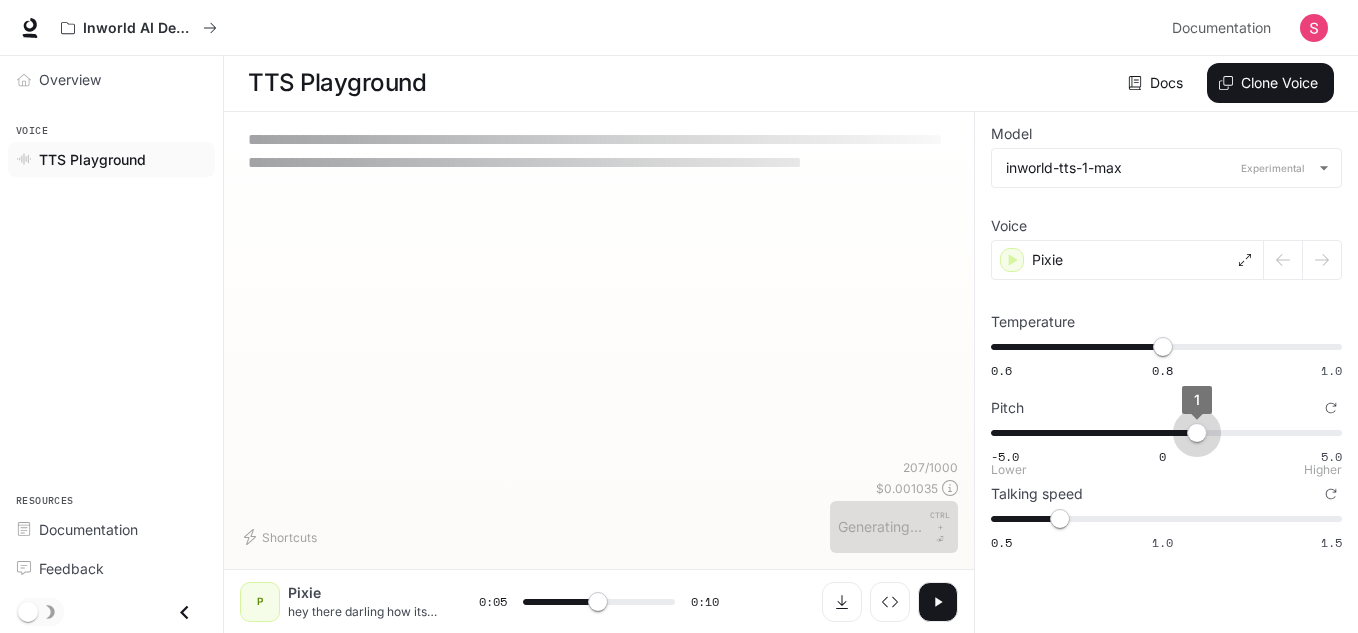 type on "***" 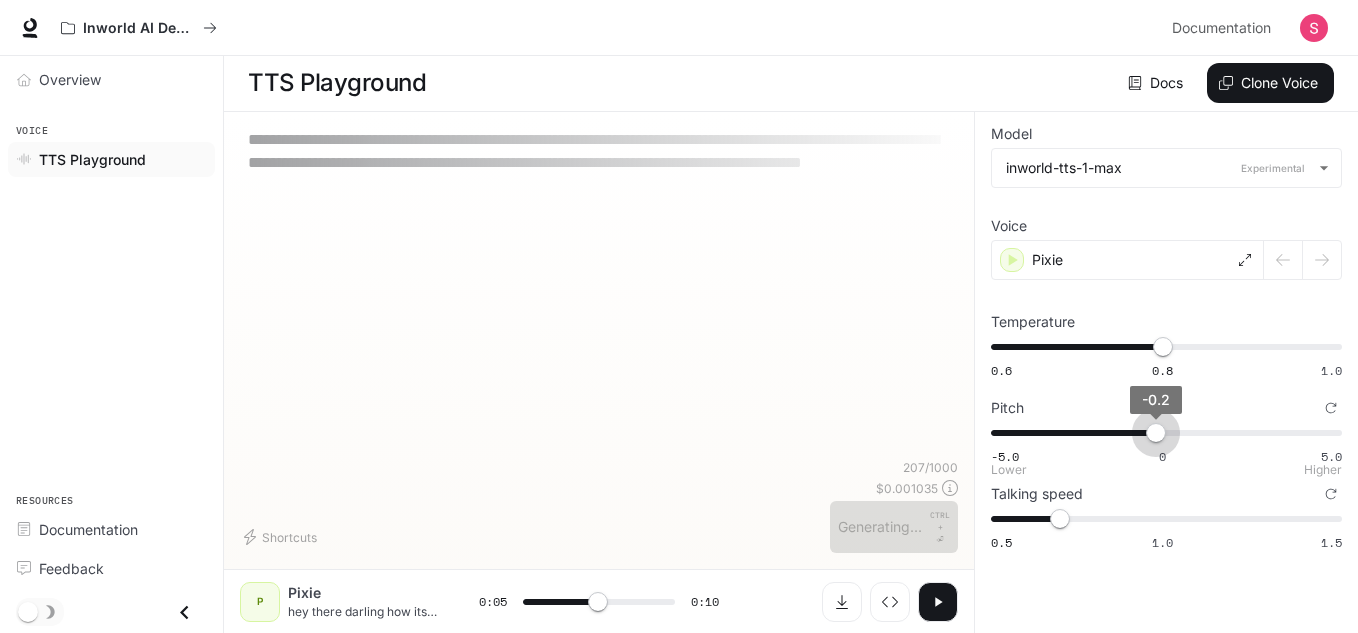 type on "***" 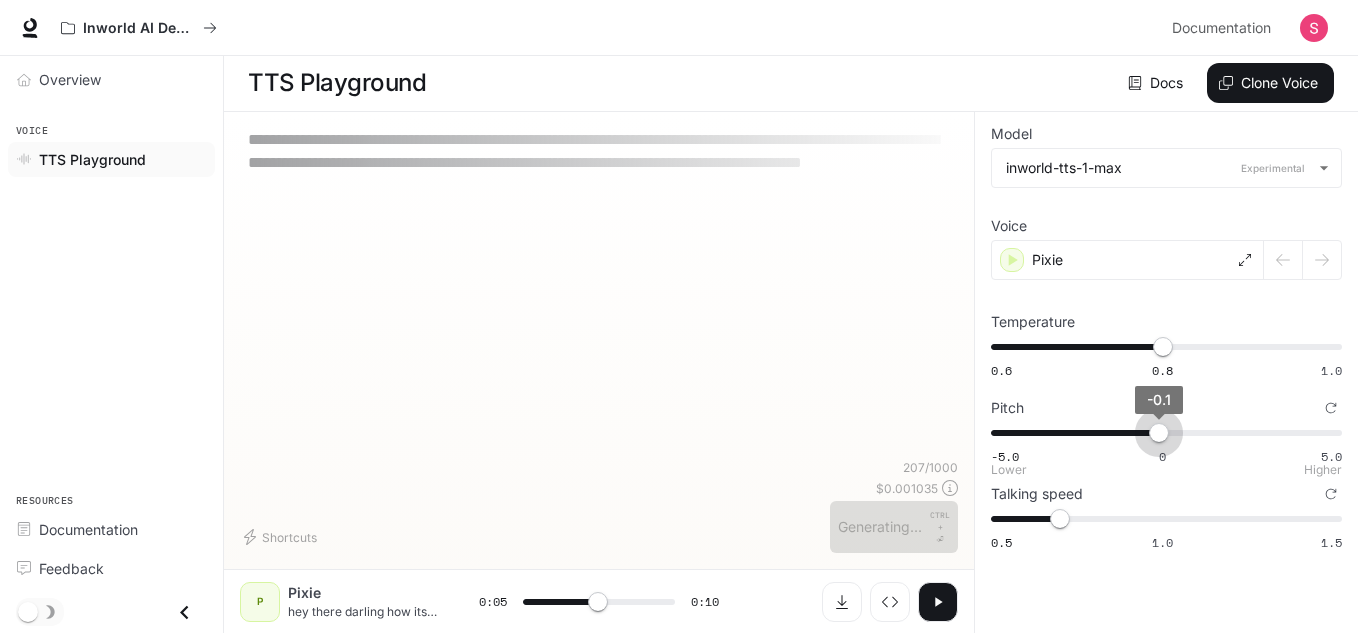 type on "***" 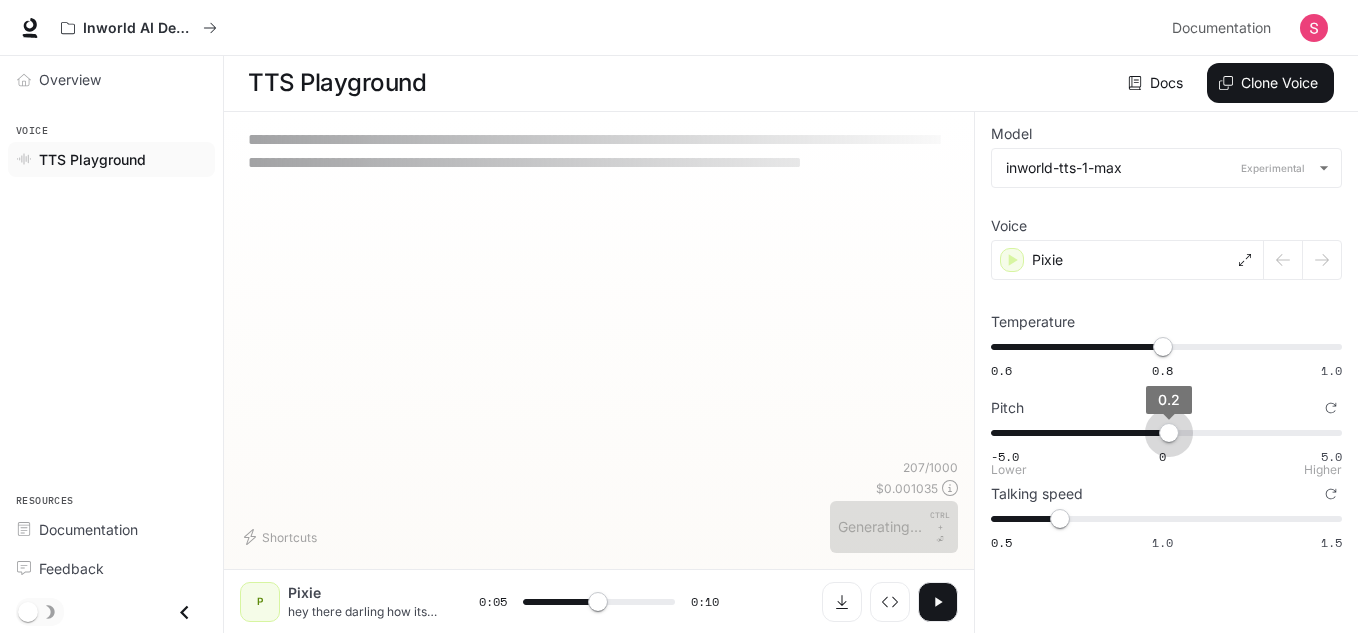 type on "***" 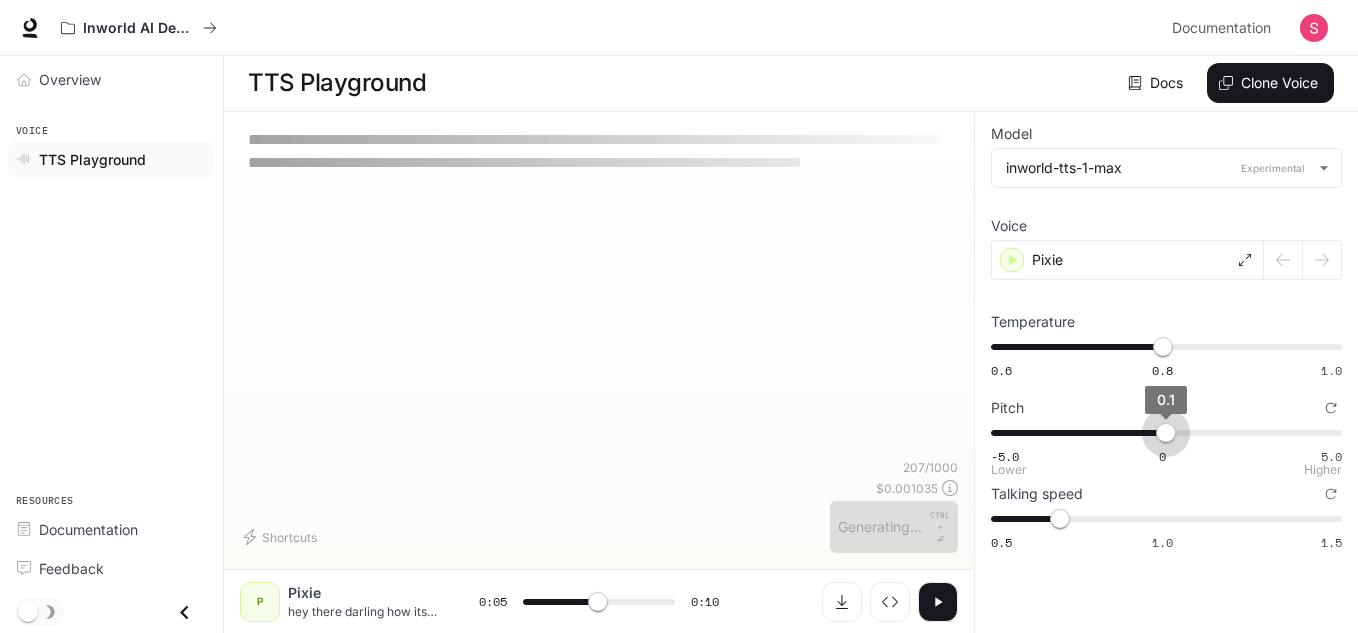 type on "***" 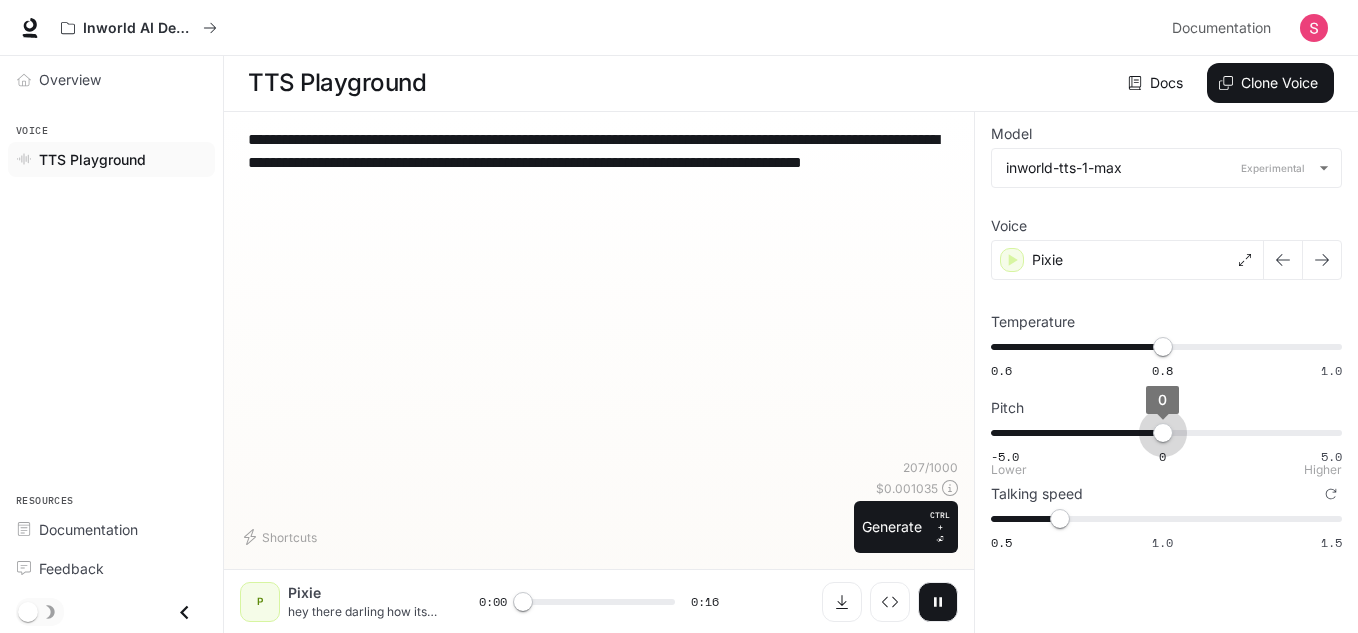 drag, startPoint x: 1171, startPoint y: 429, endPoint x: 1163, endPoint y: 438, distance: 12.0415945 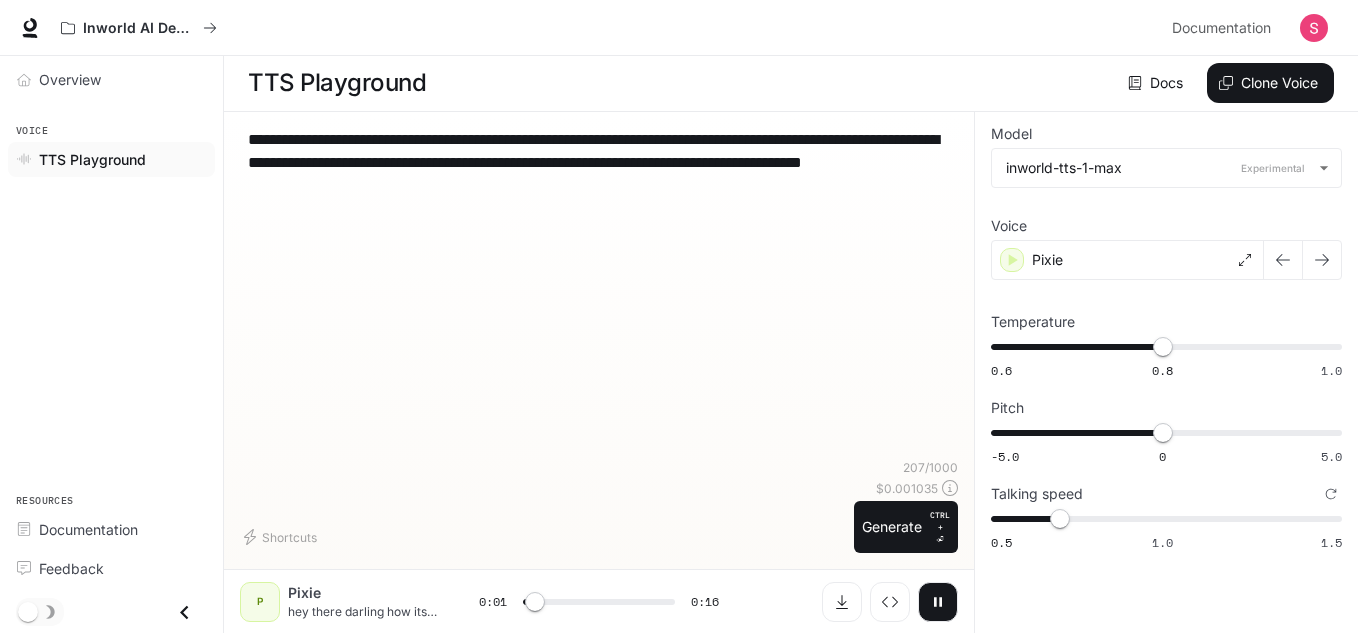 click 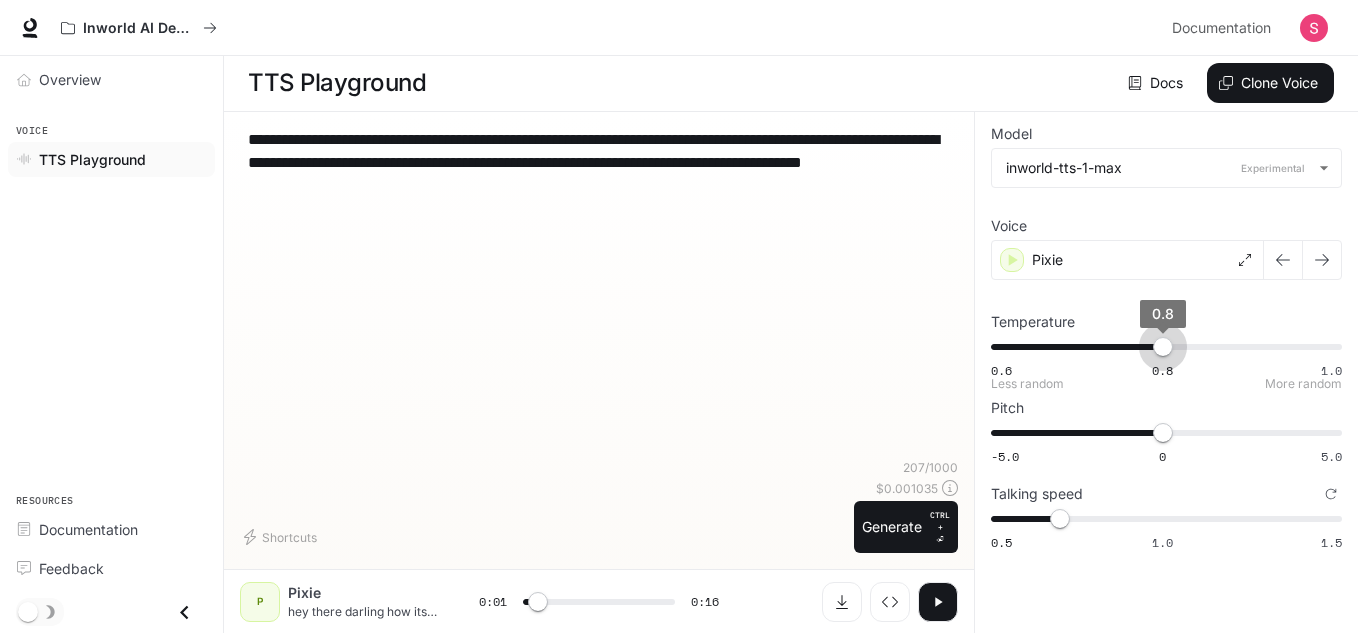 type on "***" 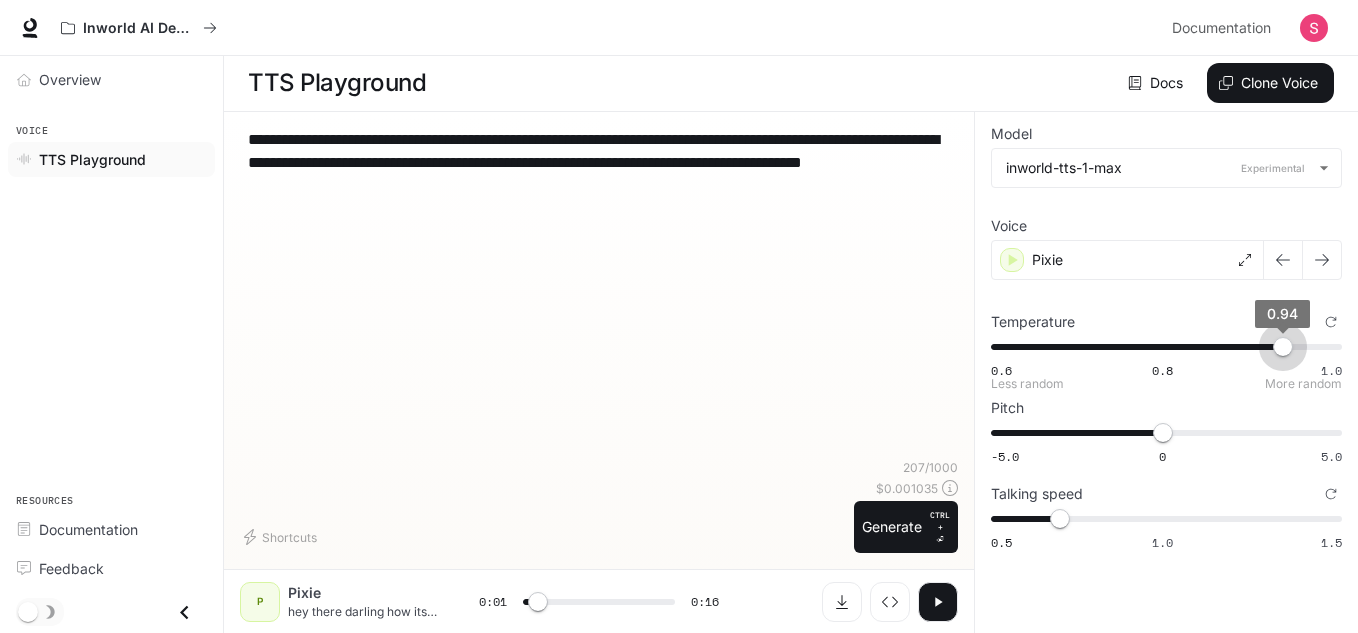 drag, startPoint x: 1164, startPoint y: 346, endPoint x: 1279, endPoint y: 351, distance: 115.10864 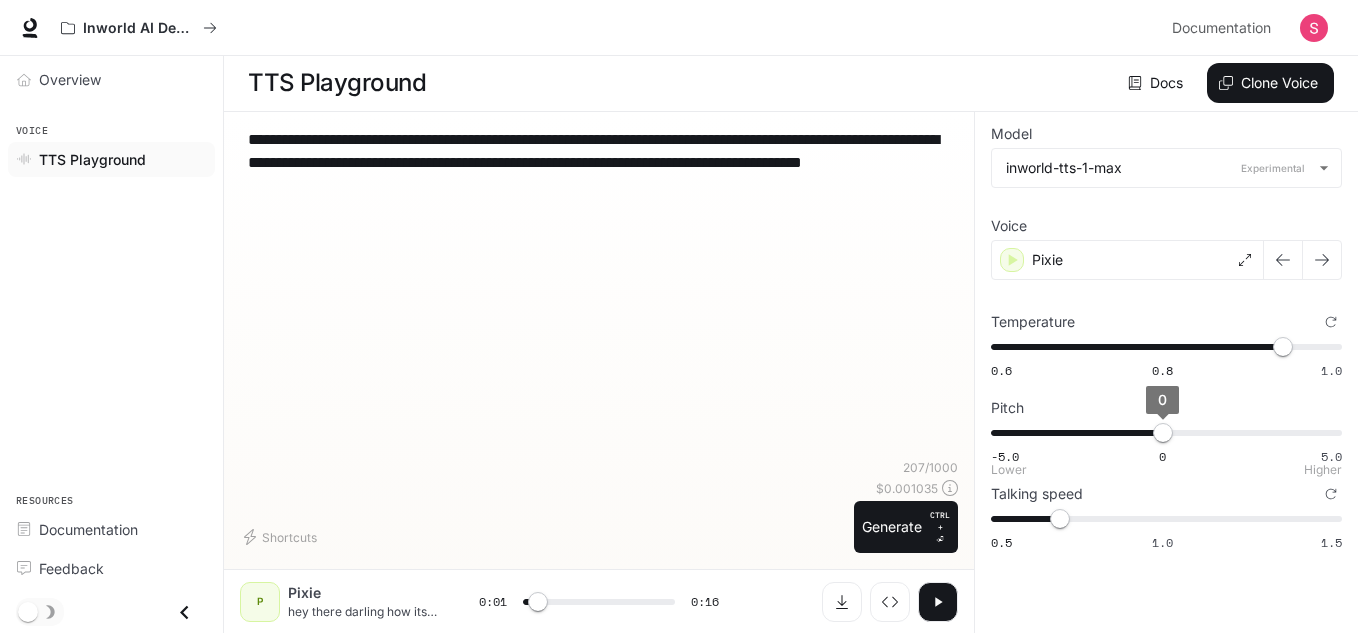type on "***" 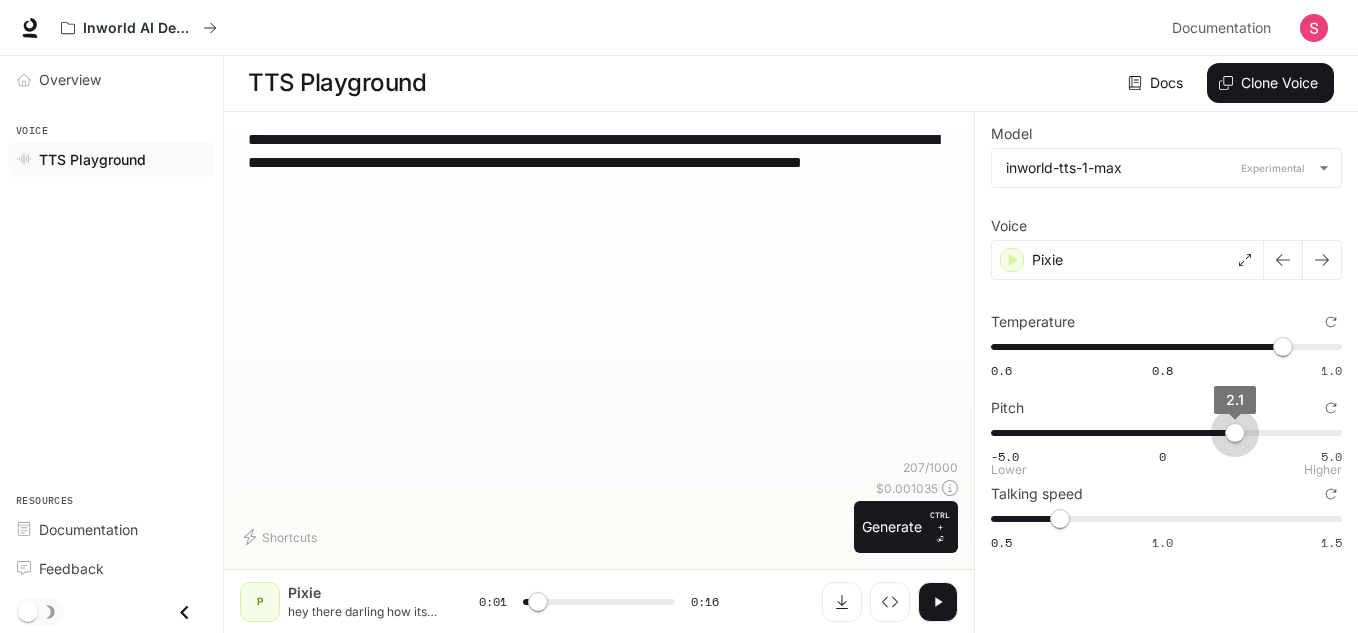 type on "***" 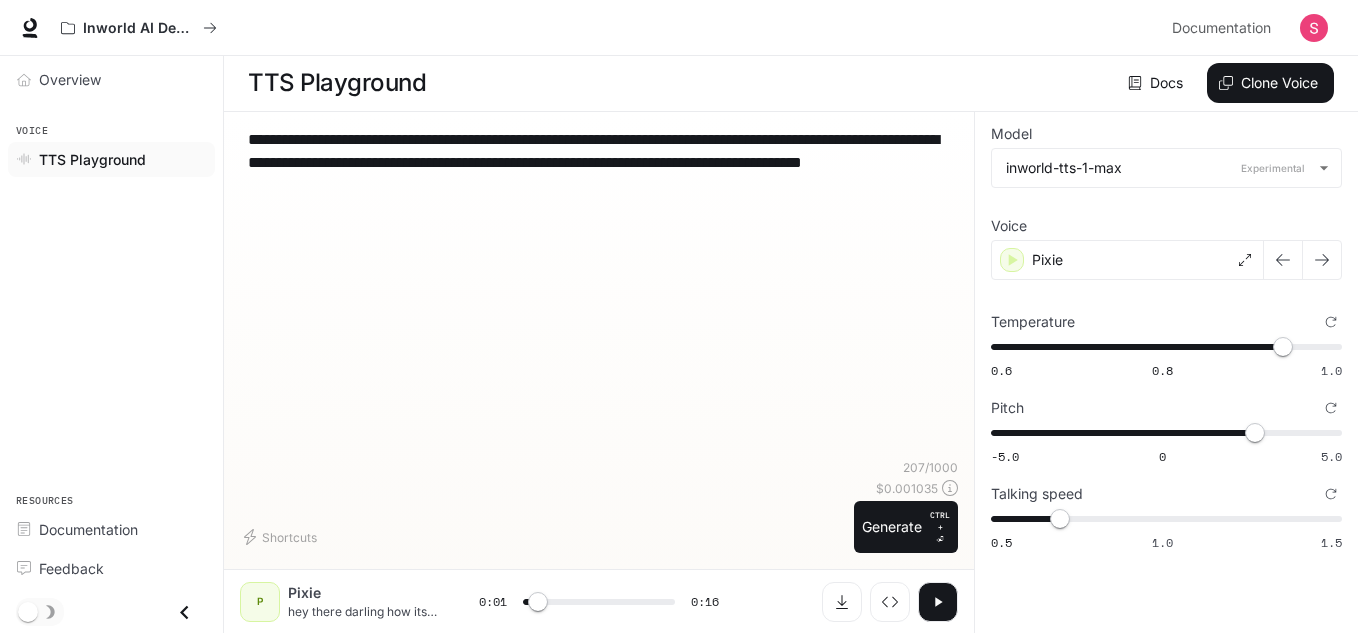 click at bounding box center (938, 602) 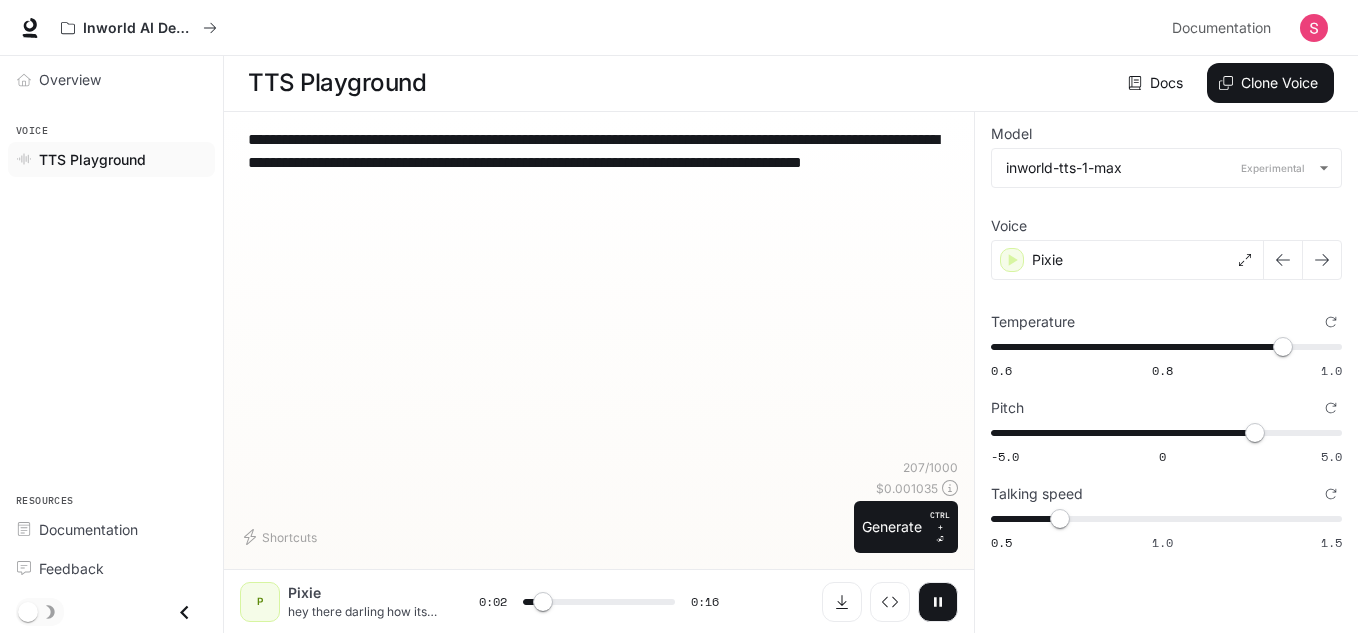 click at bounding box center (938, 602) 